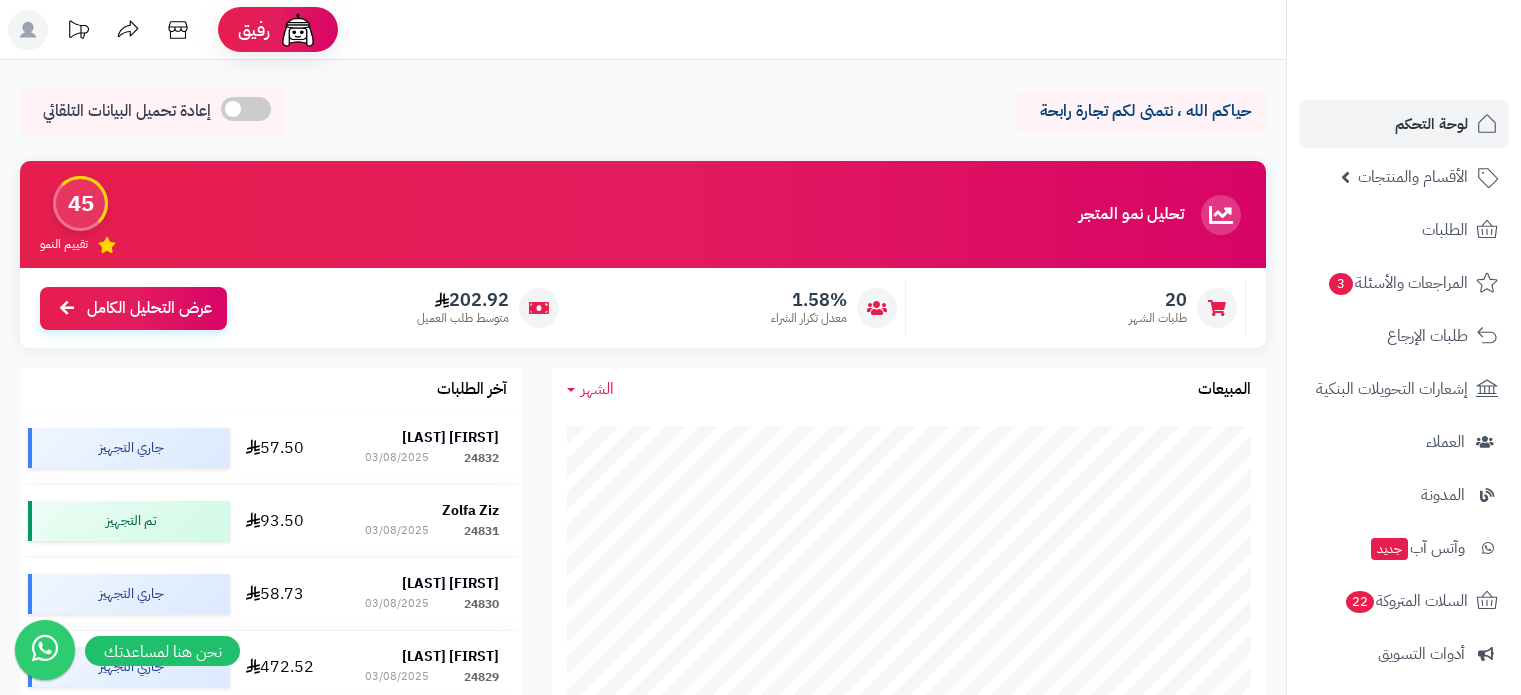 scroll, scrollTop: 0, scrollLeft: 0, axis: both 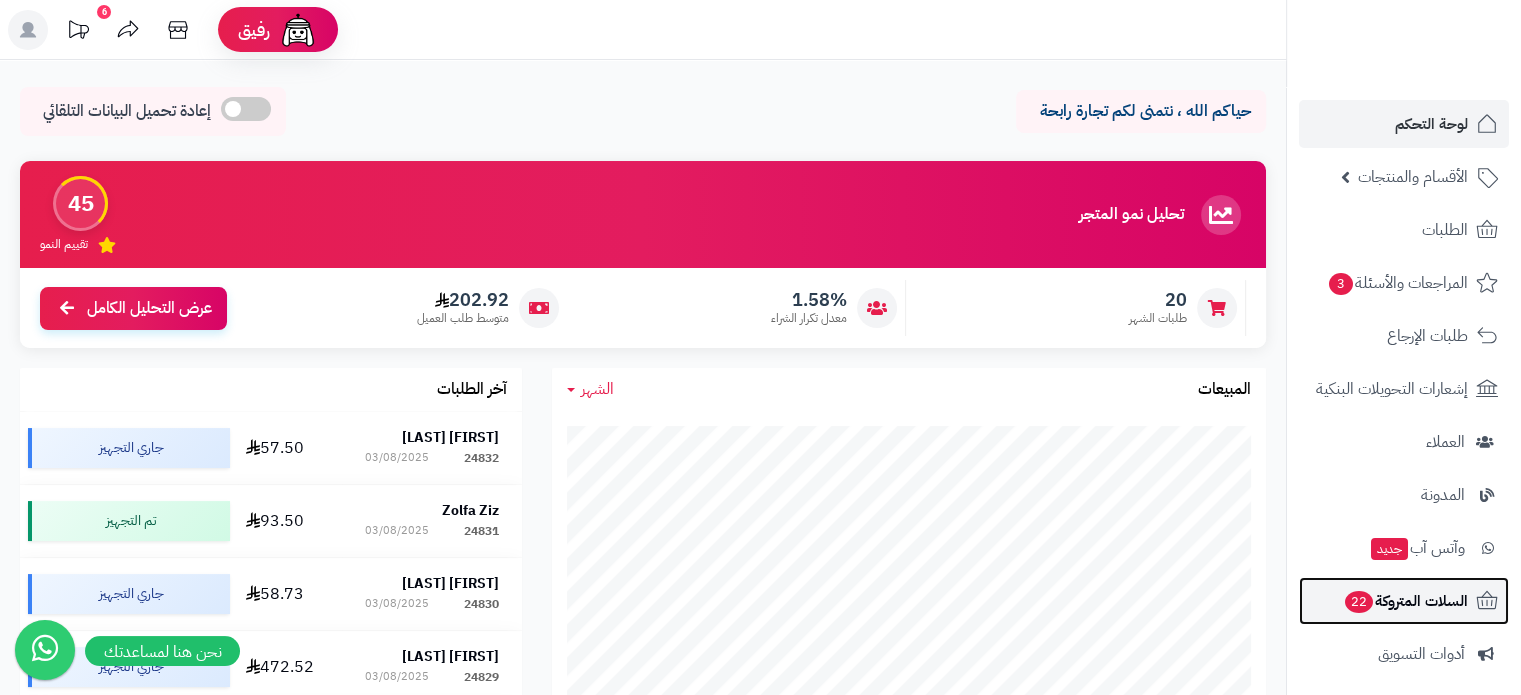 click on "السلات المتروكة  22" at bounding box center [1405, 601] 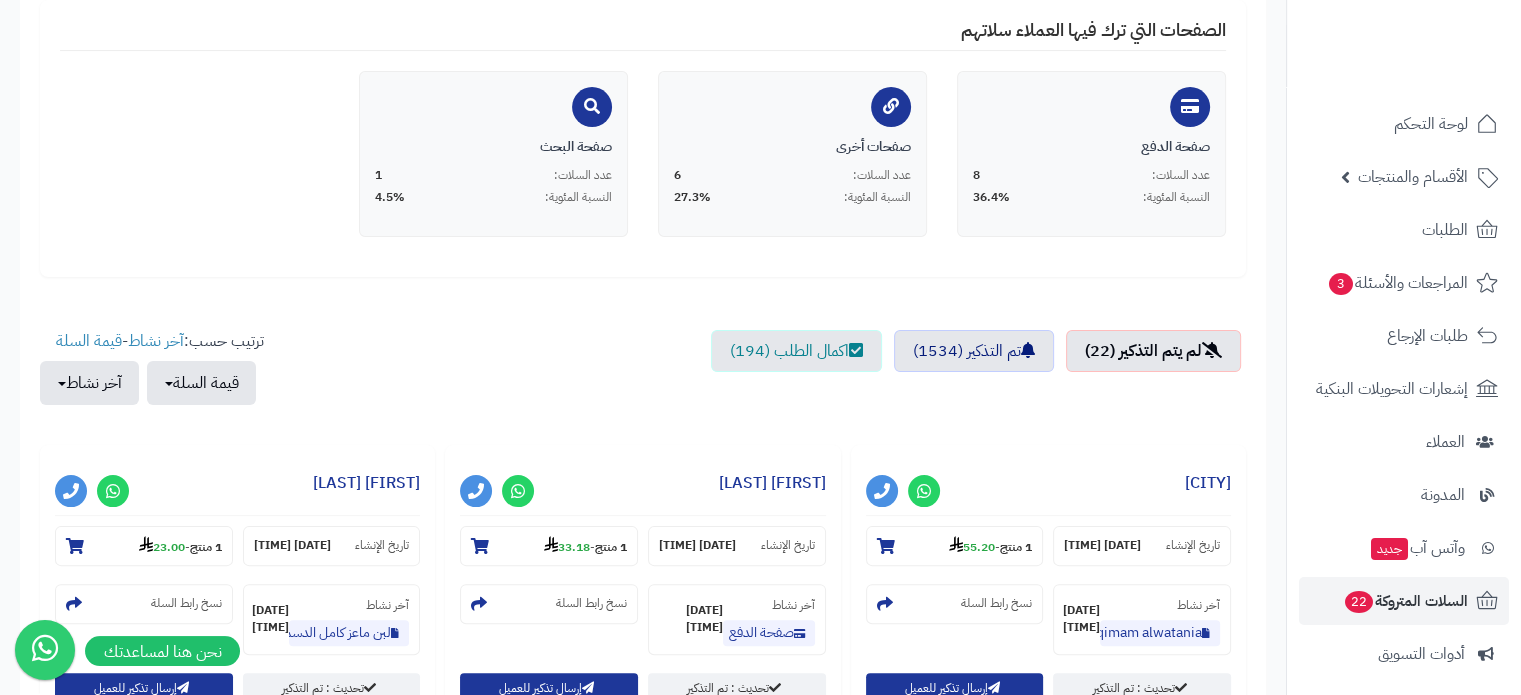 scroll, scrollTop: 500, scrollLeft: 0, axis: vertical 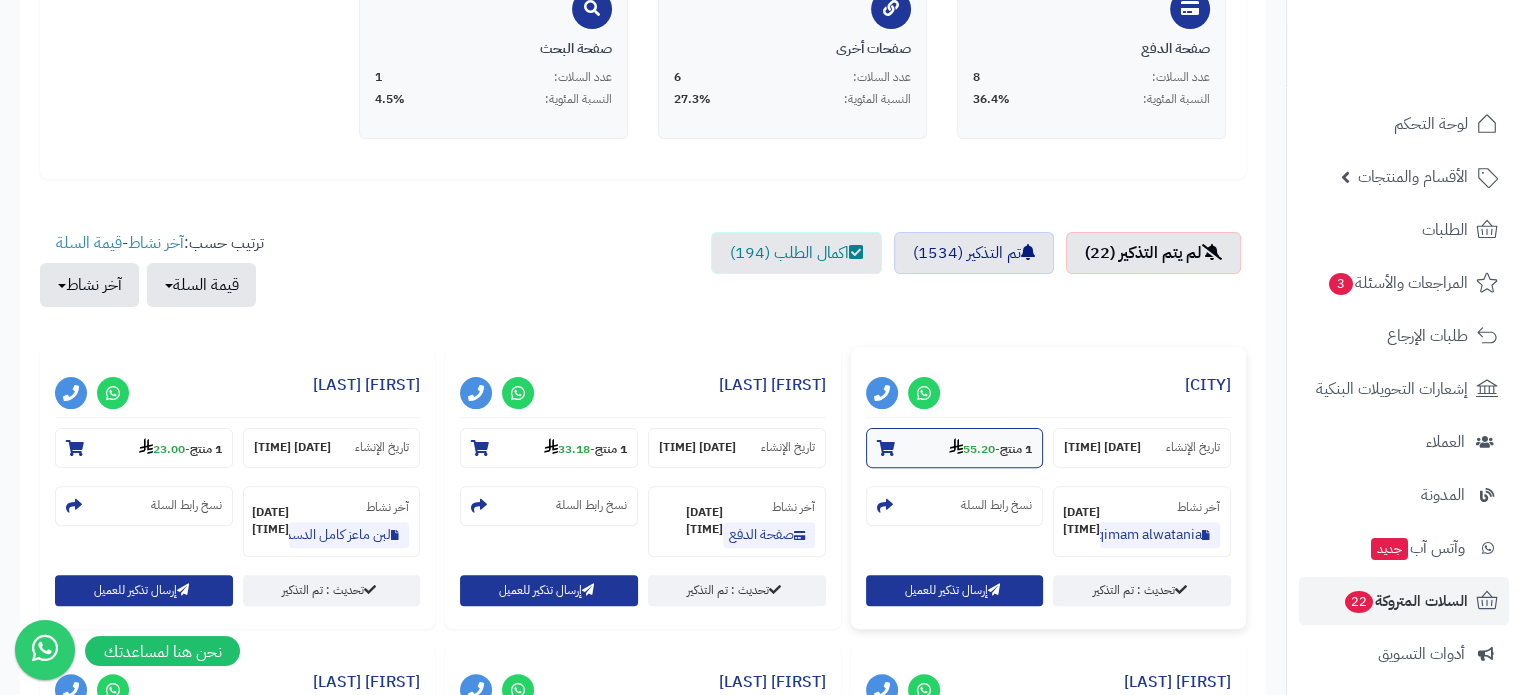 click on "1 منتج
-
55.20" at bounding box center (955, 448) 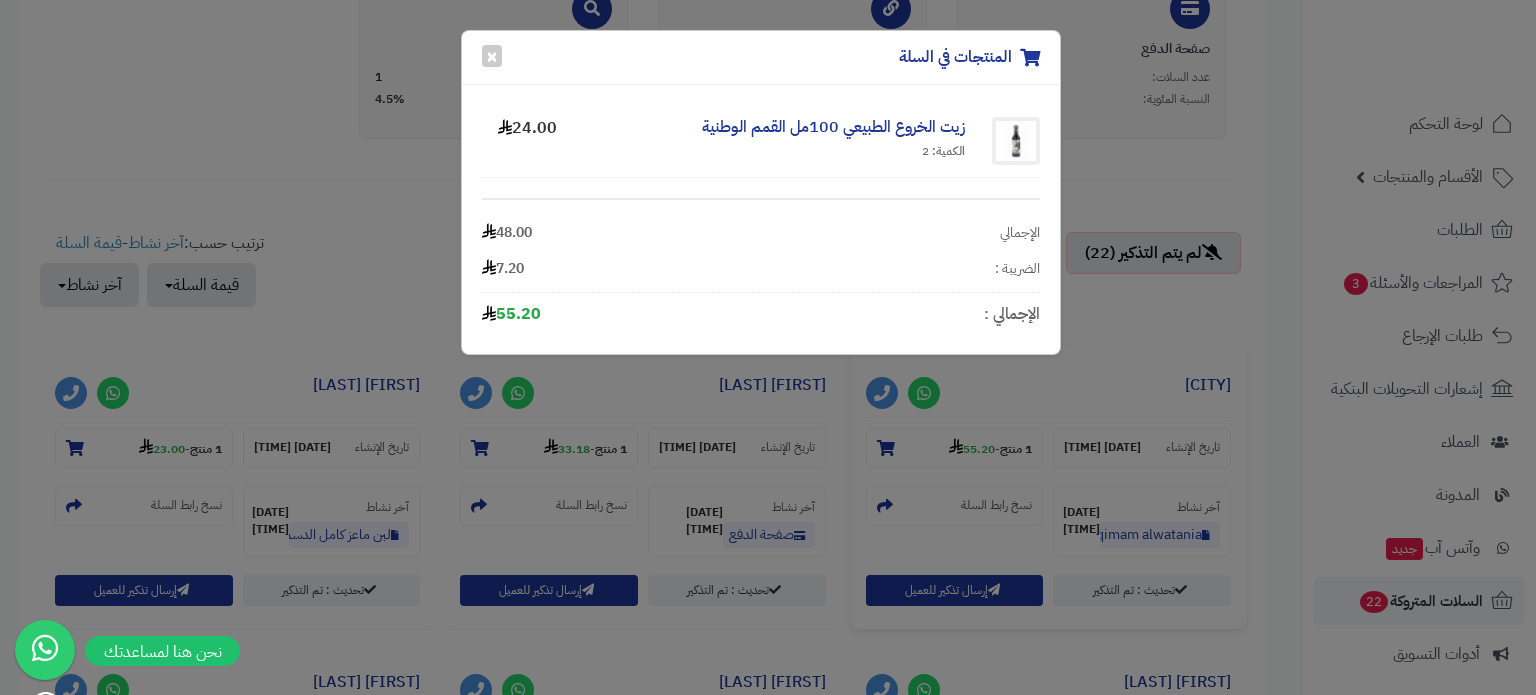 click on "المنتجات في السلة
×
زيت الخروع الطبيعي 100مل القمم الوطنية
الكمية:
2
24.00  الإجمالي 48.00  الضريبة : 7.20  الإجمالي : 55.20" at bounding box center [768, 347] 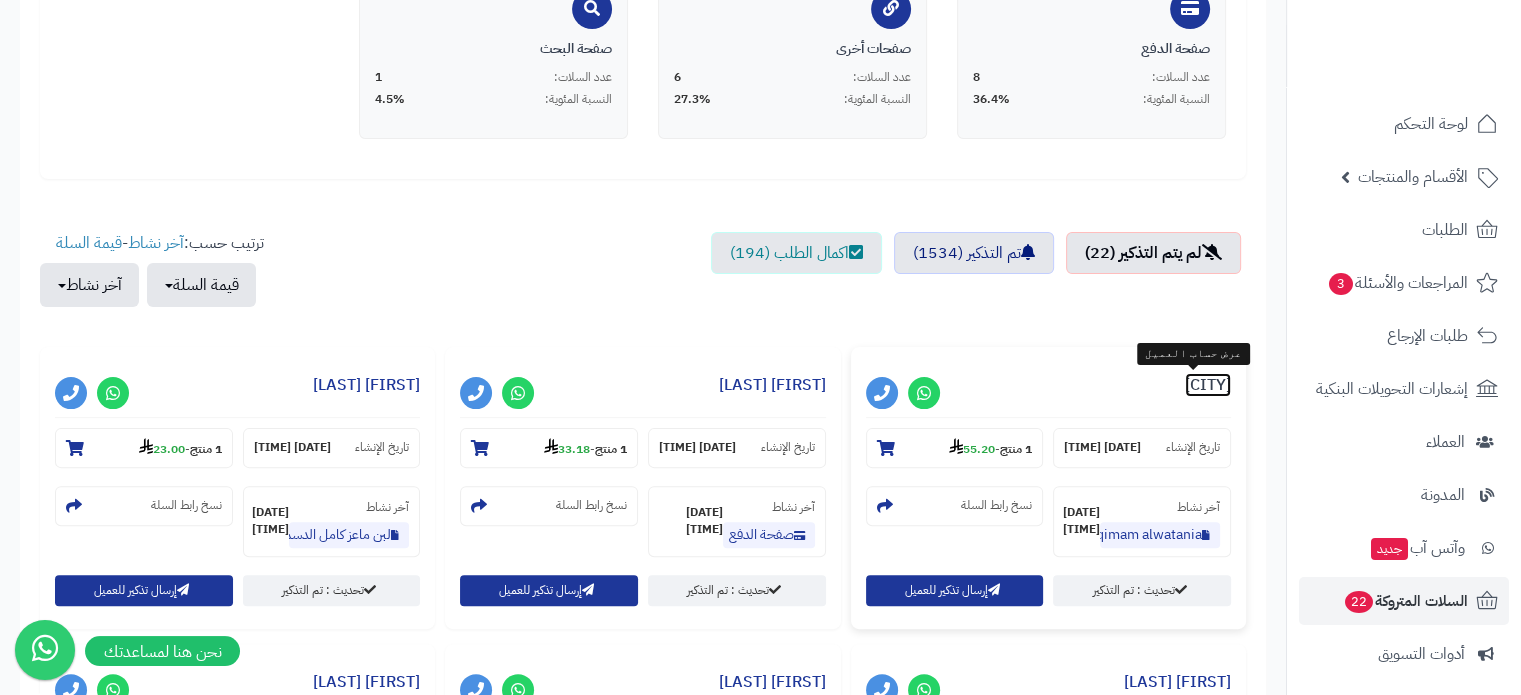 click on "مدينه أبوعبيد" at bounding box center [1208, 385] 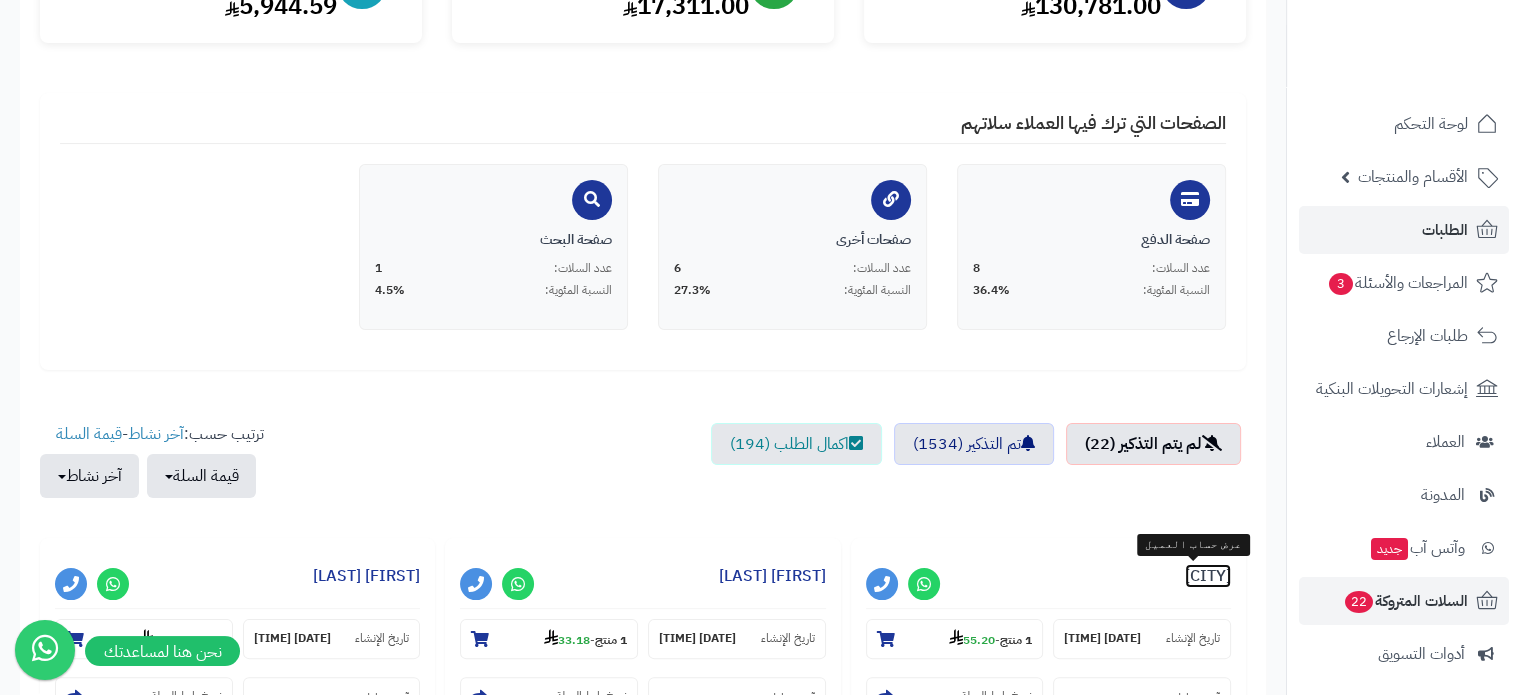 scroll, scrollTop: 200, scrollLeft: 0, axis: vertical 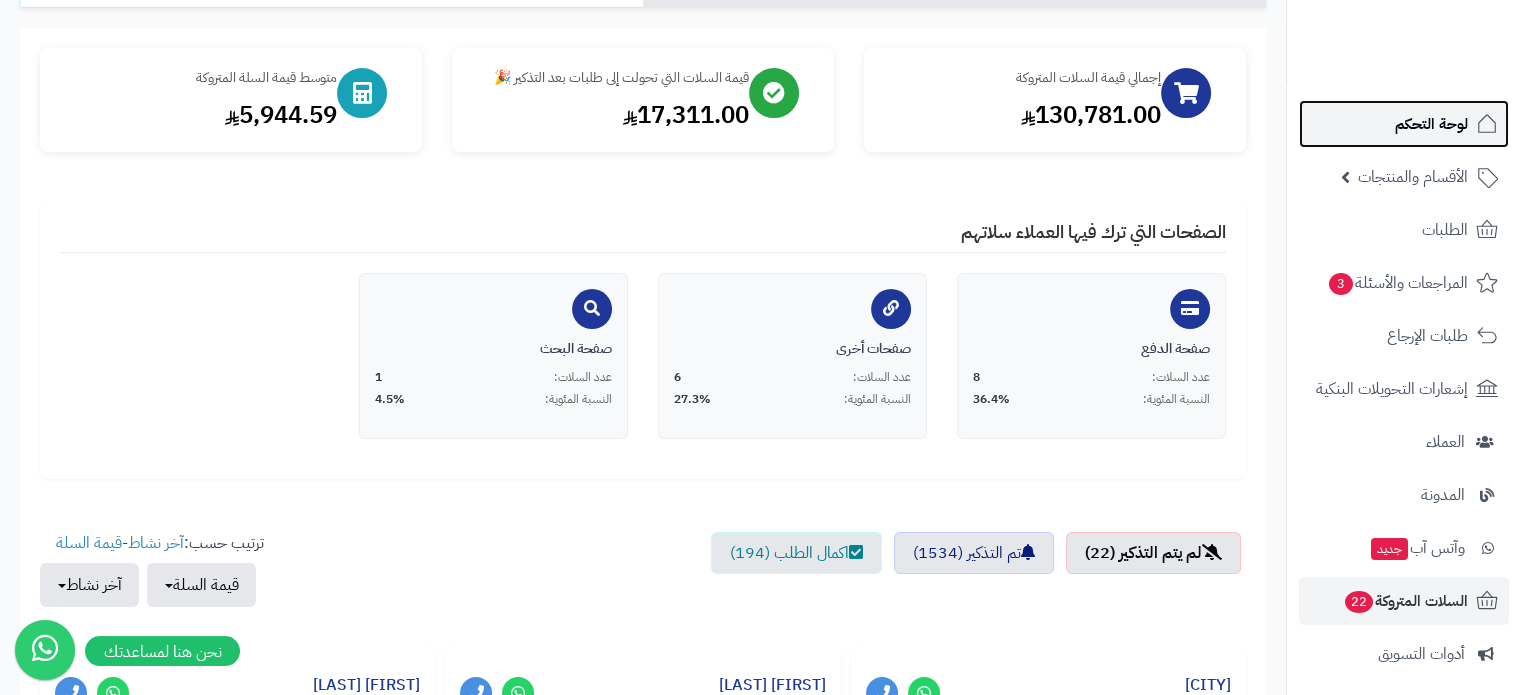 click on "لوحة التحكم" at bounding box center (1431, 124) 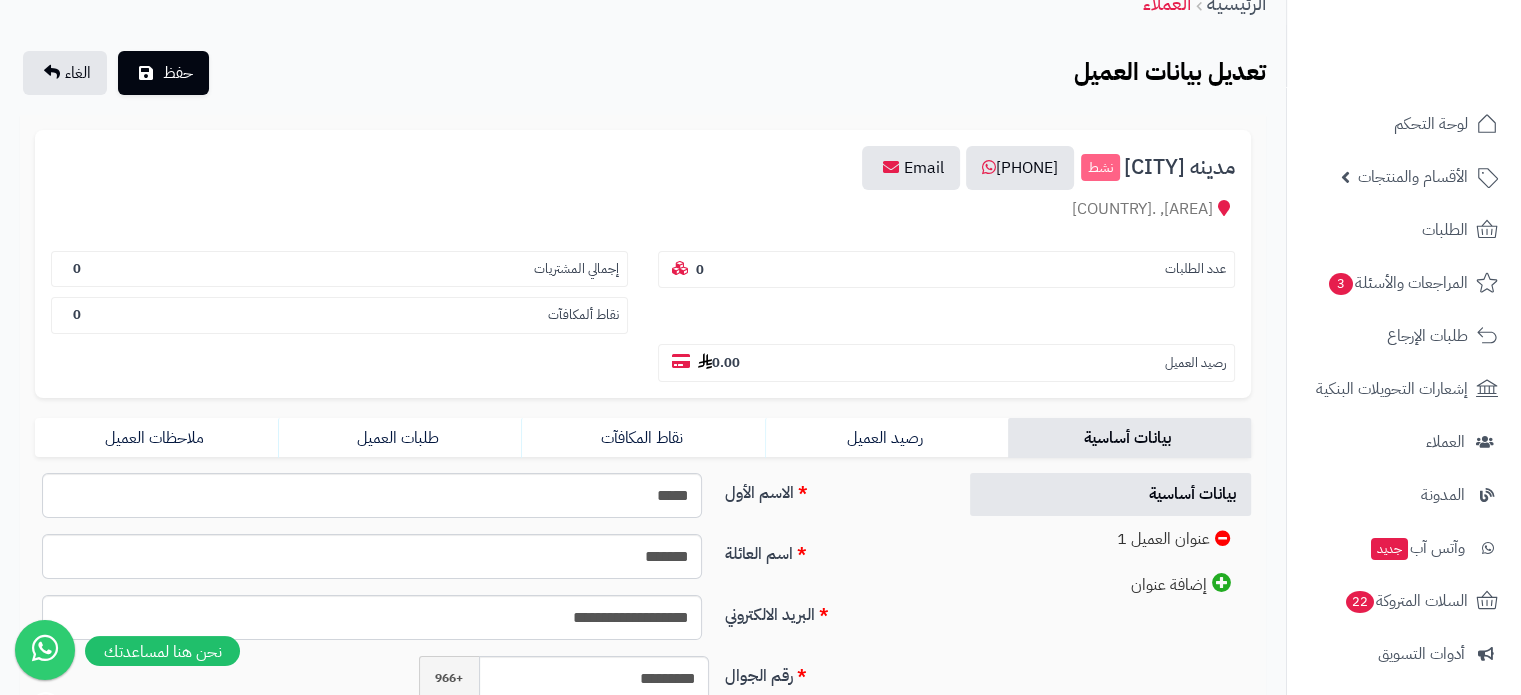 scroll, scrollTop: 300, scrollLeft: 0, axis: vertical 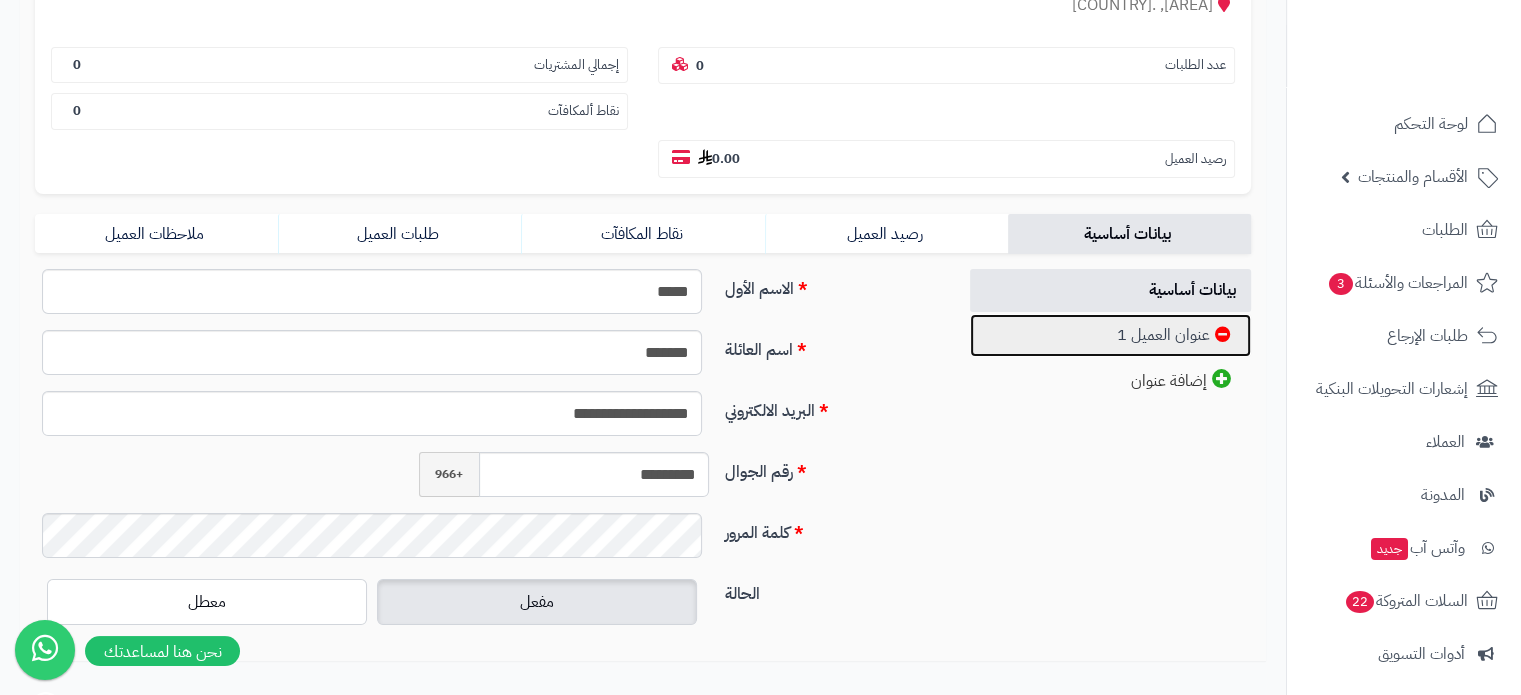 click on "عنوان العميل 1" at bounding box center [1111, 335] 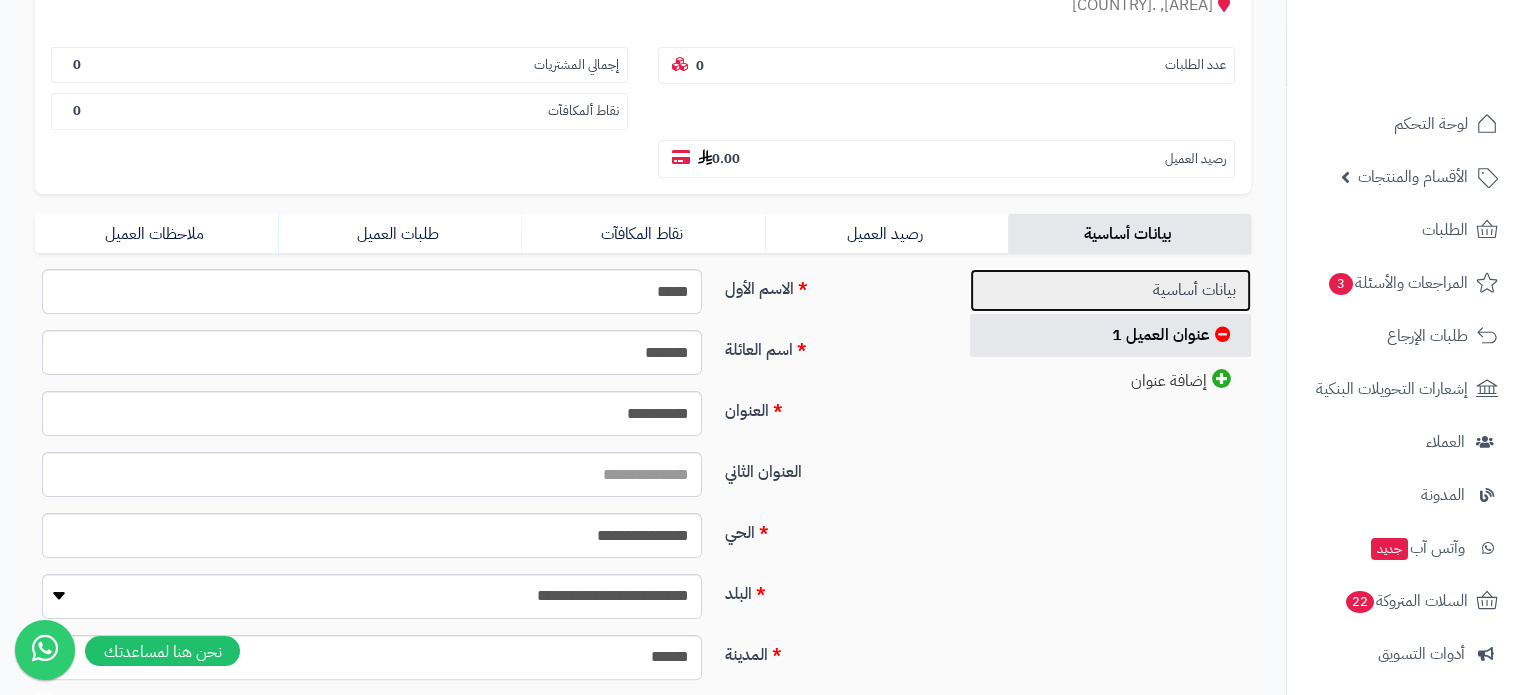 click on "بيانات أساسية" at bounding box center [1111, 290] 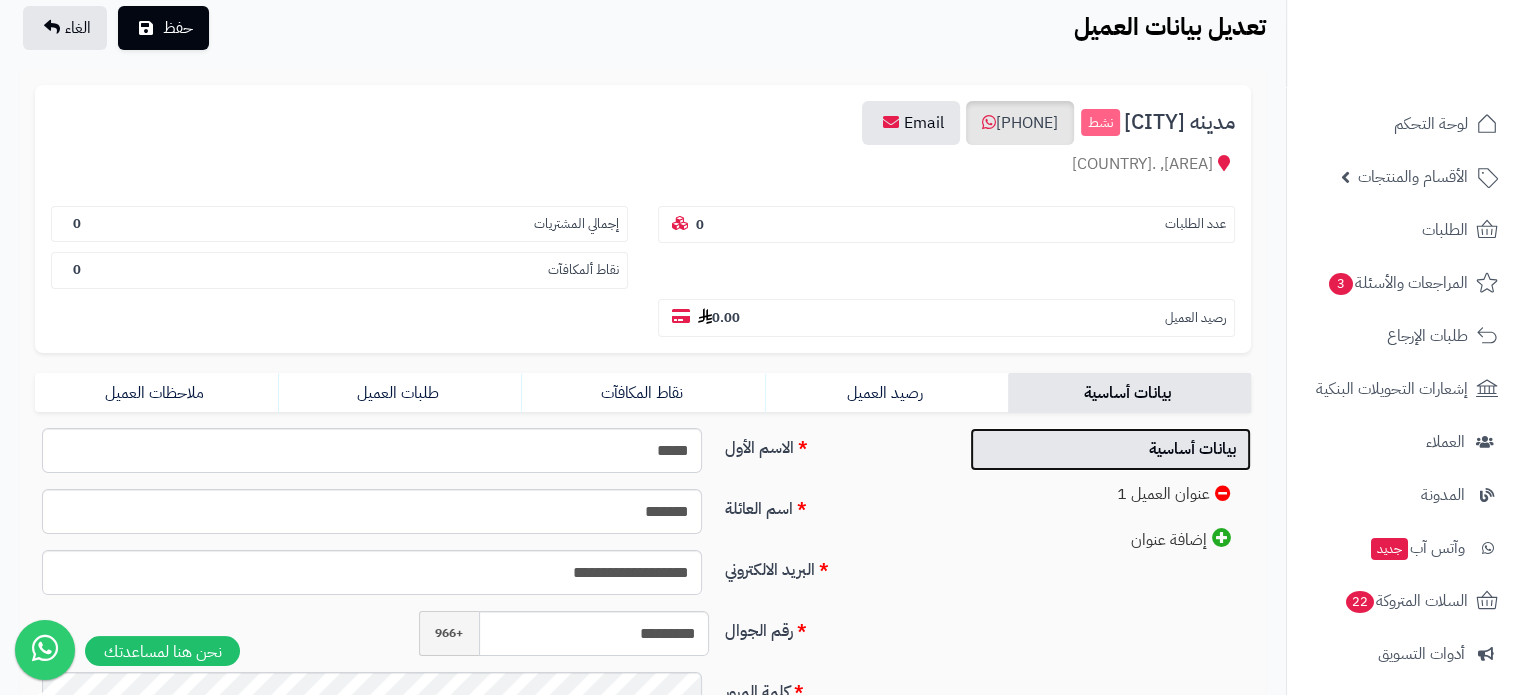 scroll, scrollTop: 0, scrollLeft: 0, axis: both 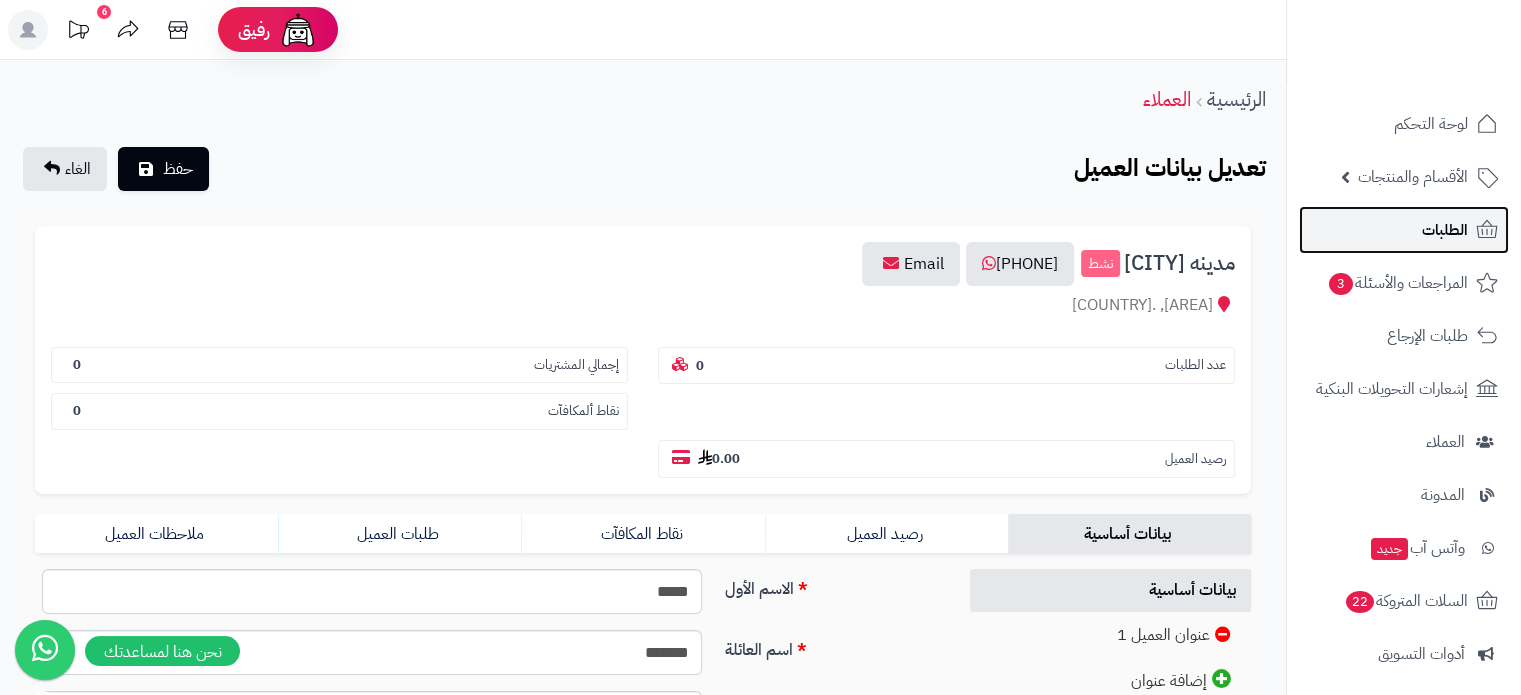 click on "الطلبات" at bounding box center [1445, 230] 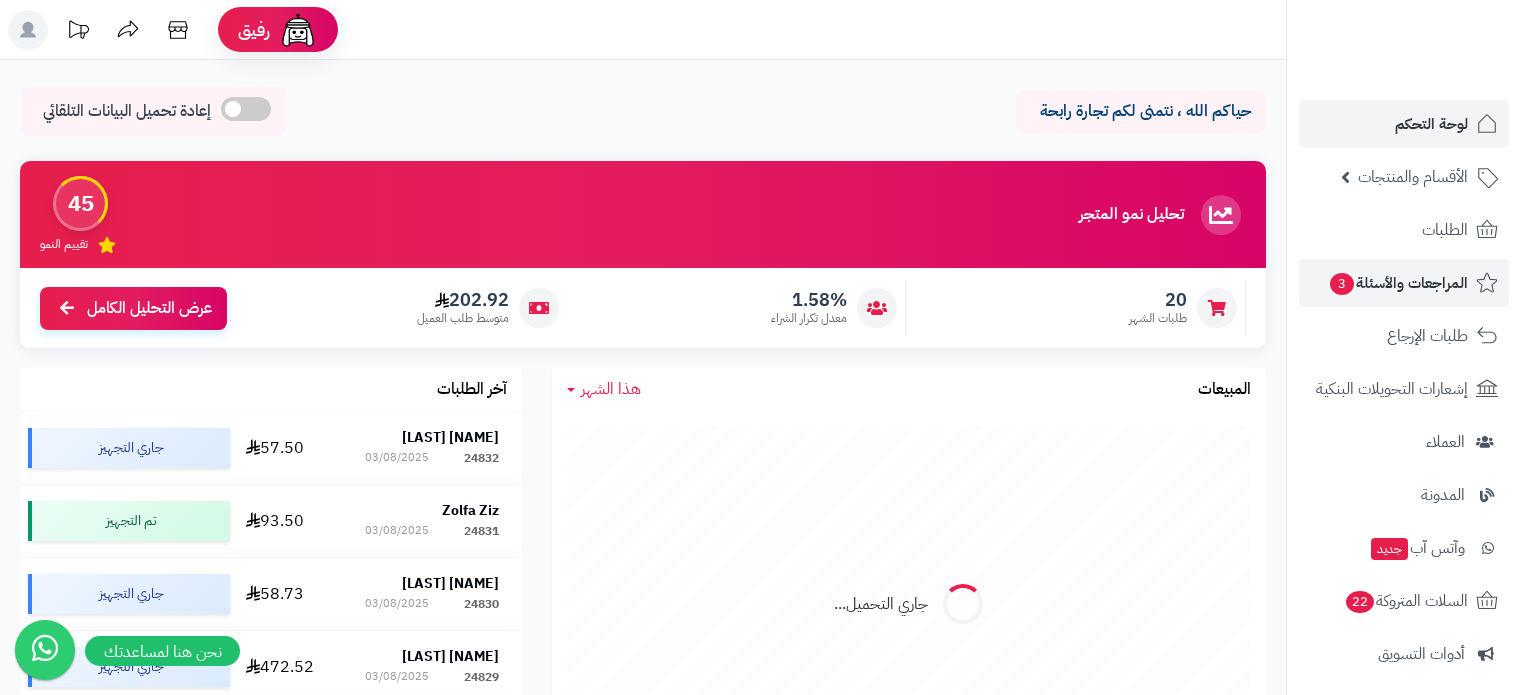 scroll, scrollTop: 0, scrollLeft: 0, axis: both 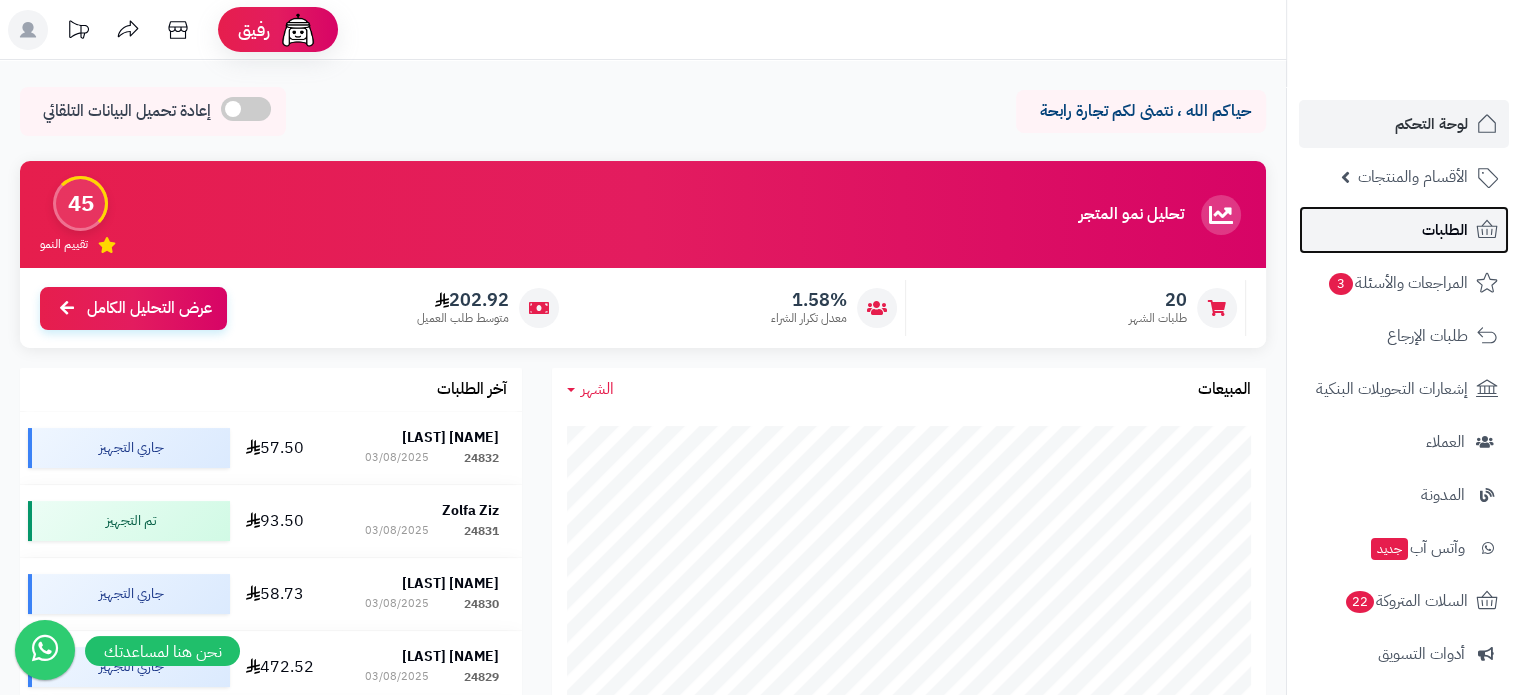 click on "الطلبات" at bounding box center (1445, 230) 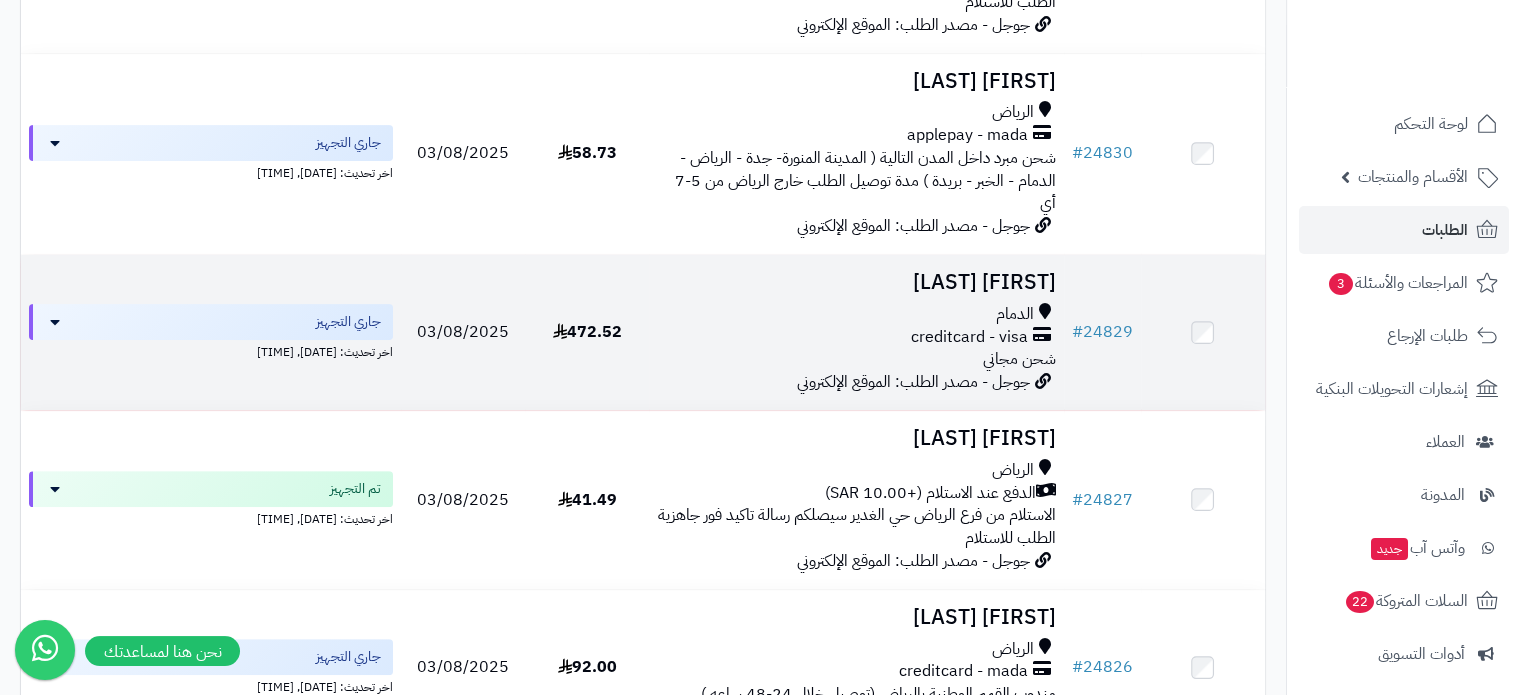 scroll, scrollTop: 800, scrollLeft: 0, axis: vertical 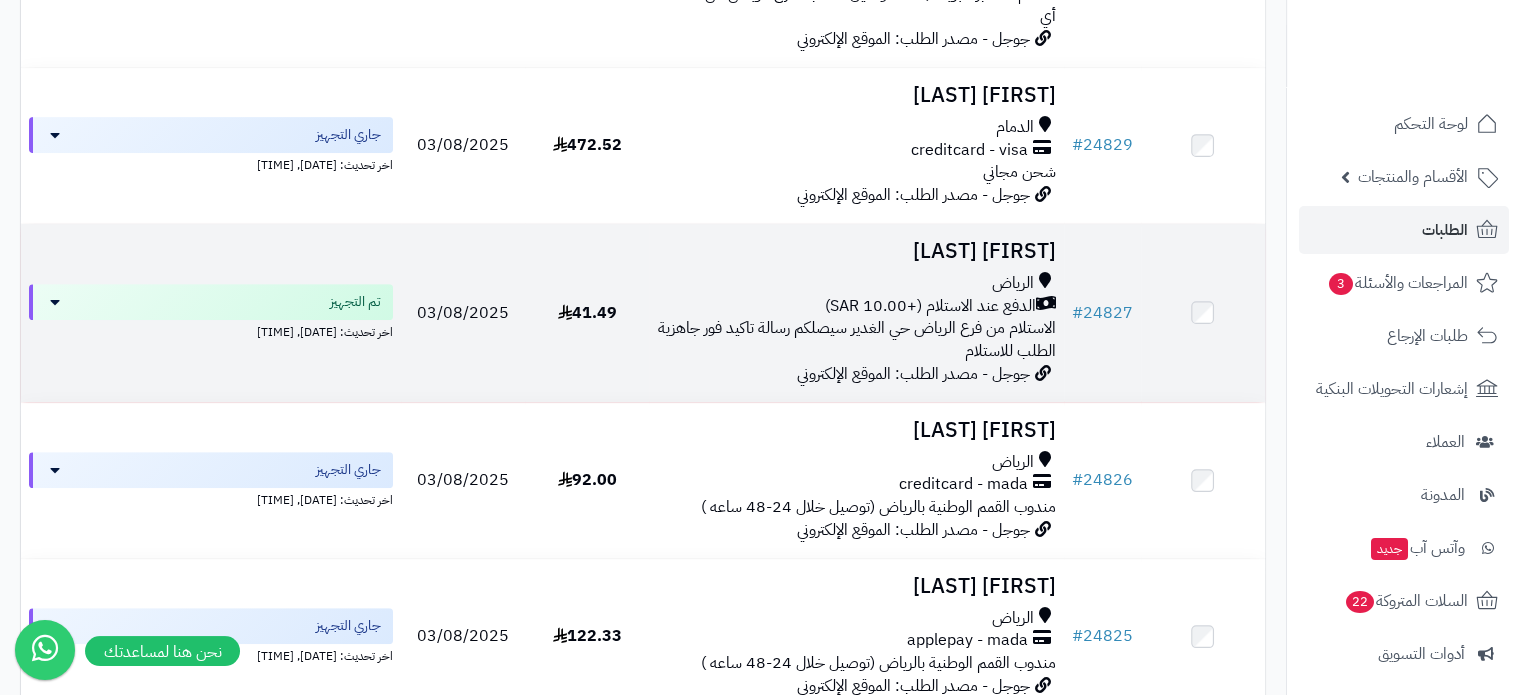 click on "[FIRST] [LAST]" at bounding box center [856, 251] 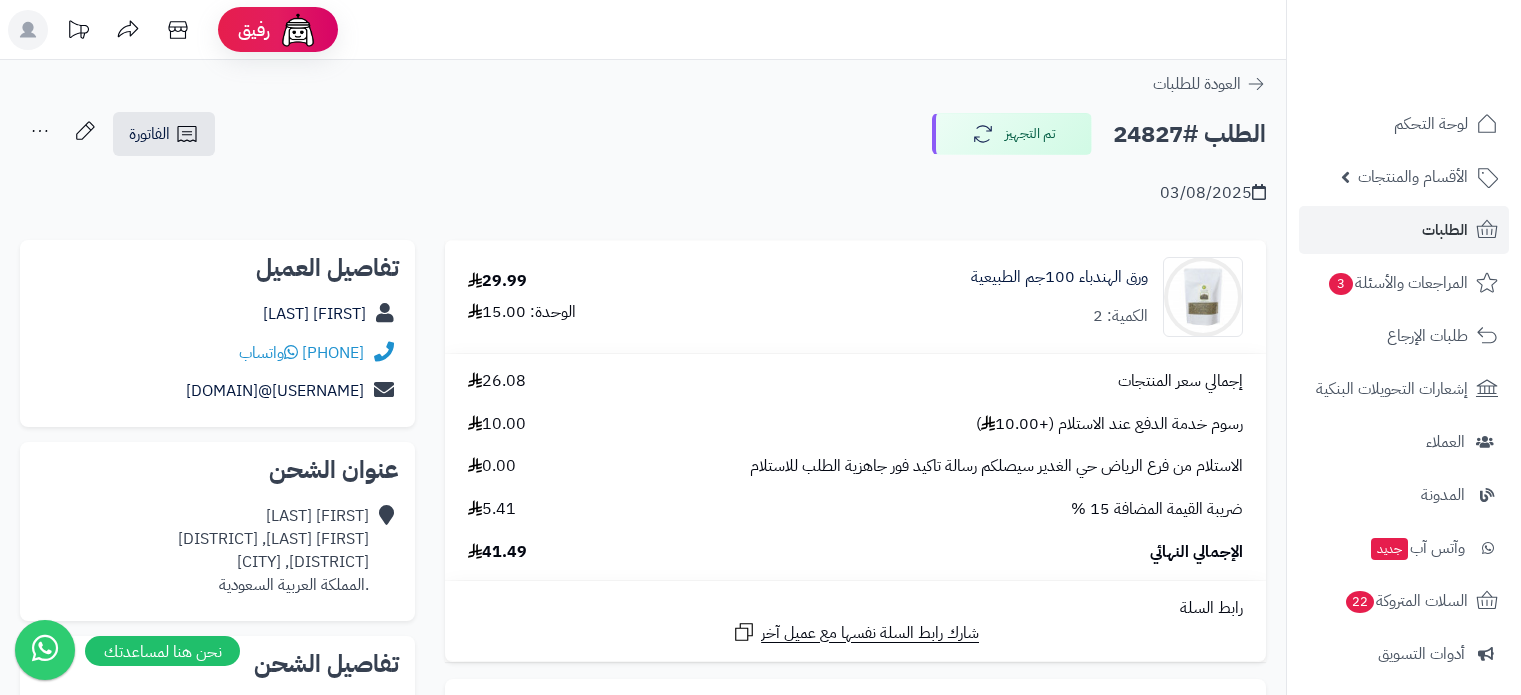 scroll, scrollTop: 0, scrollLeft: 0, axis: both 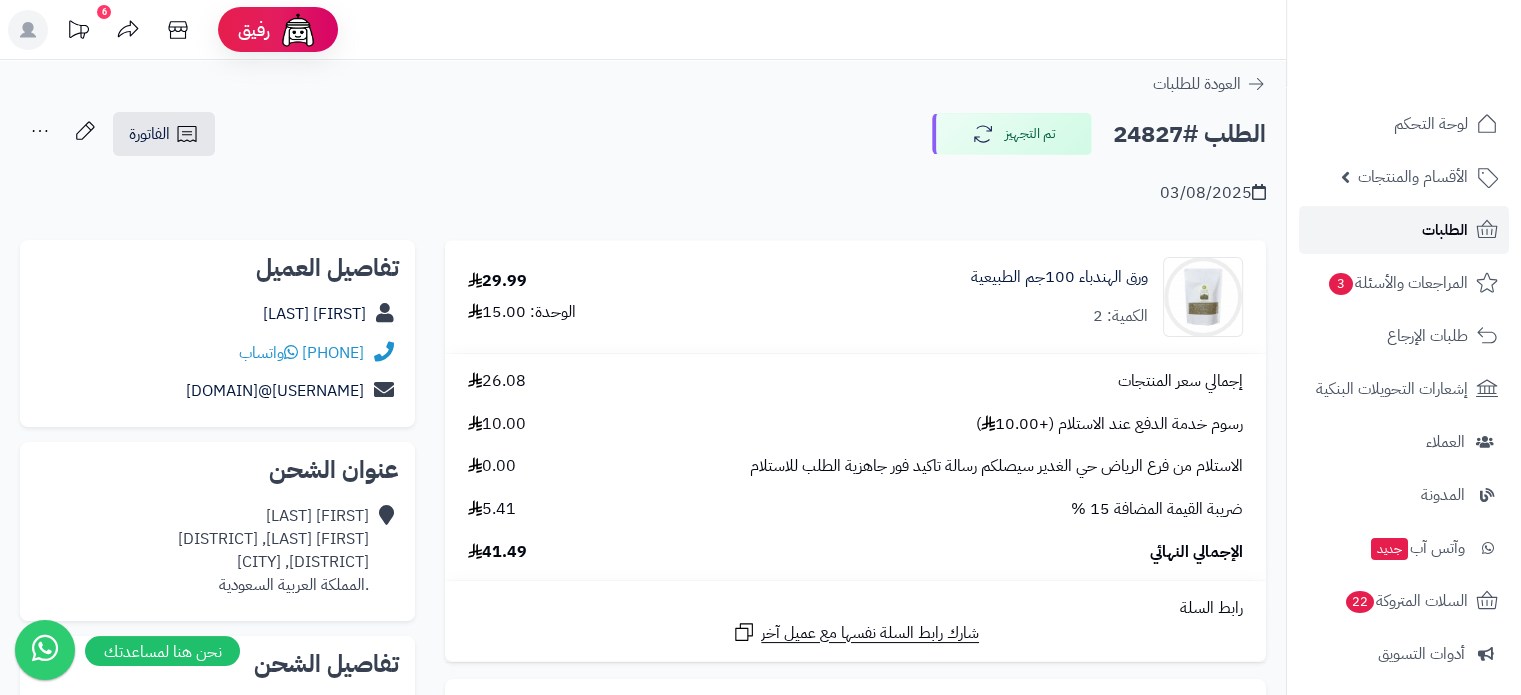 click on "الطلبات" at bounding box center (1445, 230) 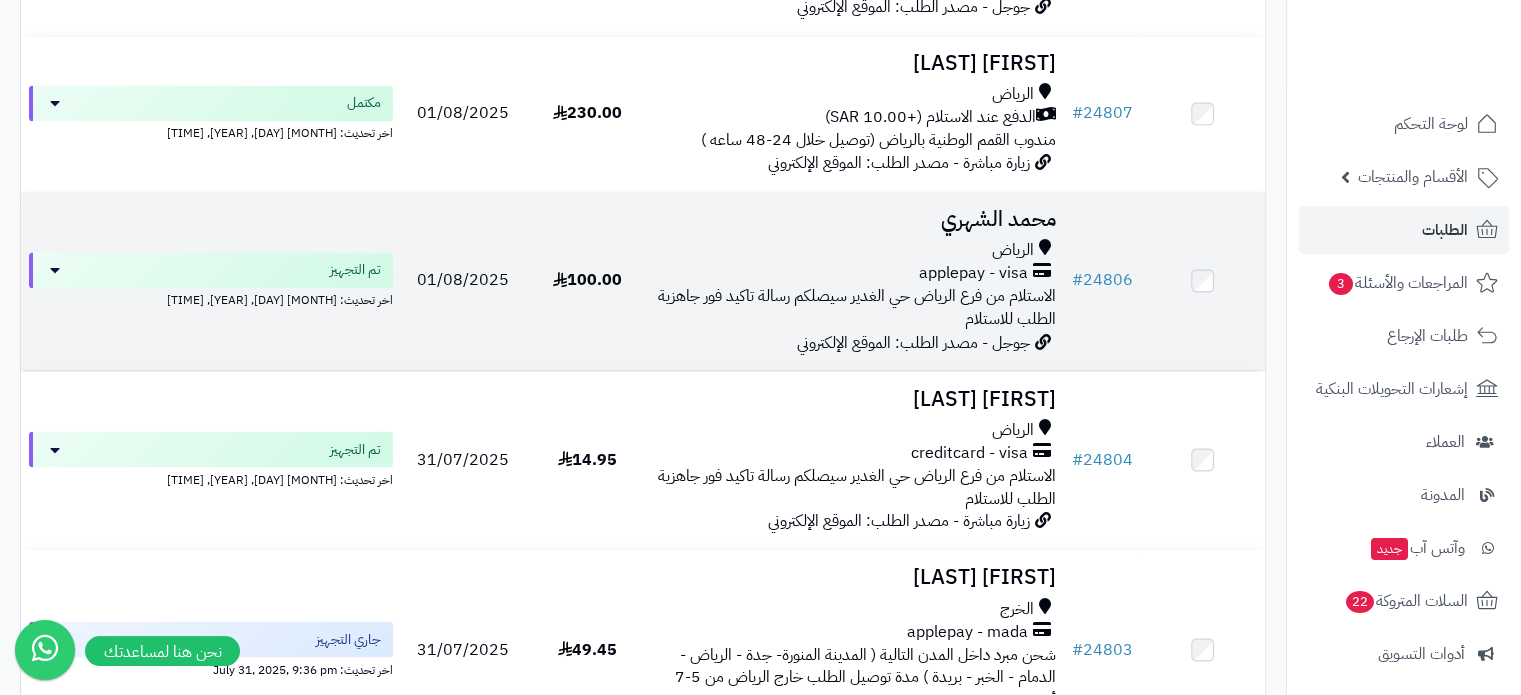 scroll, scrollTop: 3500, scrollLeft: 0, axis: vertical 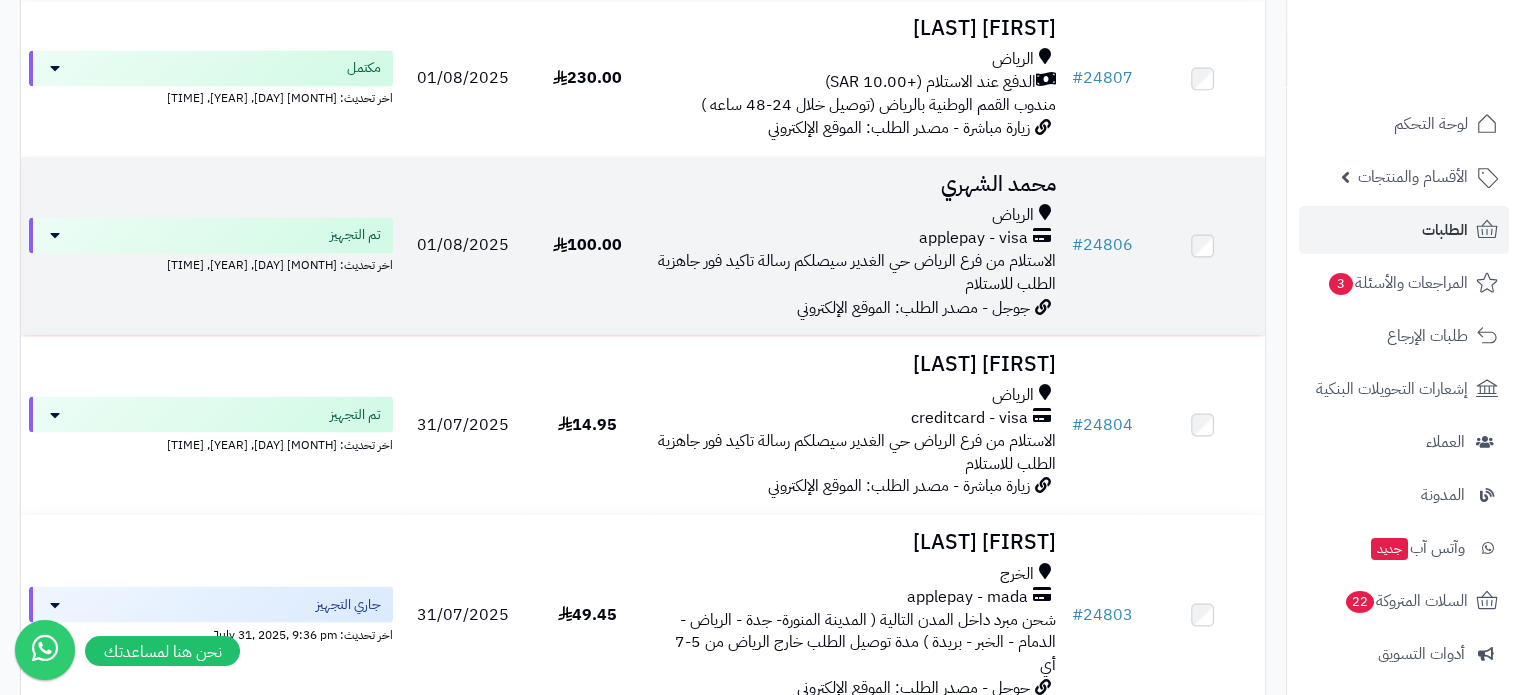 click on "محمد الشهري" at bounding box center (856, 184) 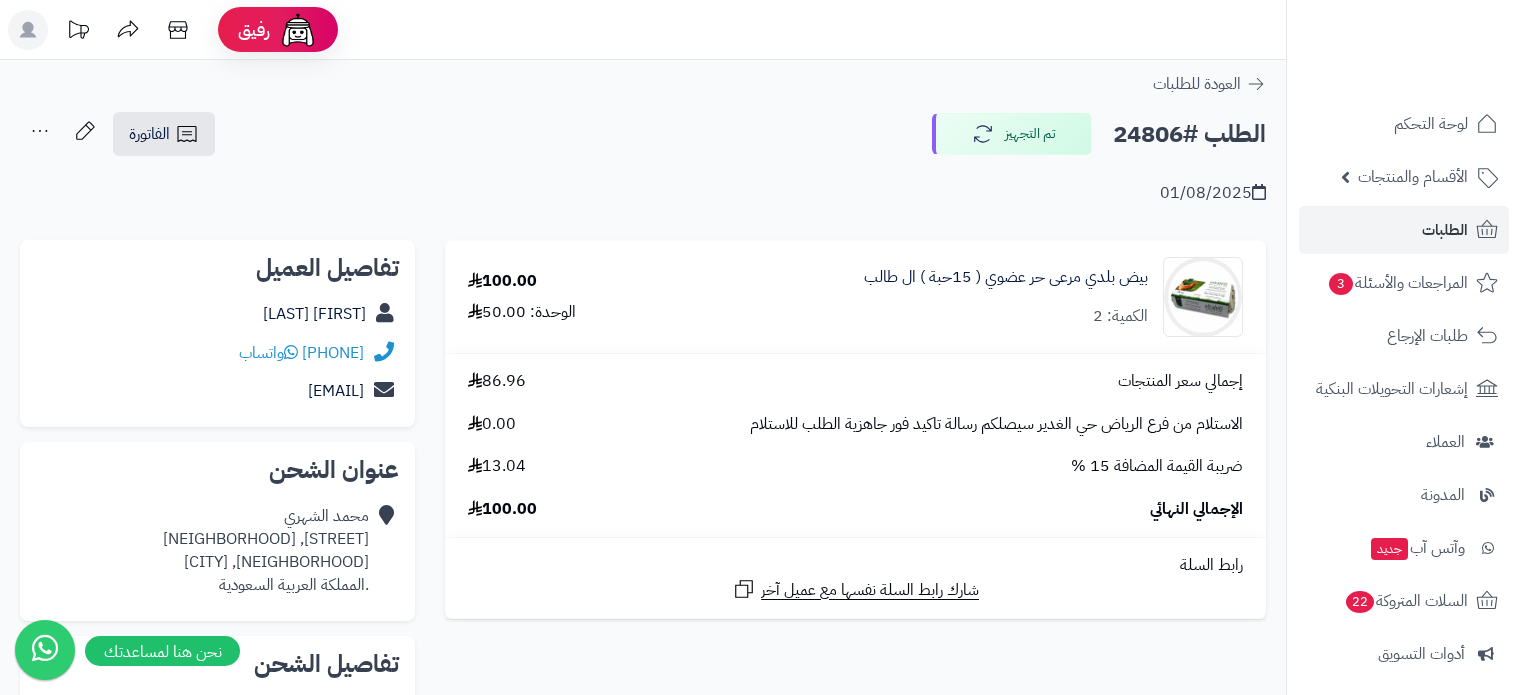 scroll, scrollTop: 0, scrollLeft: 0, axis: both 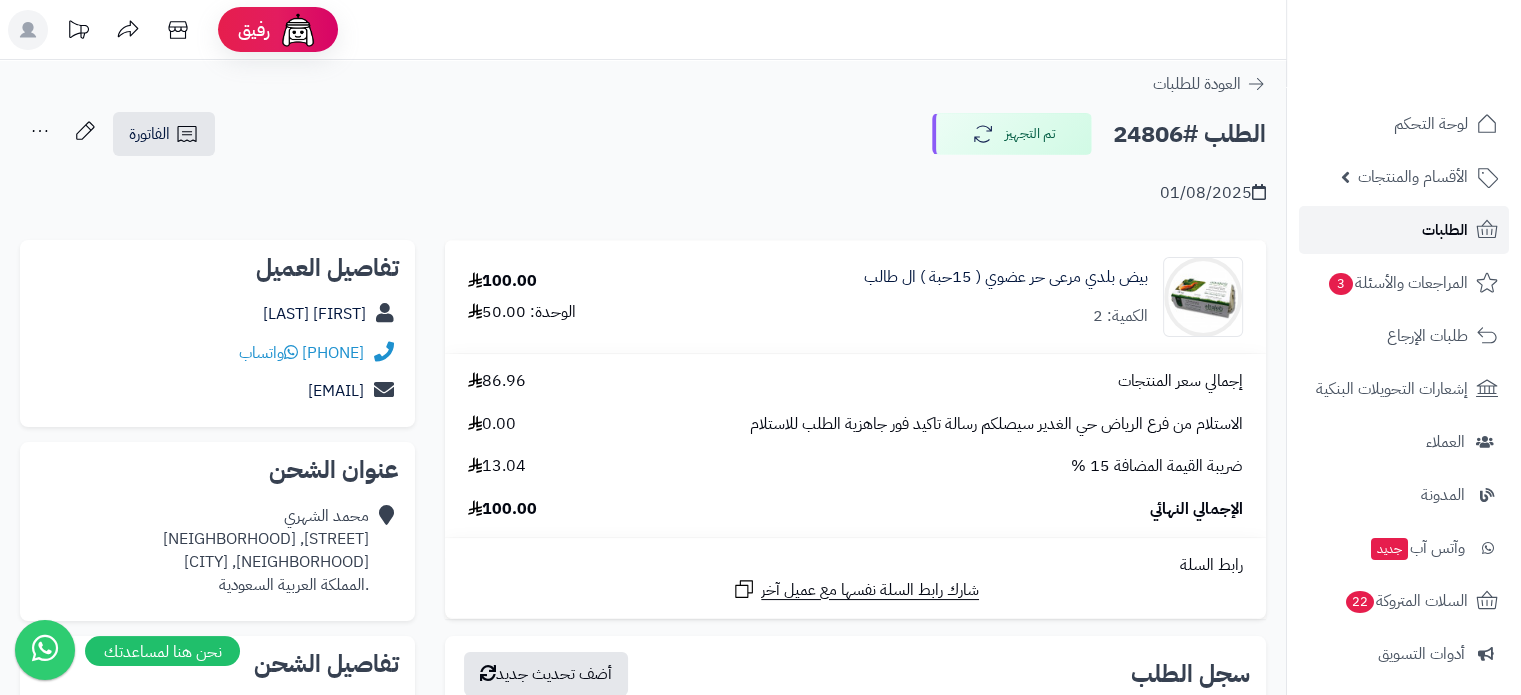 click on "الطلبات" at bounding box center [1445, 230] 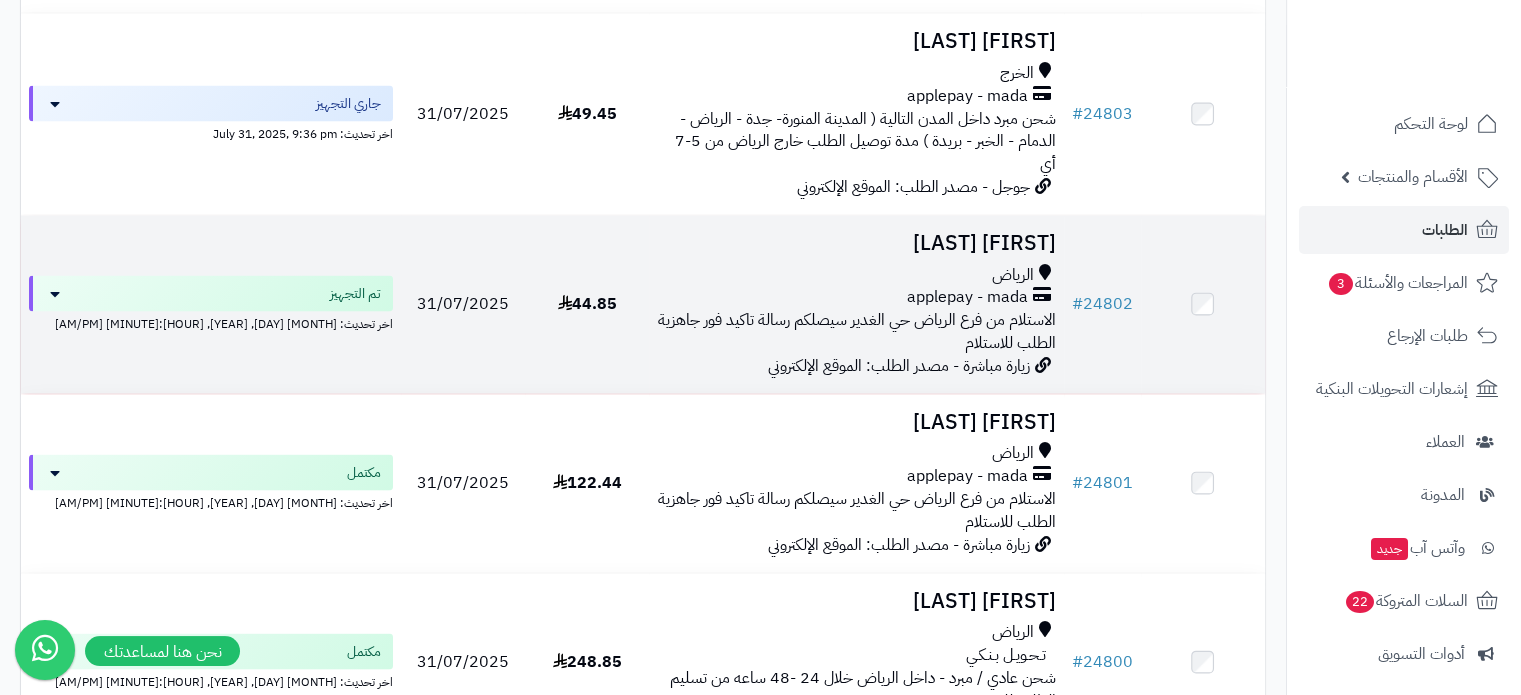 scroll, scrollTop: 4100, scrollLeft: 0, axis: vertical 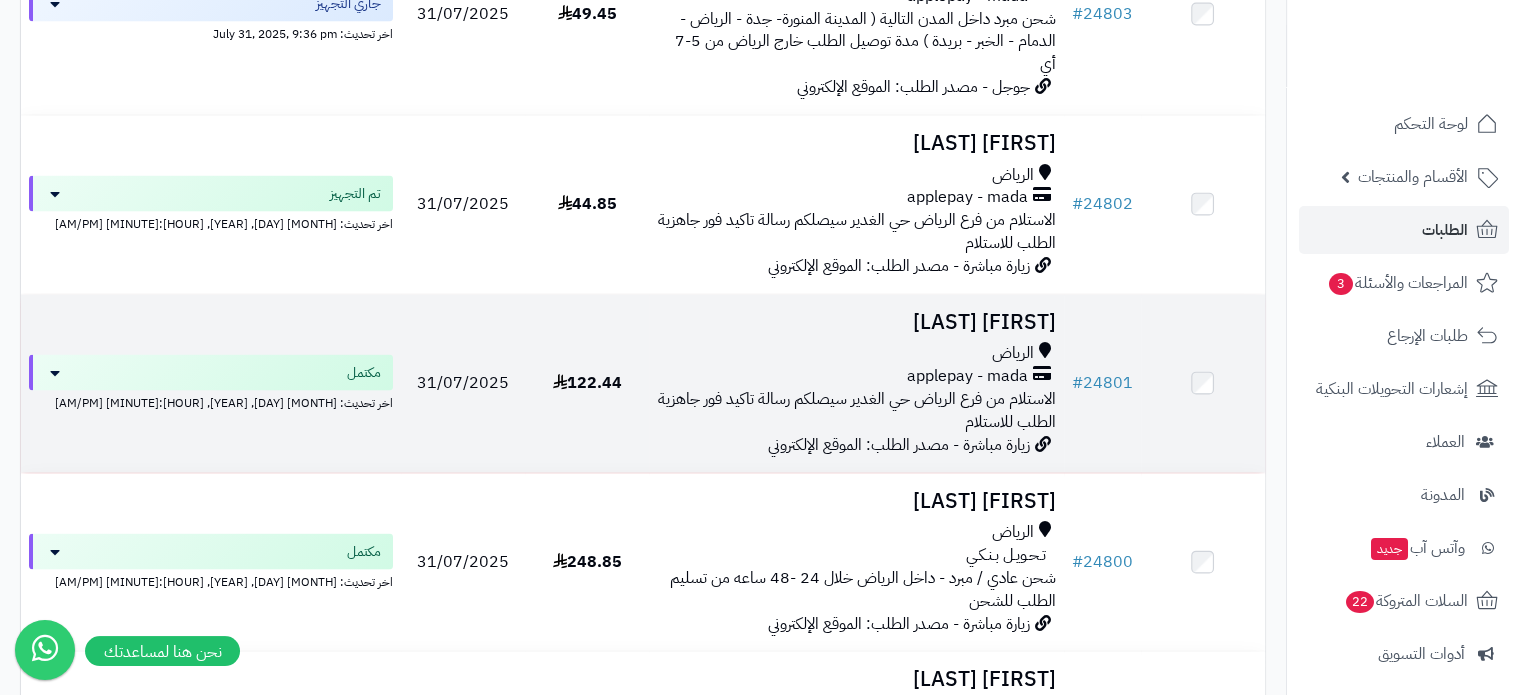 click on "الرياض" at bounding box center [856, 353] 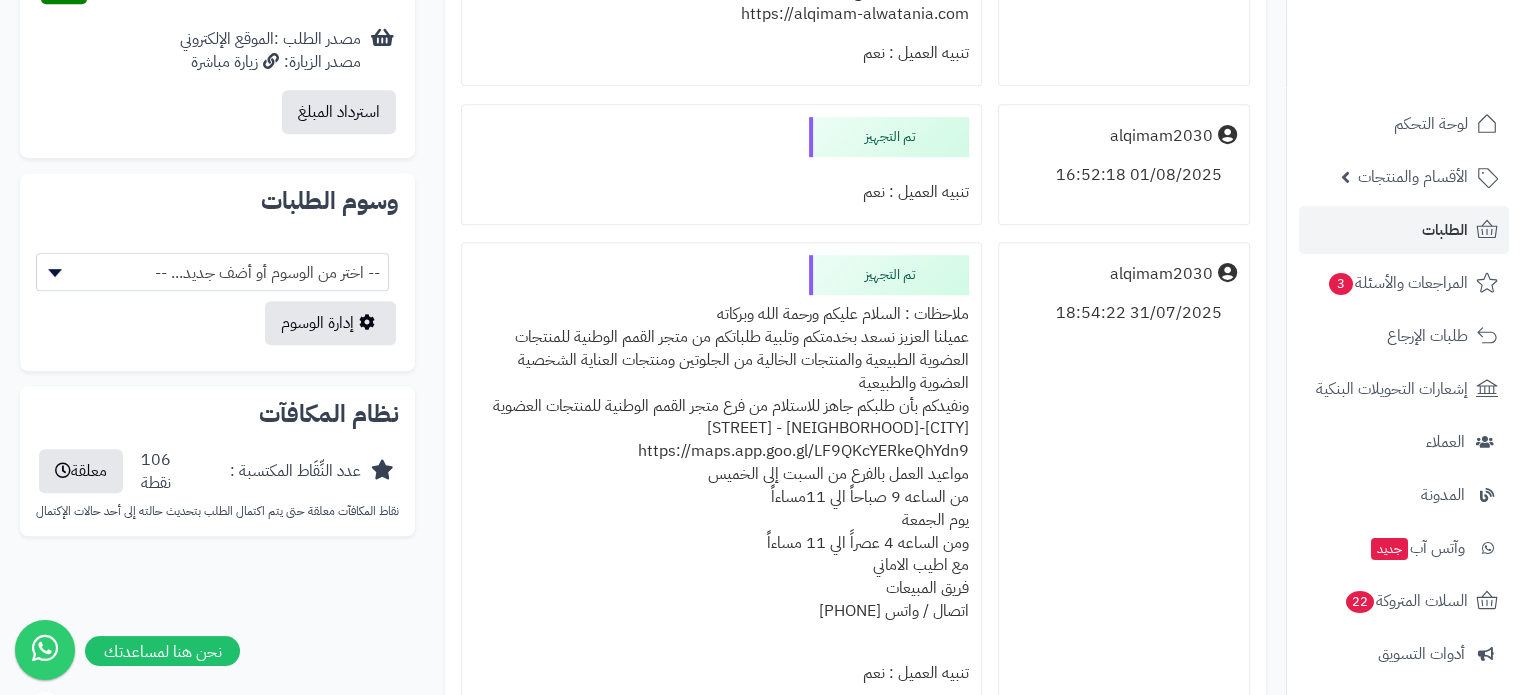 scroll, scrollTop: 1200, scrollLeft: 0, axis: vertical 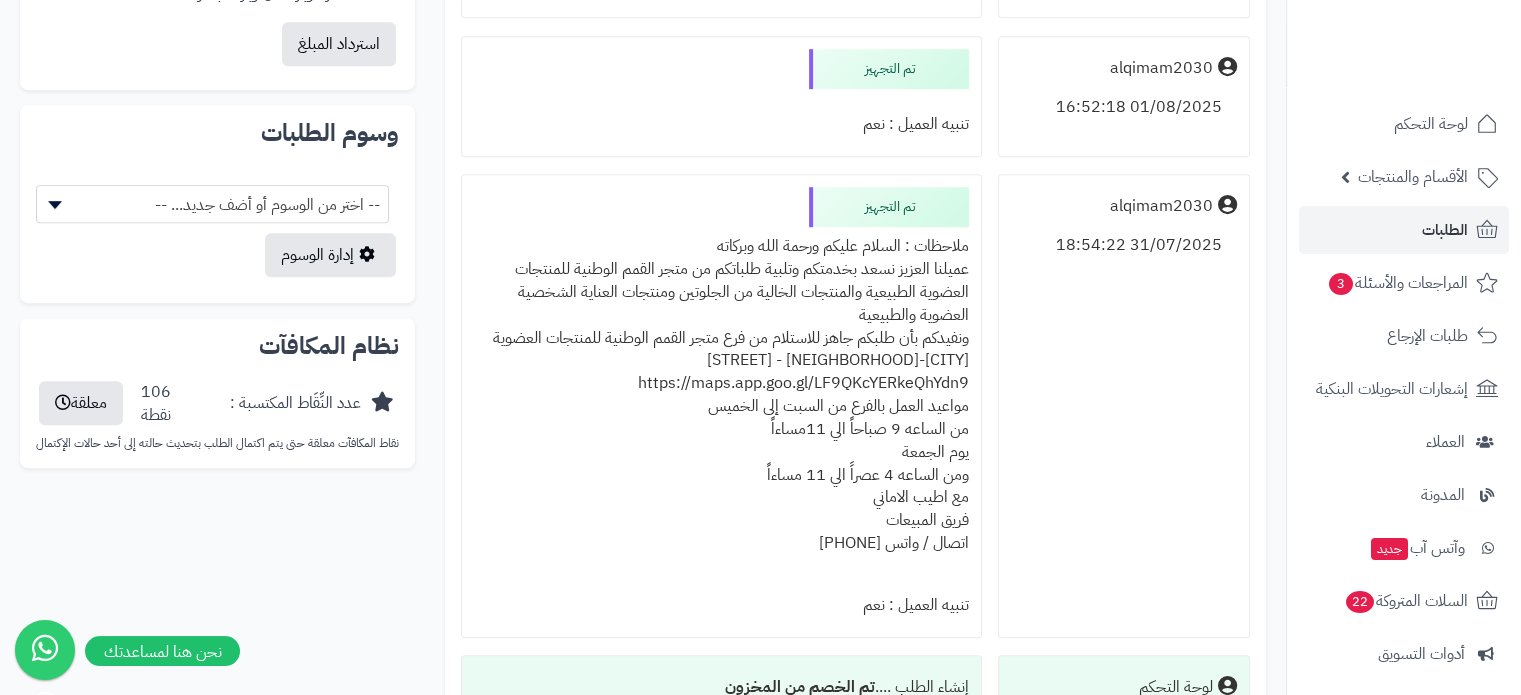 click on "ملاحظات : السلام عليكم ورحمة الله وبركاته
عميلنا العزيز نسعد بخدمتكم وتلبية طلباتكم من متجر القمم الوطنية للمنتجات العضوية الطبيعية والمنتجات الخالية من الجلوتين ومنتجات العناية الشخصية العضوية والطبيعية
ونفيدكم بأن طلبكم جاهز للاستلام من فرع متجر القمم الوطنية للمنتجات العضوية
الرياض -حي الغدير - شارع السيل
https://maps.app.goo.gl/LF9QKcYERkeQhYdn9
مواعيد العمل بالفرع من السبت إلى الخميس
من الساعه 9 صباحاََ الي 11مساءاََ
يوم الجمعة
ومن الساعه 4 عصراً الي 11 مساءاََ
مع اطيب الاماني
فريق المبيعات
اتصال / واتس [PHONE]" at bounding box center (721, 406) 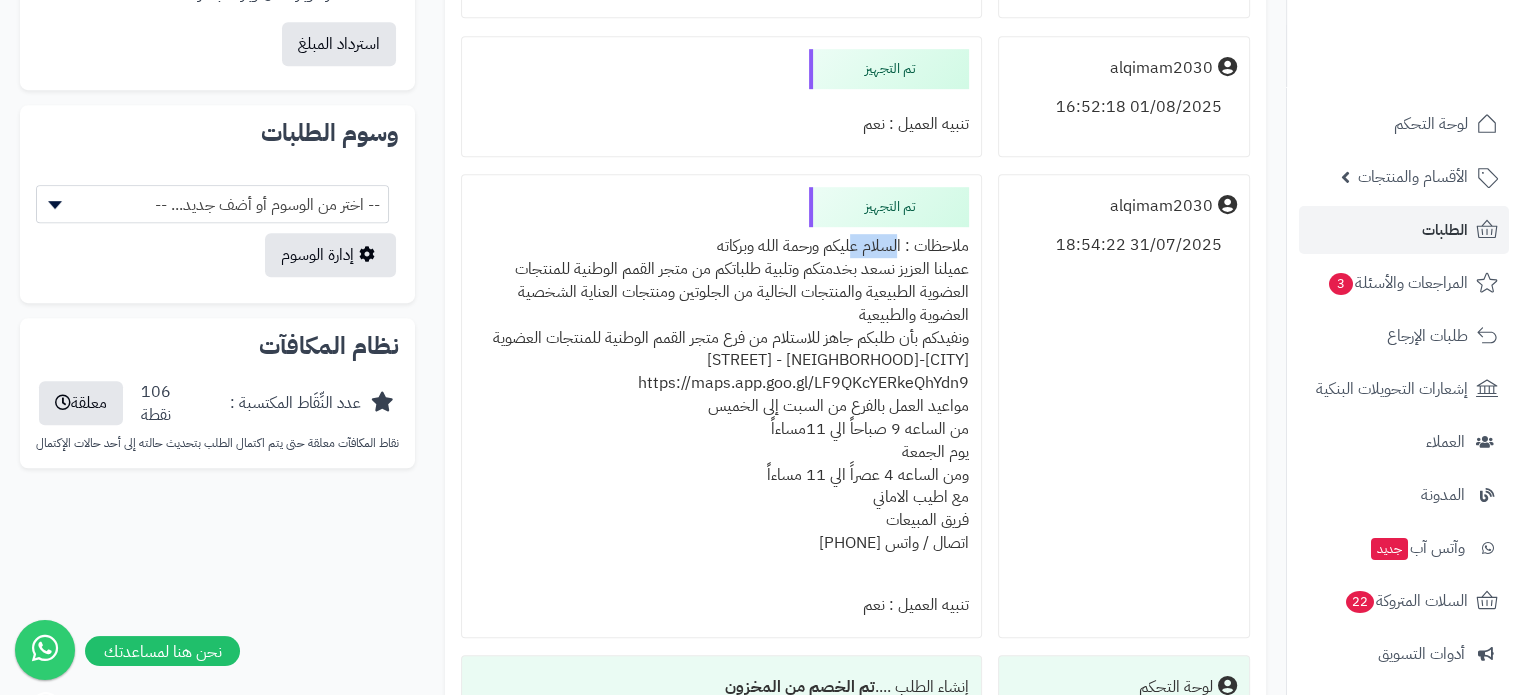 click on "ملاحظات : السلام عليكم ورحمة الله وبركاته
عميلنا العزيز نسعد بخدمتكم وتلبية طلباتكم من متجر القمم الوطنية للمنتجات العضوية الطبيعية والمنتجات الخالية من الجلوتين ومنتجات العناية الشخصية العضوية والطبيعية
ونفيدكم بأن طلبكم جاهز للاستلام من فرع متجر القمم الوطنية للمنتجات العضوية
الرياض -حي الغدير - شارع السيل
https://maps.app.goo.gl/LF9QKcYERkeQhYdn9
مواعيد العمل بالفرع من السبت إلى الخميس
من الساعه 9 صباحاََ الي 11مساءاََ
يوم الجمعة
ومن الساعه 4 عصراً الي 11 مساءاََ
مع اطيب الاماني
فريق المبيعات
اتصال / واتس 0571052100" at bounding box center (721, 406) 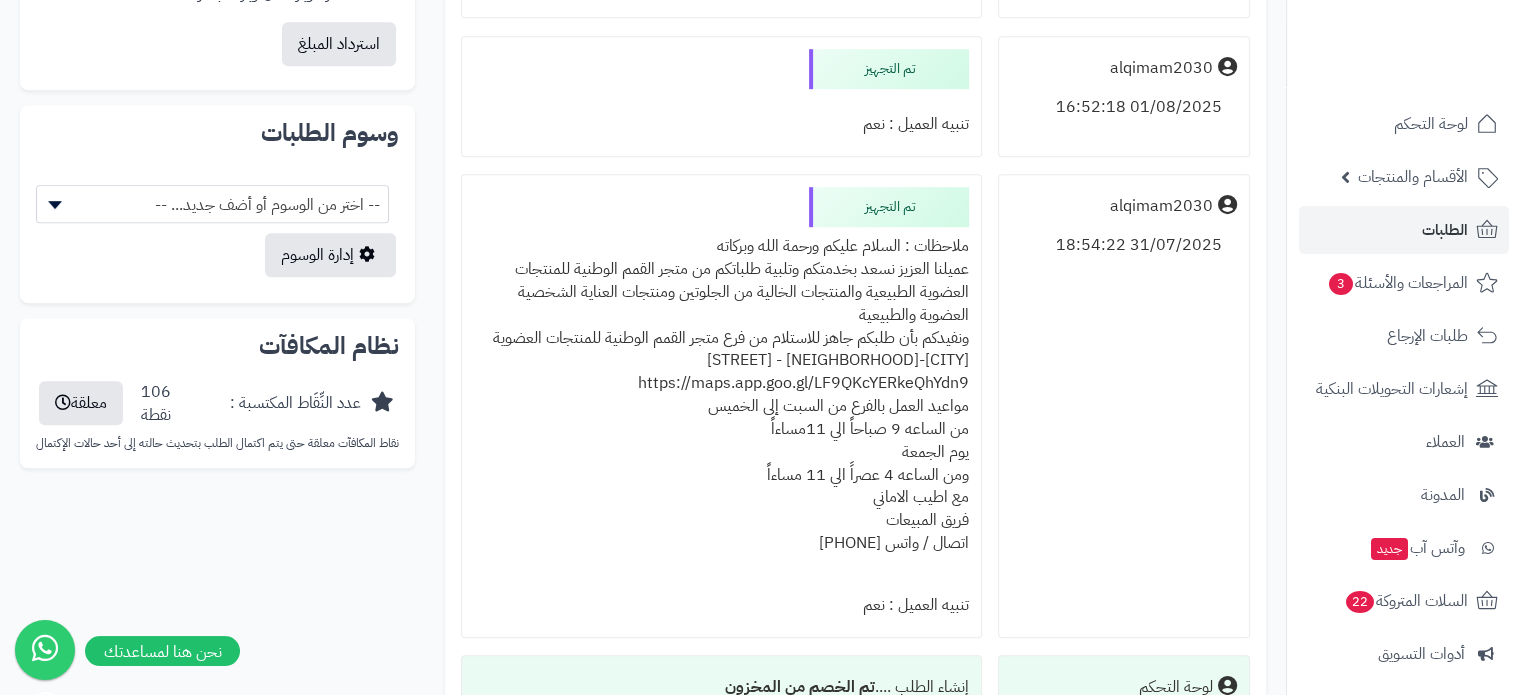 click on "ملاحظات : السلام عليكم ورحمة الله وبركاته
عميلنا العزيز نسعد بخدمتكم وتلبية طلباتكم من متجر القمم الوطنية للمنتجات العضوية الطبيعية والمنتجات الخالية من الجلوتين ومنتجات العناية الشخصية العضوية والطبيعية
ونفيدكم بأن طلبكم جاهز للاستلام من فرع متجر القمم الوطنية للمنتجات العضوية
الرياض -حي الغدير - شارع السيل
https://maps.app.goo.gl/LF9QKcYERkeQhYdn9
مواعيد العمل بالفرع من السبت إلى الخميس
من الساعه 9 صباحاََ الي 11مساءاََ
يوم الجمعة
ومن الساعه 4 عصراً الي 11 مساءاََ
مع اطيب الاماني
فريق المبيعات
اتصال / واتس 0571052100" at bounding box center [721, 406] 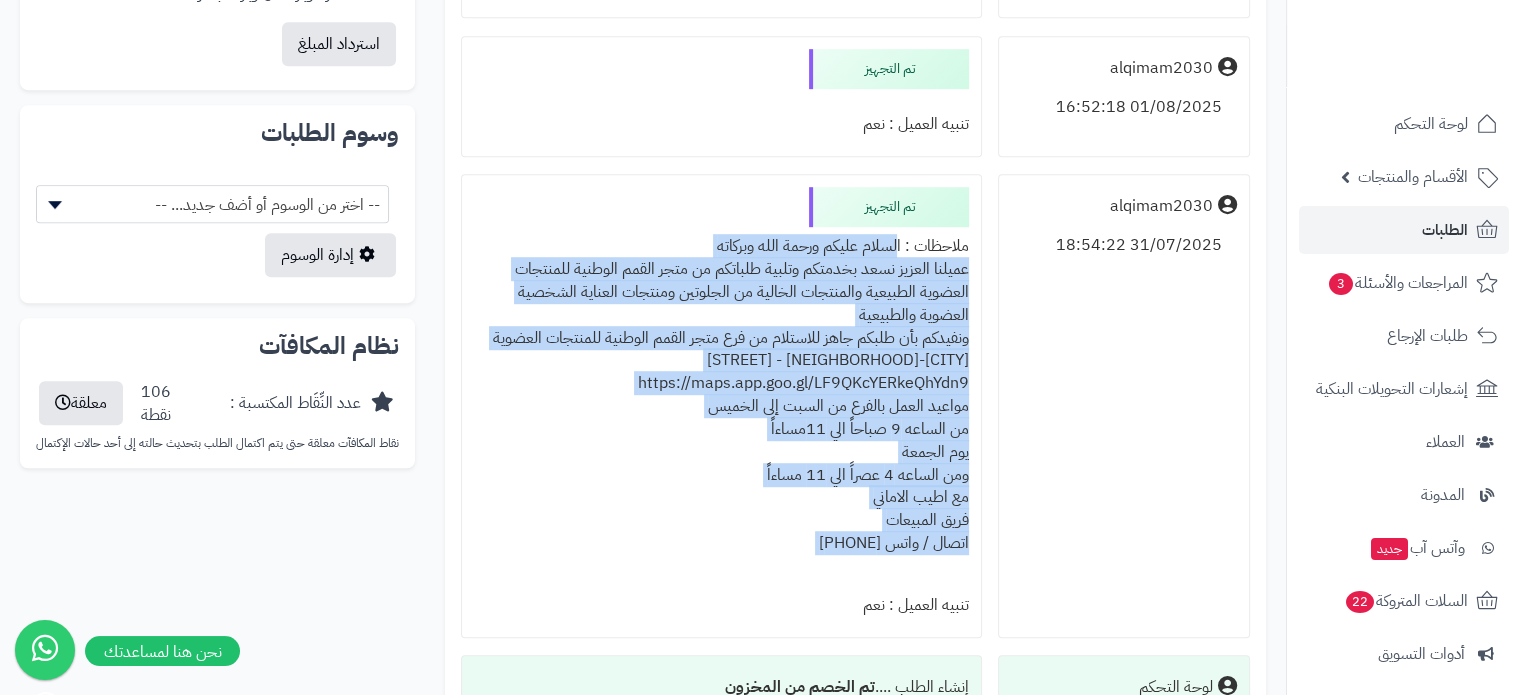drag, startPoint x: 886, startPoint y: 255, endPoint x: 721, endPoint y: 543, distance: 331.91714 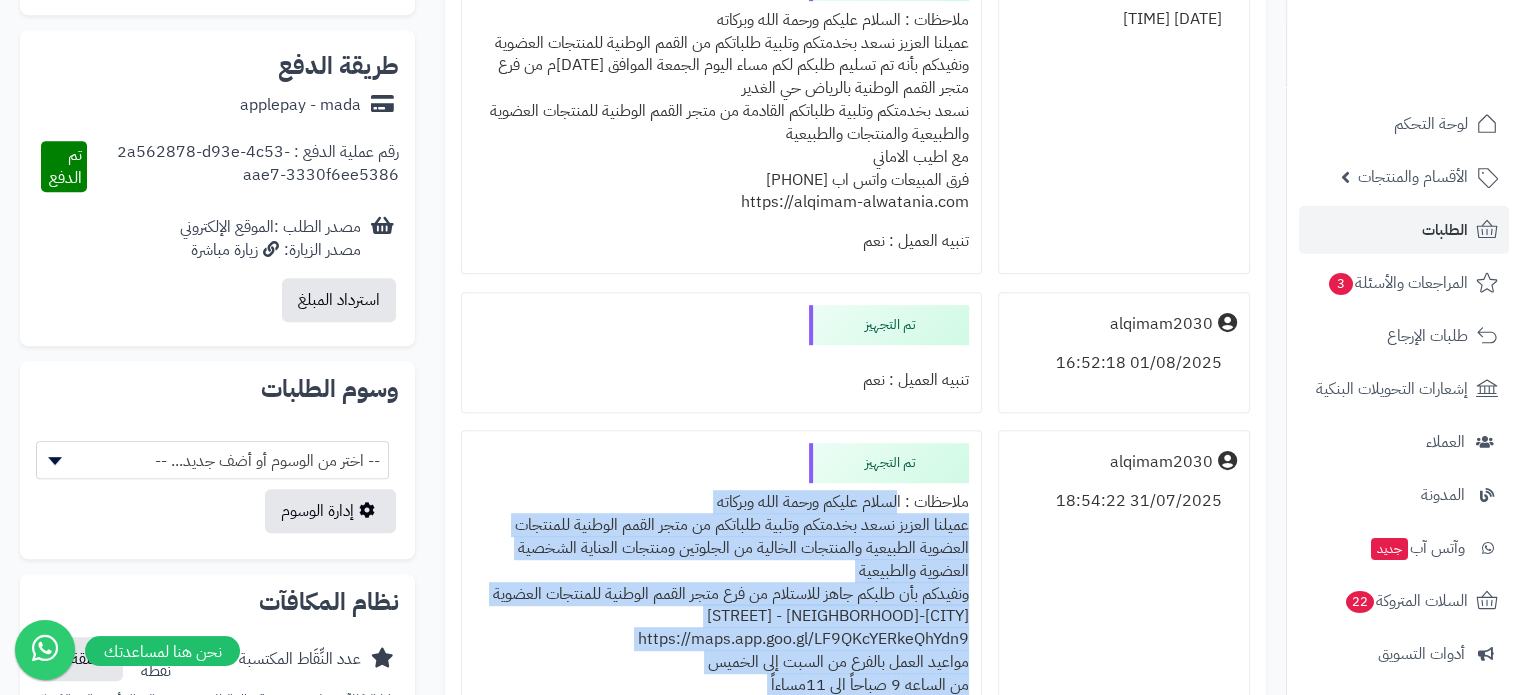 scroll, scrollTop: 1177, scrollLeft: 0, axis: vertical 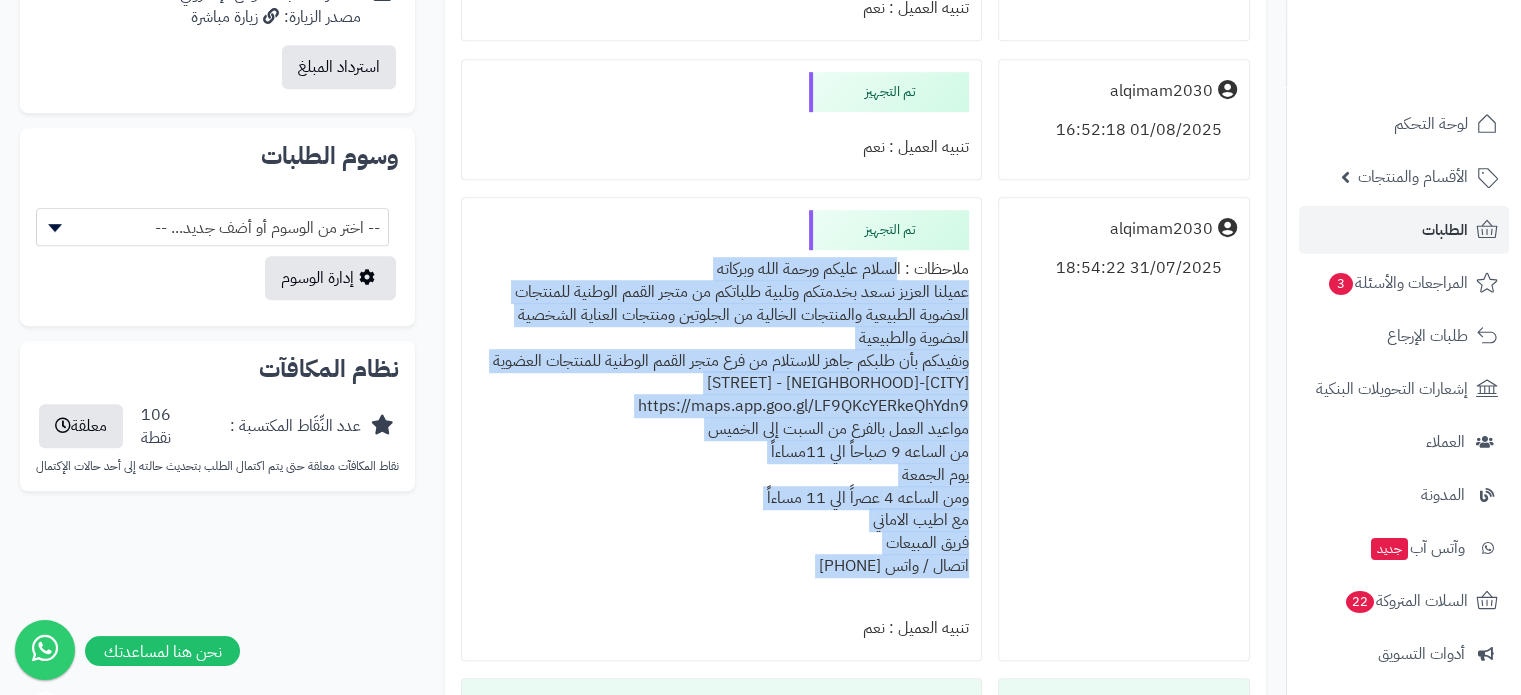 copy on "السلام عليكم ورحمة الله وبركاته
عميلنا العزيز نسعد بخدمتكم وتلبية طلباتكم من متجر القمم الوطنية للمنتجات العضوية الطبيعية والمنتجات الخالية من الجلوتين ومنتجات العناية الشخصية العضوية والطبيعية
ونفيدكم بأن طلبكم جاهز للاستلام من فرع متجر القمم الوطنية للمنتجات العضوية
الرياض -حي الغدير - شارع السيل
https://maps.app.goo.gl/LF9QKcYERkeQhYdn9
مواعيد العمل بالفرع من السبت إلى الخميس
من الساعه 9 صباحاََ الي 11مساءاََ
يوم الجمعة
ومن الساعه 4 عصراً الي 11 مساءاََ
مع اطيب الاماني
فريق المبيعات
اتصال / واتس 0571052100" 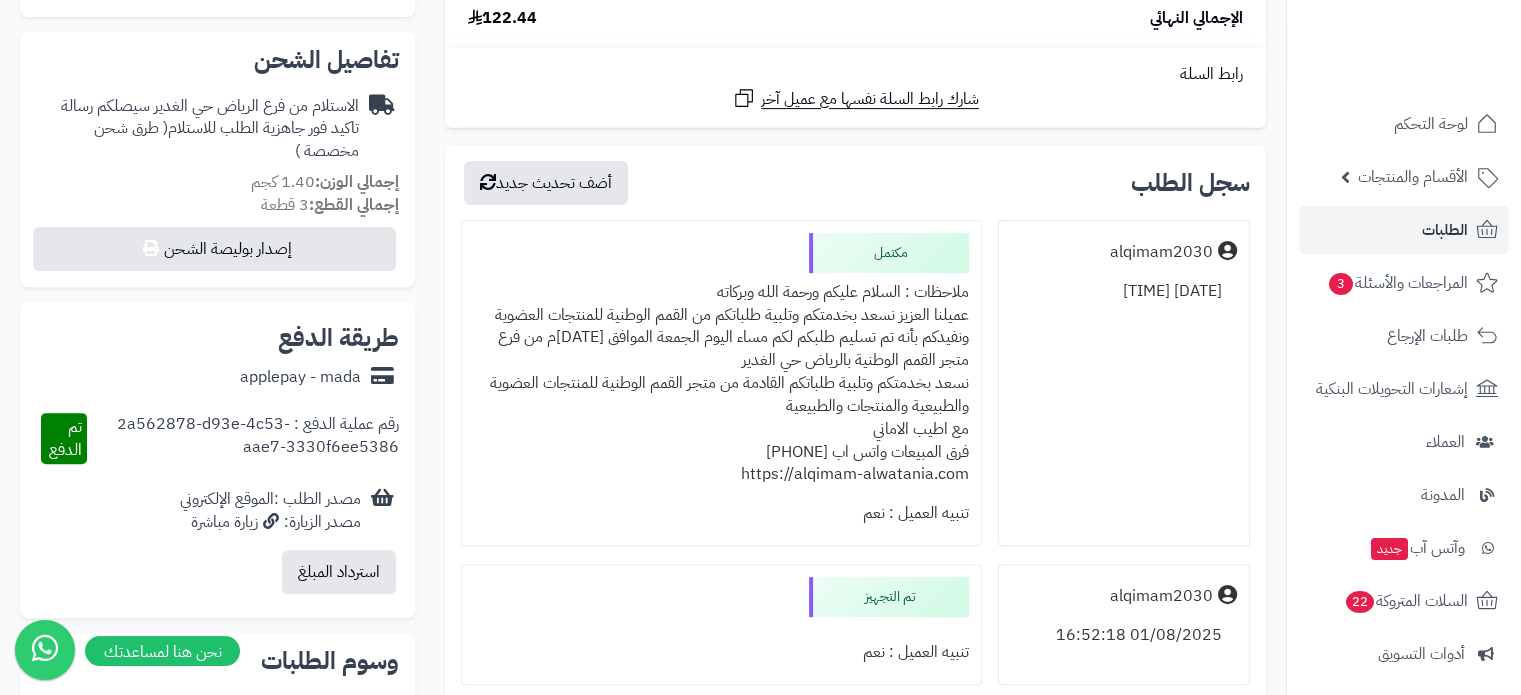 scroll, scrollTop: 477, scrollLeft: 0, axis: vertical 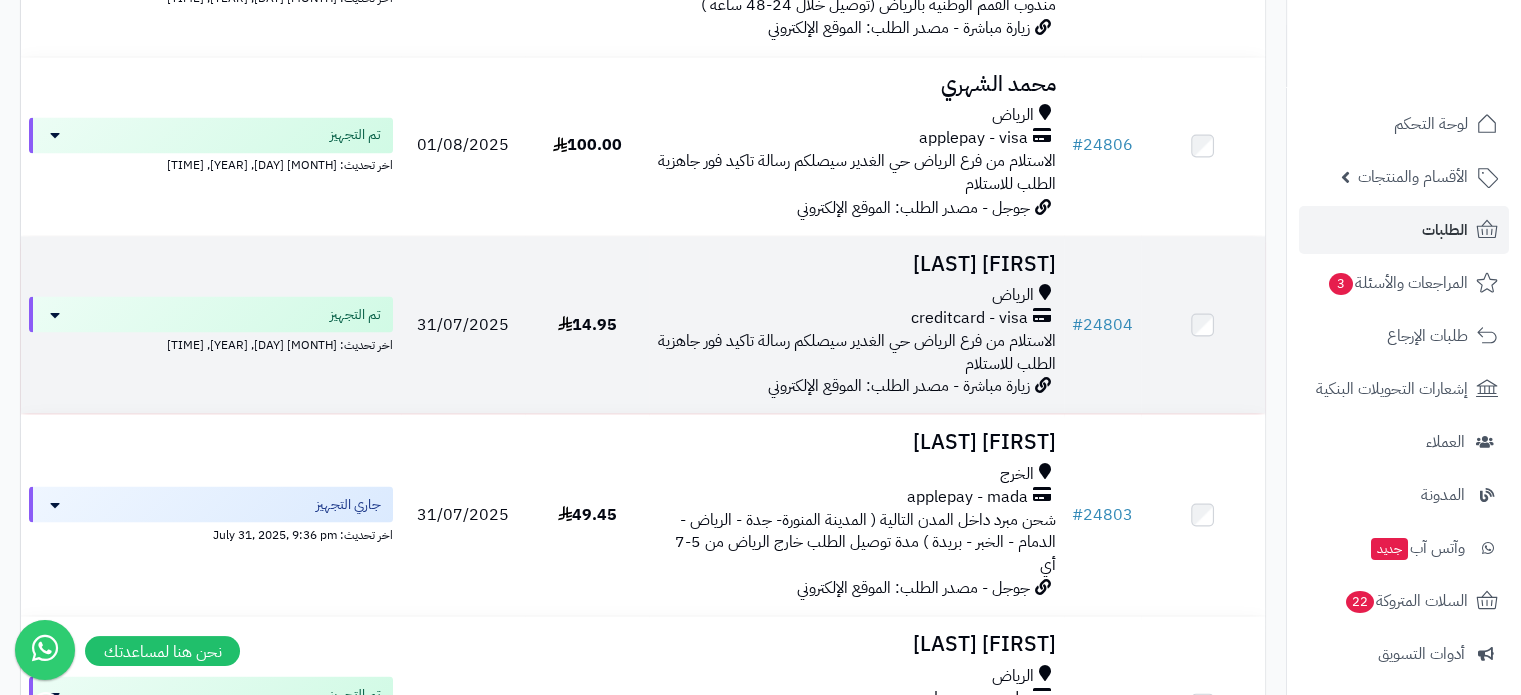 click on "[FIRST] [LAST]" at bounding box center [856, 263] 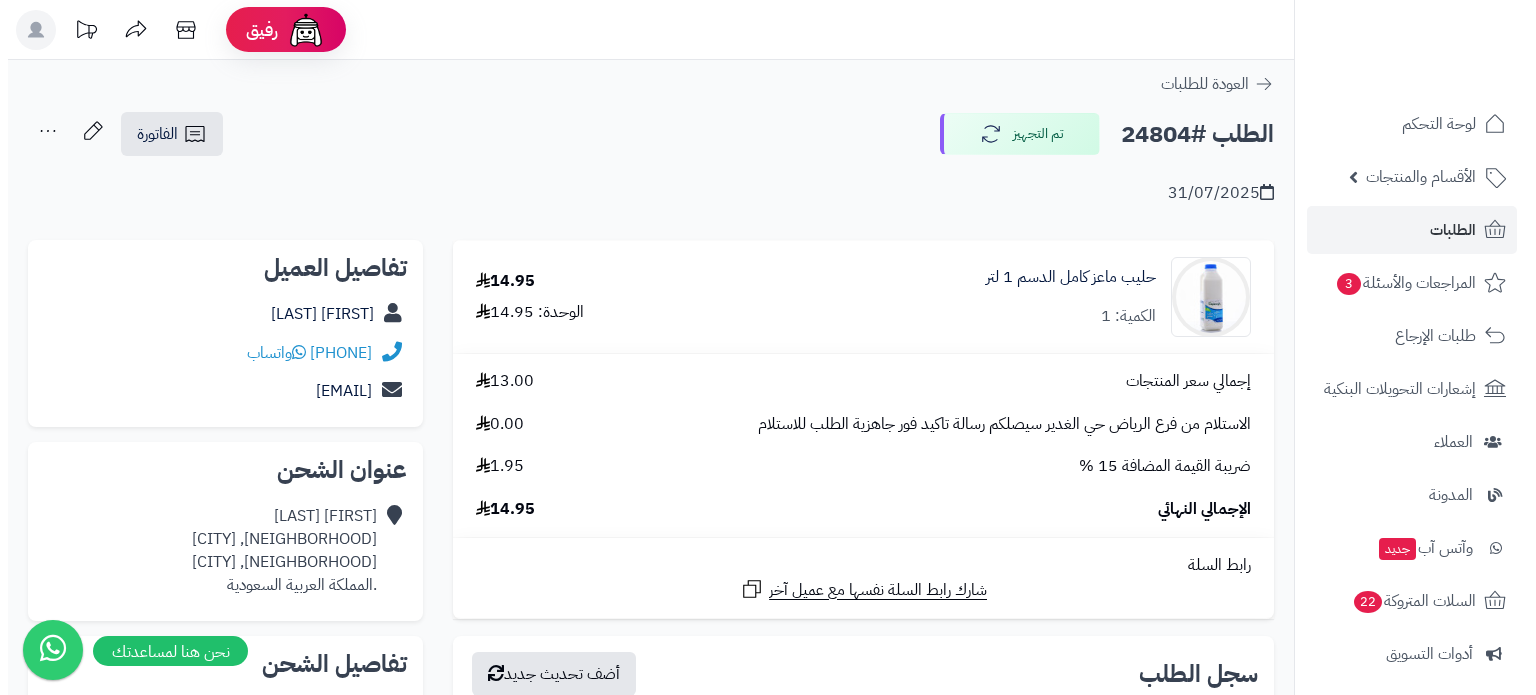 scroll, scrollTop: 0, scrollLeft: 0, axis: both 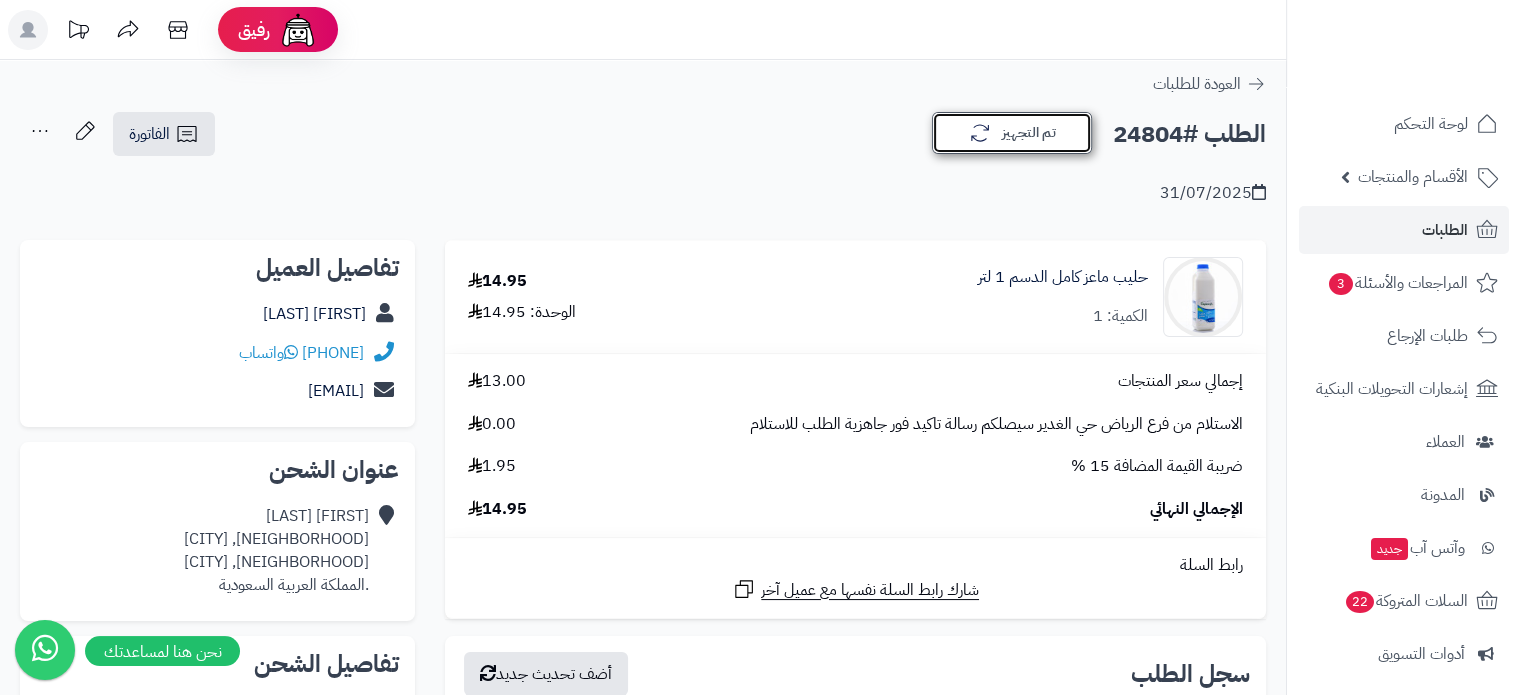 click on "تم التجهيز" at bounding box center (1012, 133) 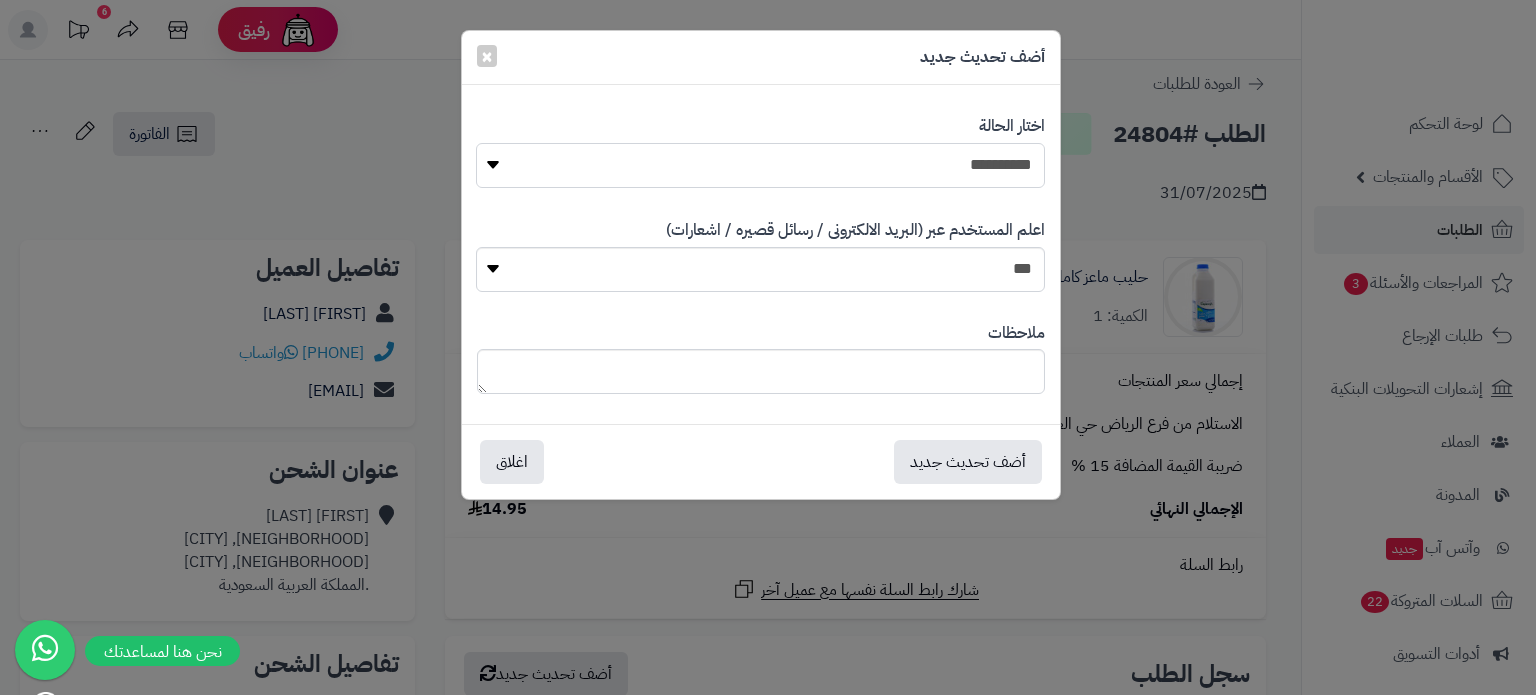 click on "**********" at bounding box center [760, 165] 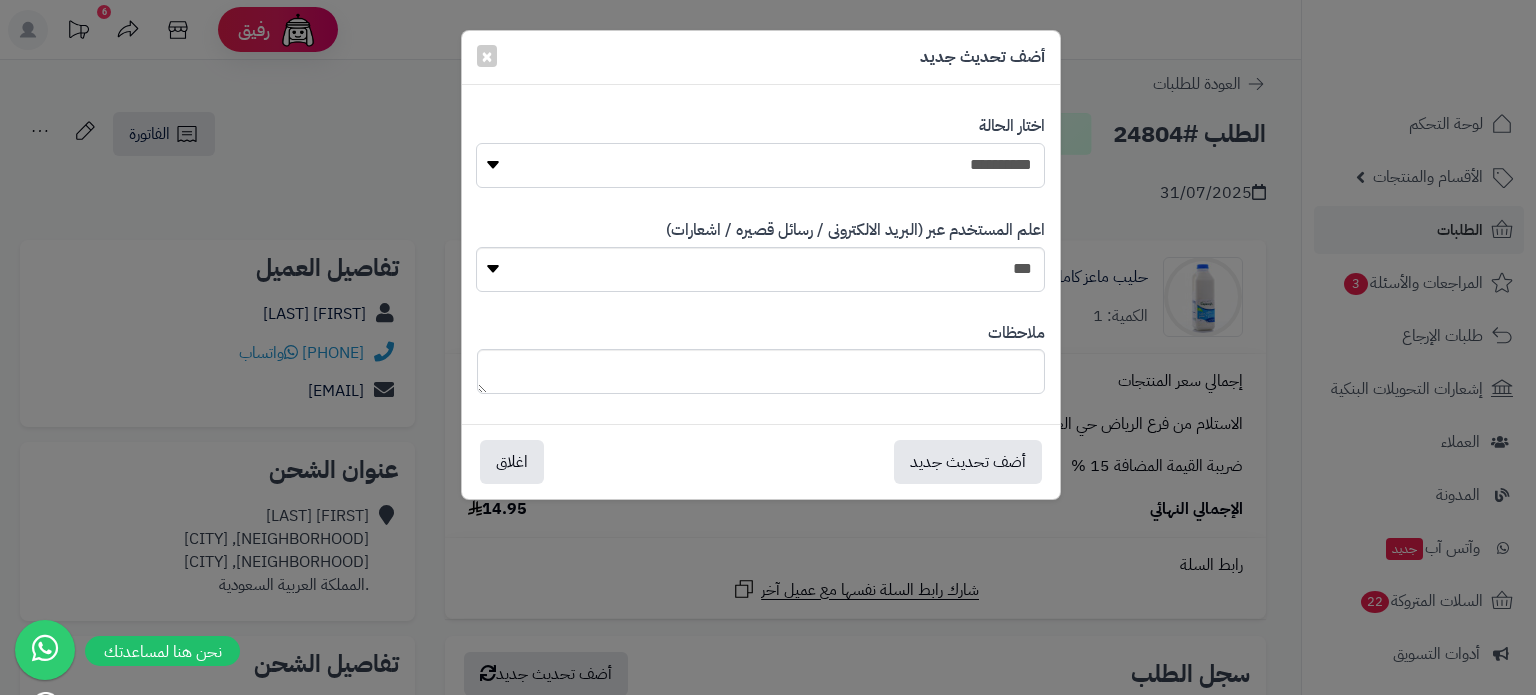 select on "*" 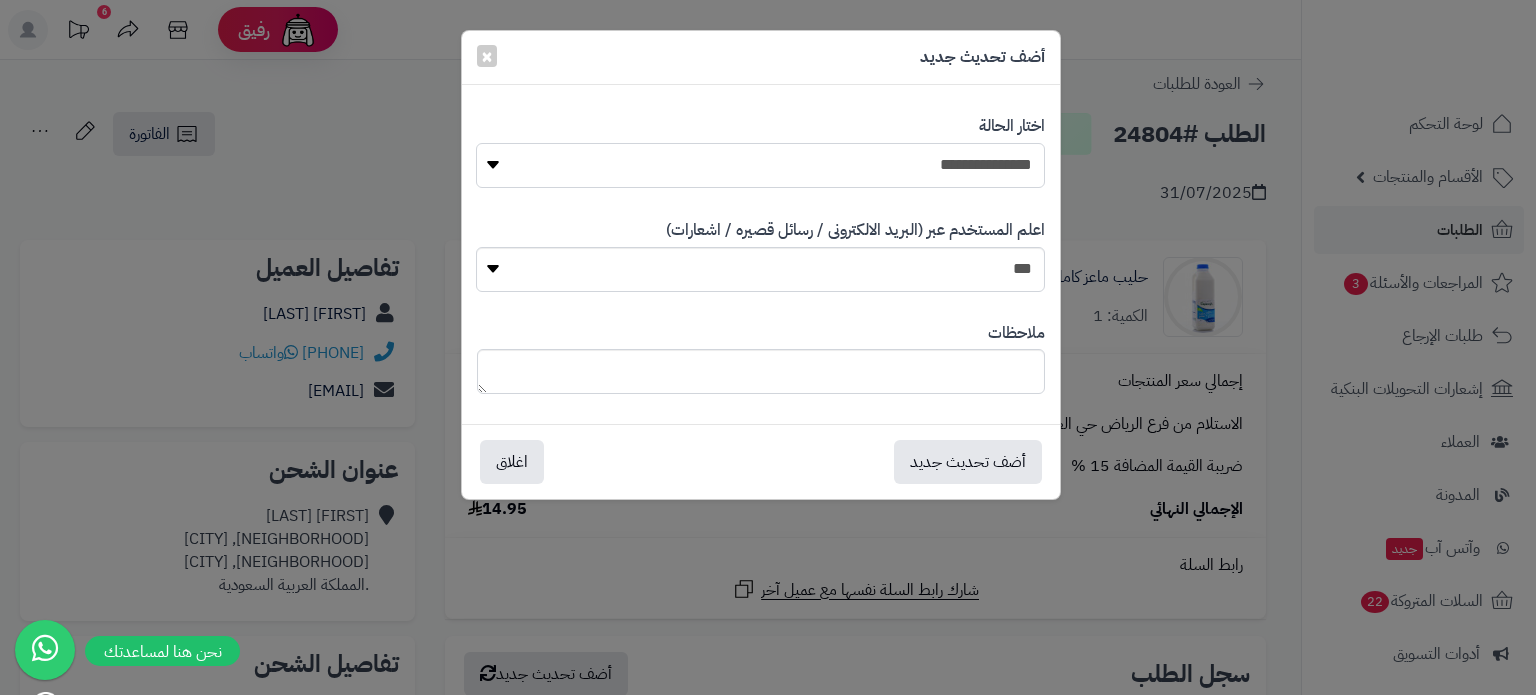 click on "**********" at bounding box center (760, 165) 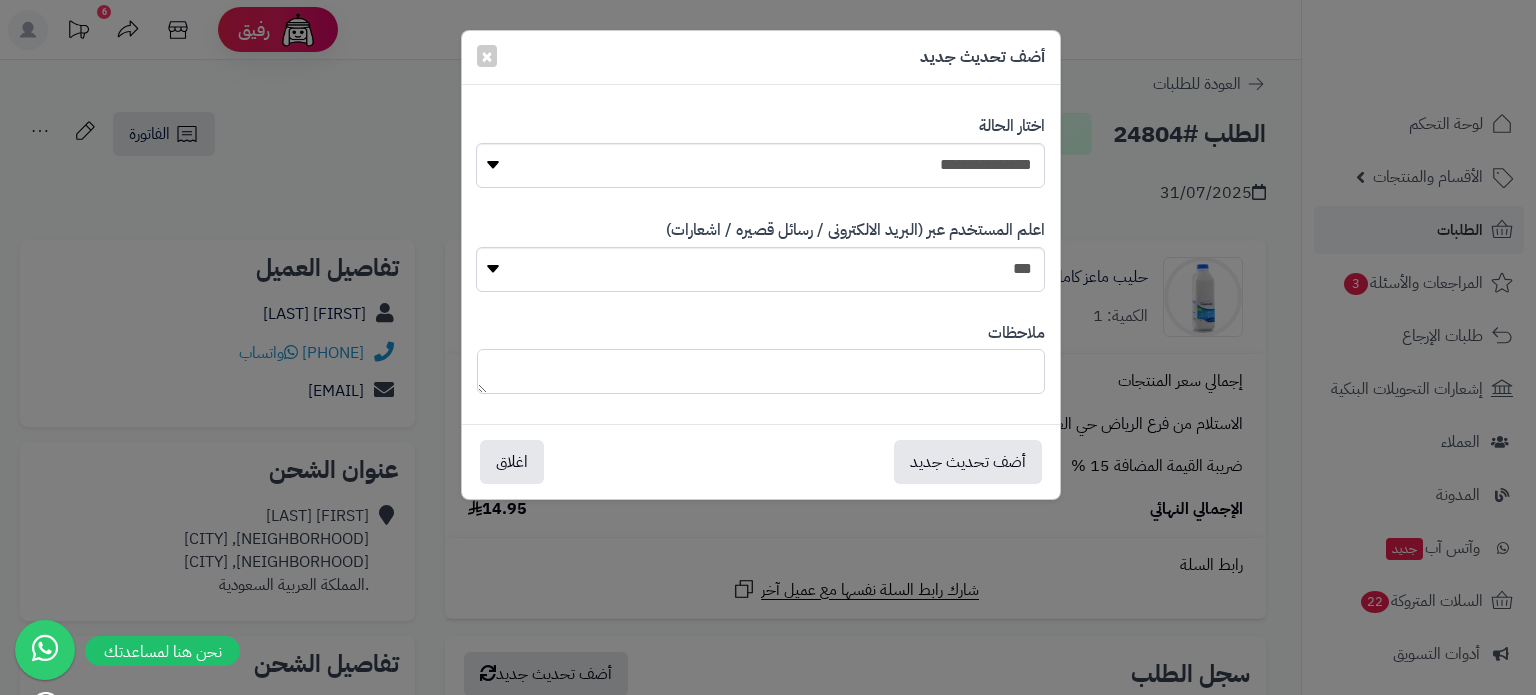 paste on "**********" 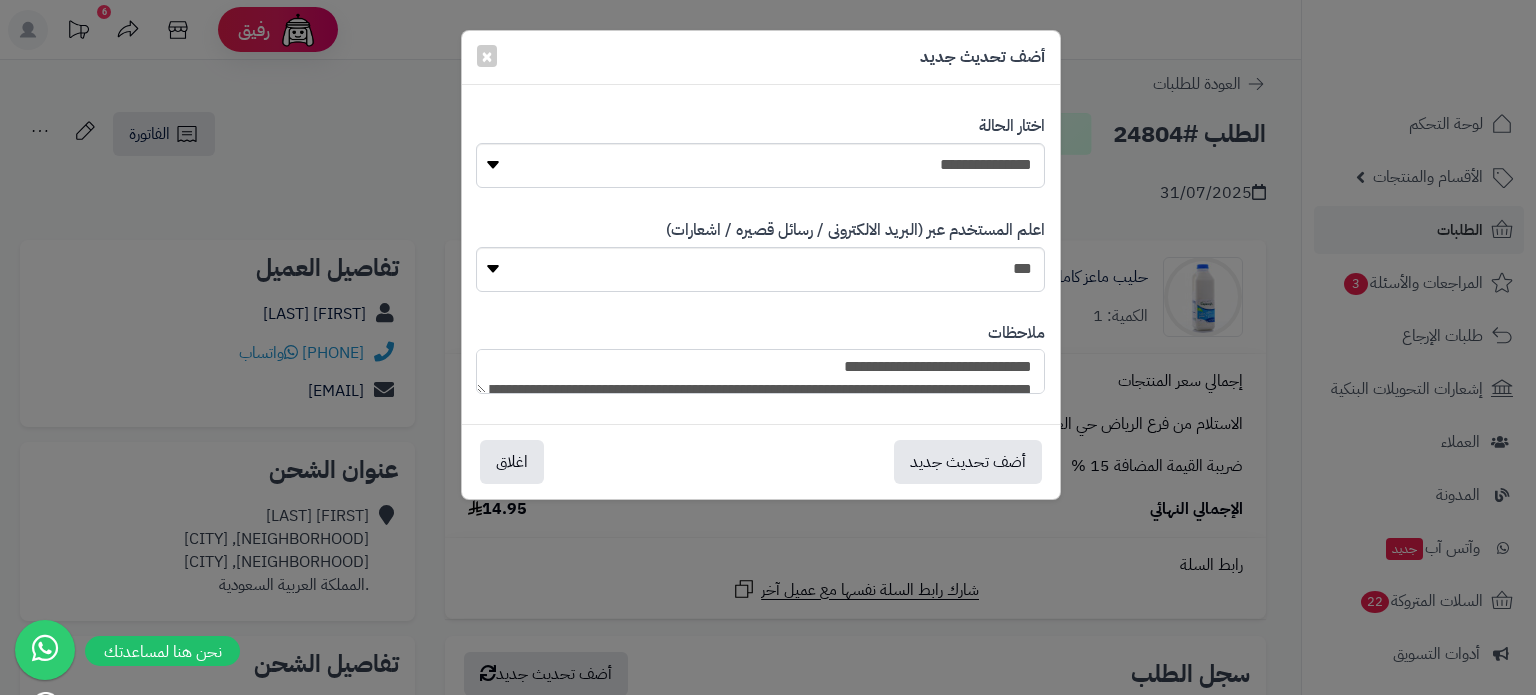 scroll, scrollTop: 0, scrollLeft: 0, axis: both 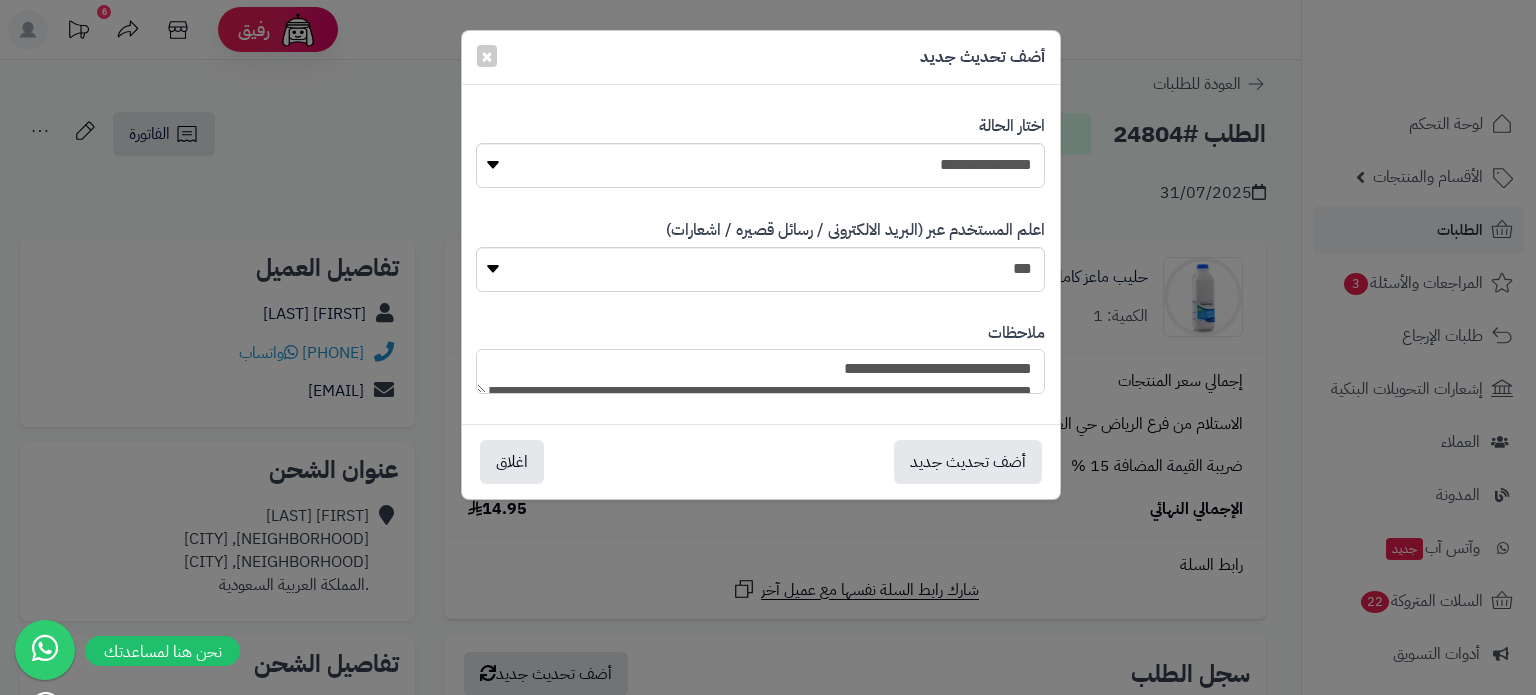 click on "**********" at bounding box center (760, 371) 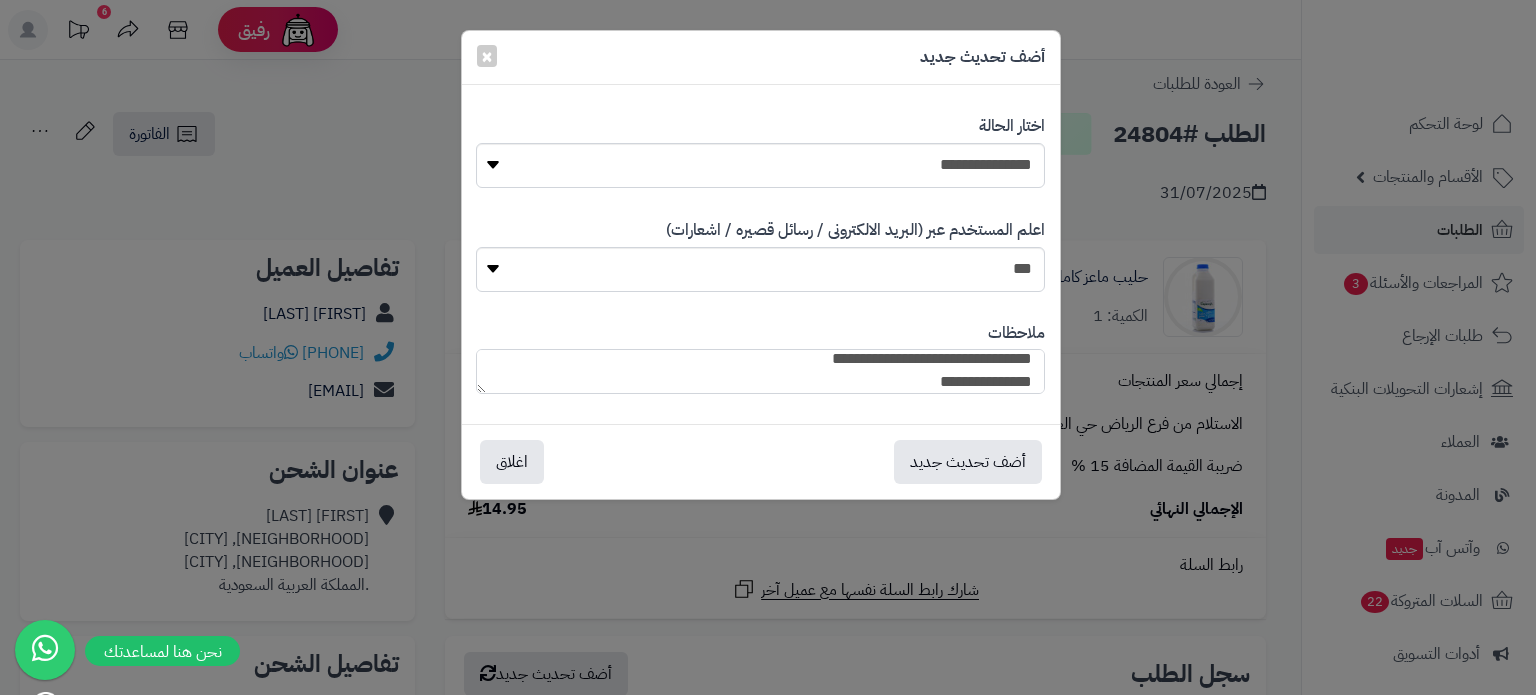scroll, scrollTop: 240, scrollLeft: 0, axis: vertical 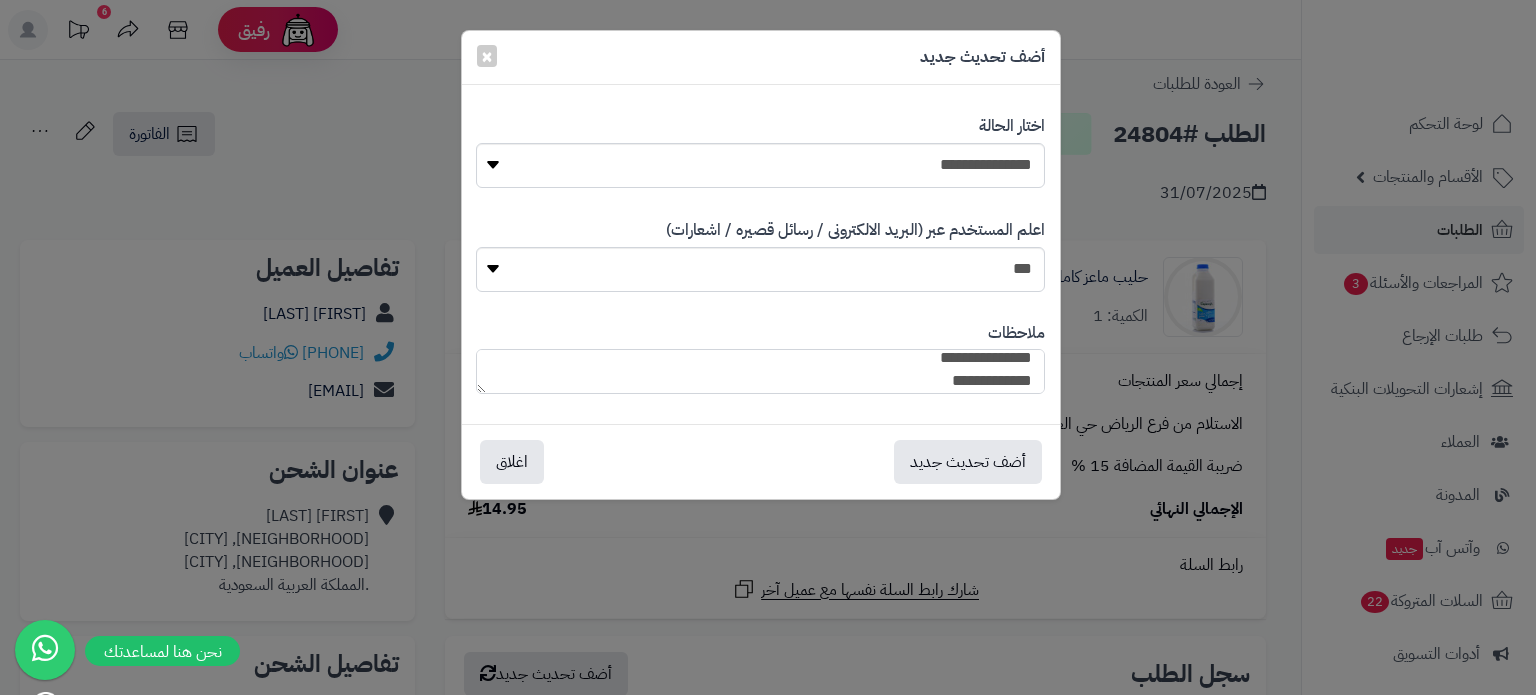 type 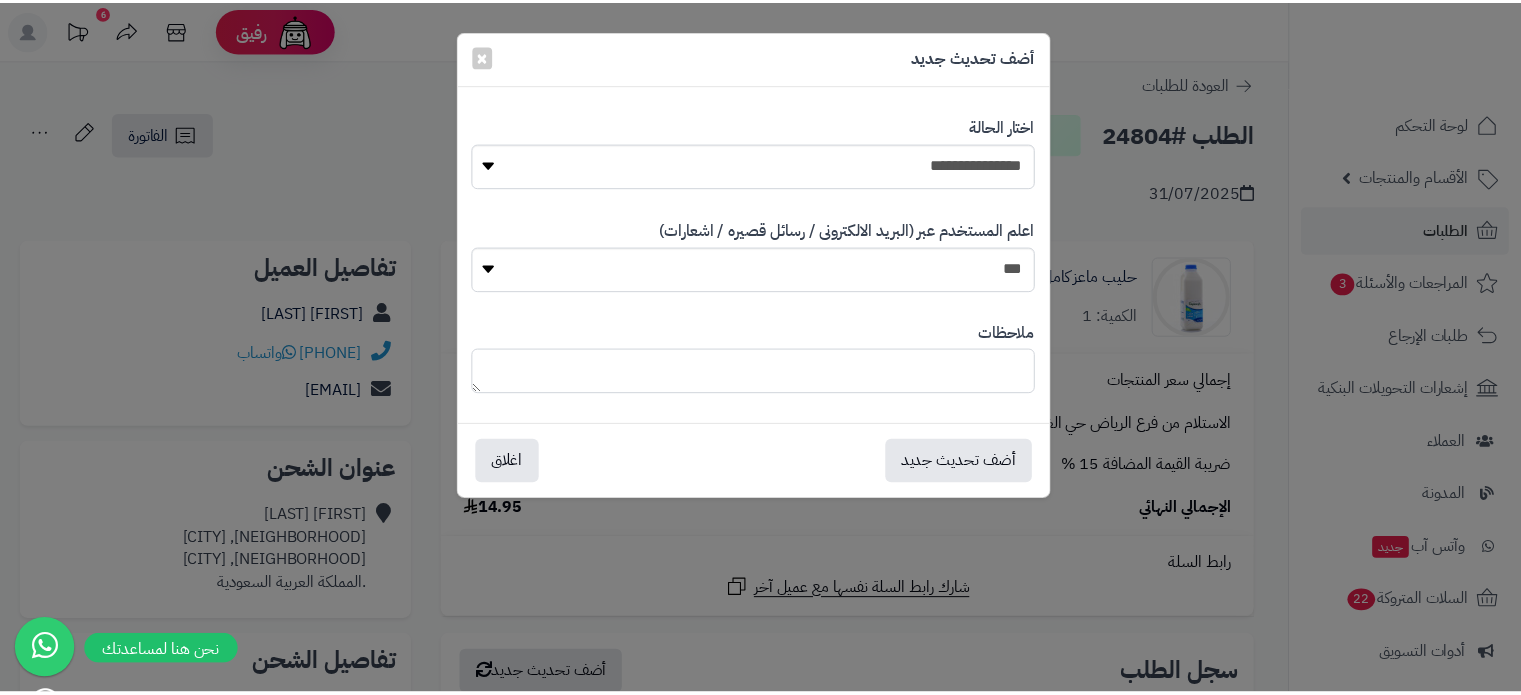 scroll, scrollTop: 0, scrollLeft: 0, axis: both 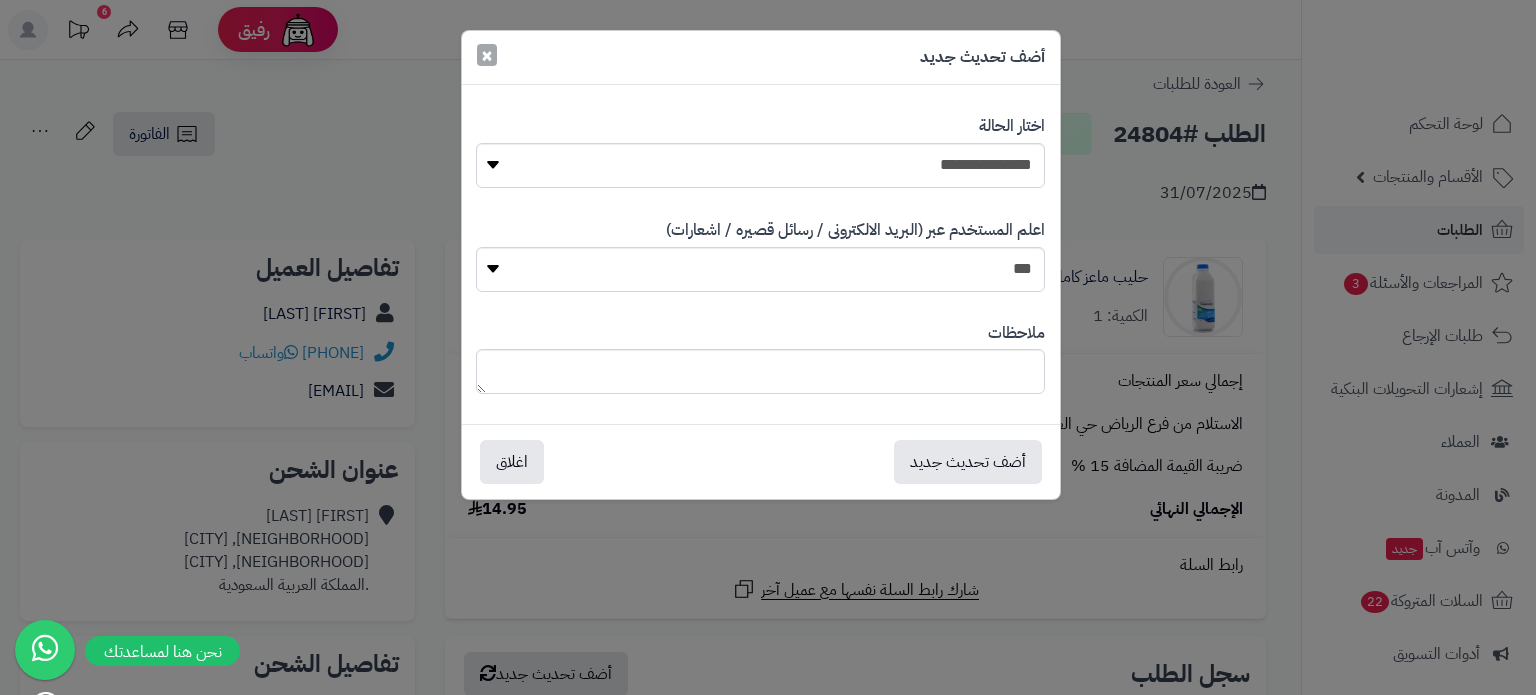click on "×" at bounding box center [487, 55] 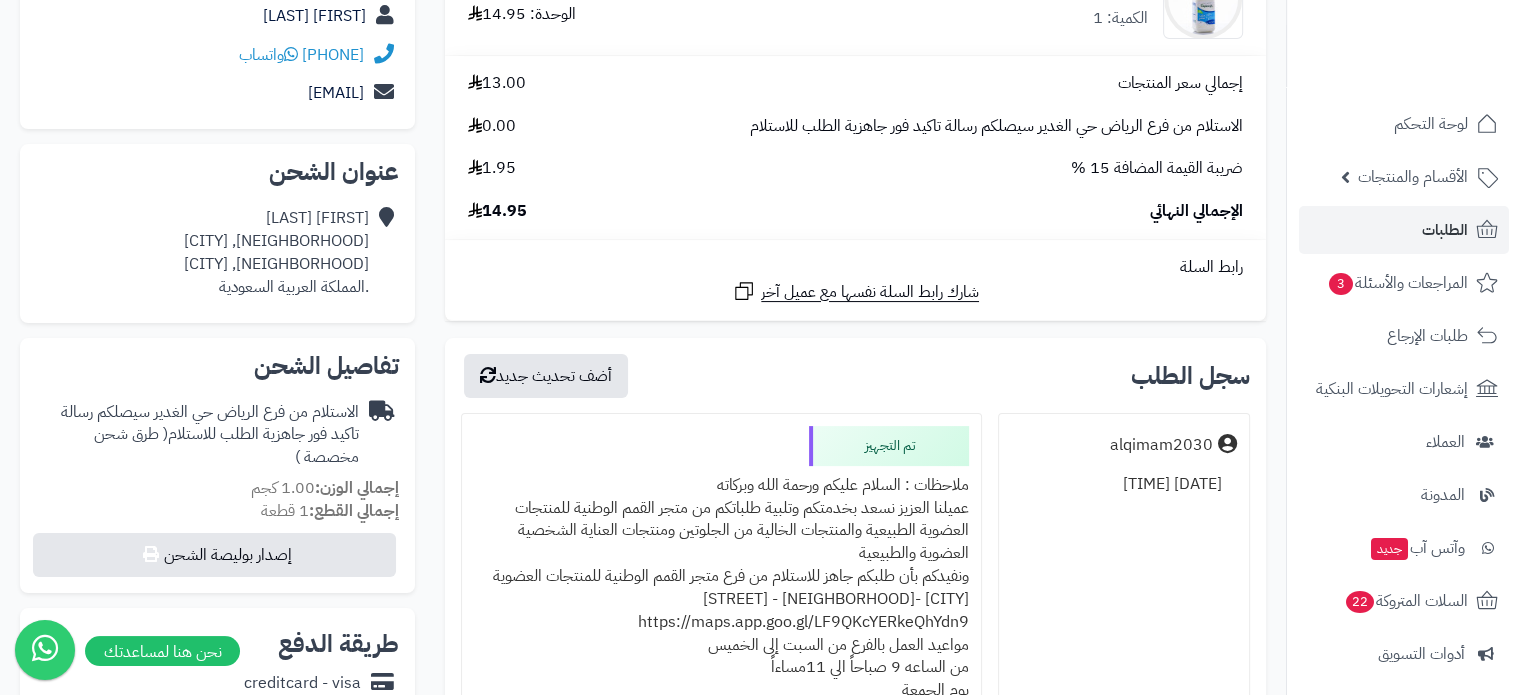 scroll, scrollTop: 200, scrollLeft: 0, axis: vertical 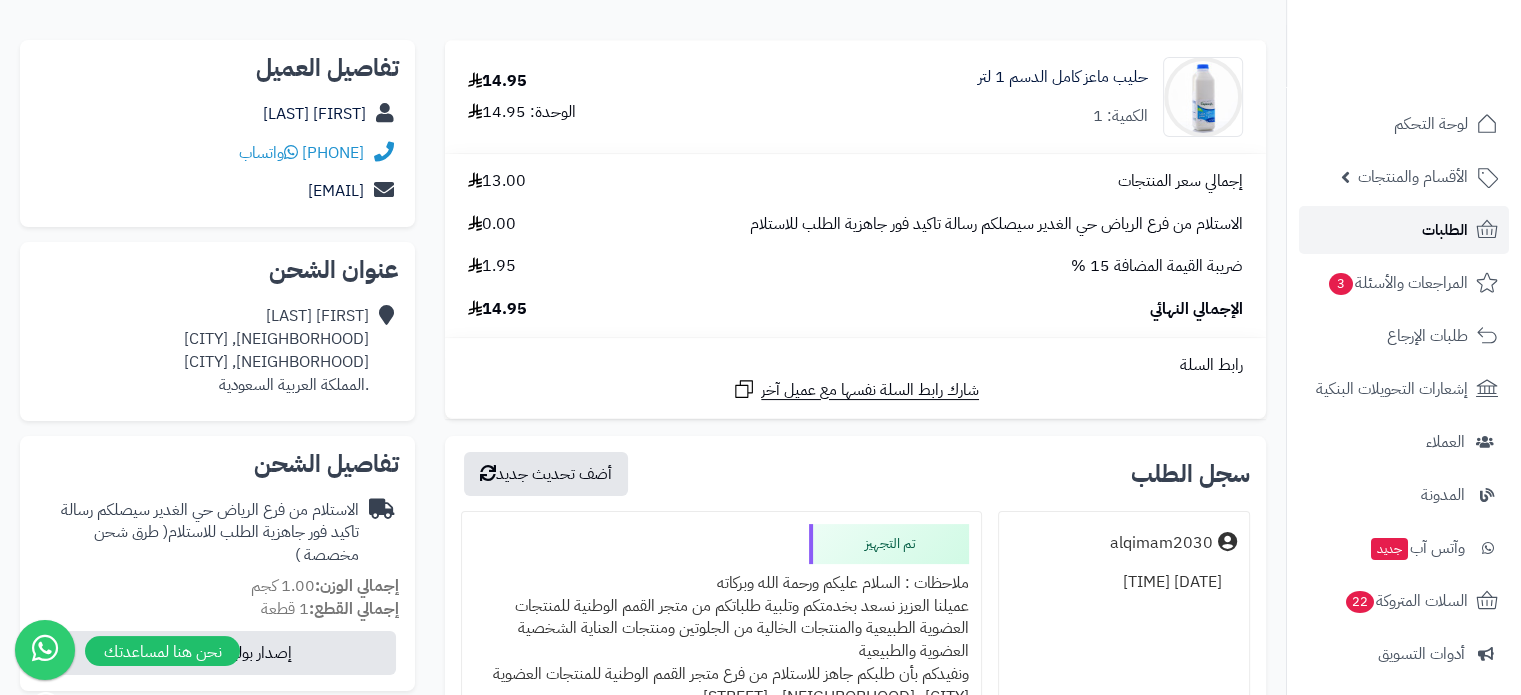 click on "الطلبات" at bounding box center (1445, 230) 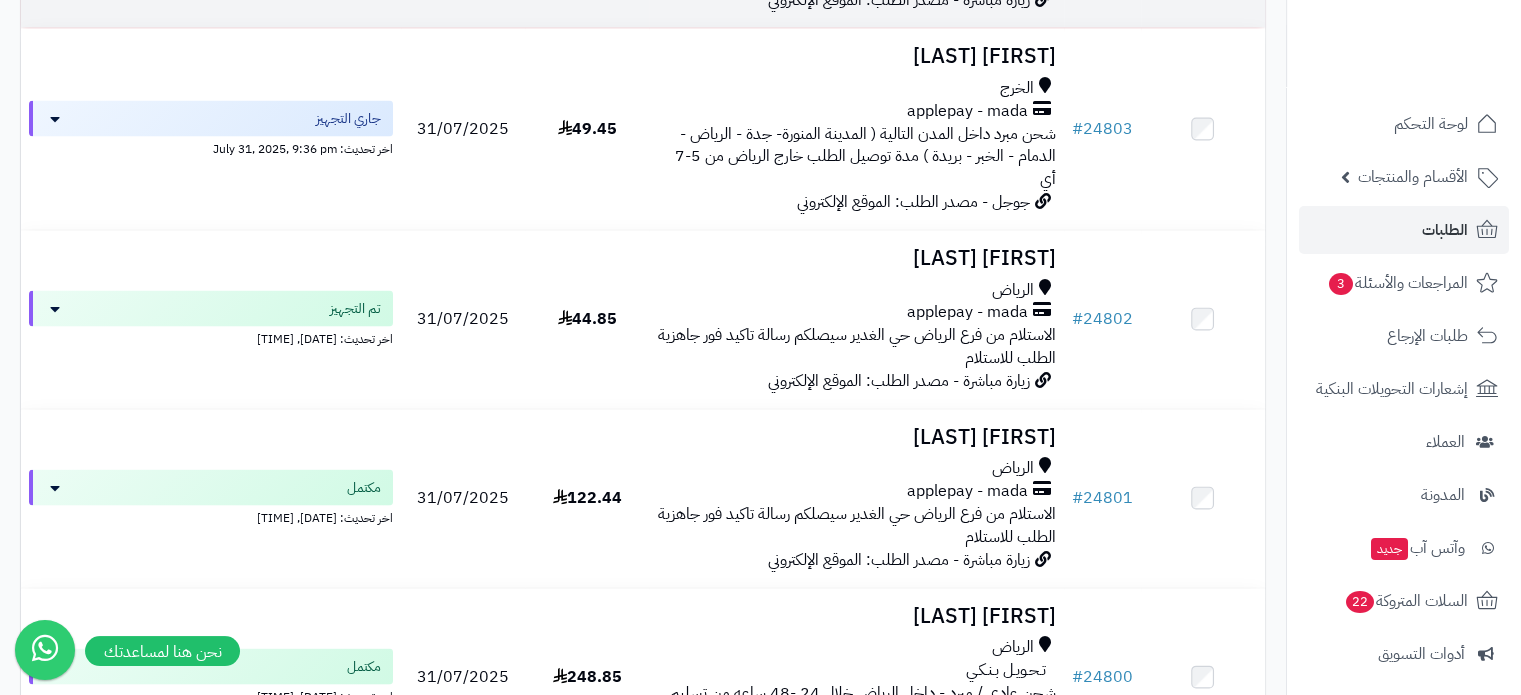scroll, scrollTop: 4000, scrollLeft: 0, axis: vertical 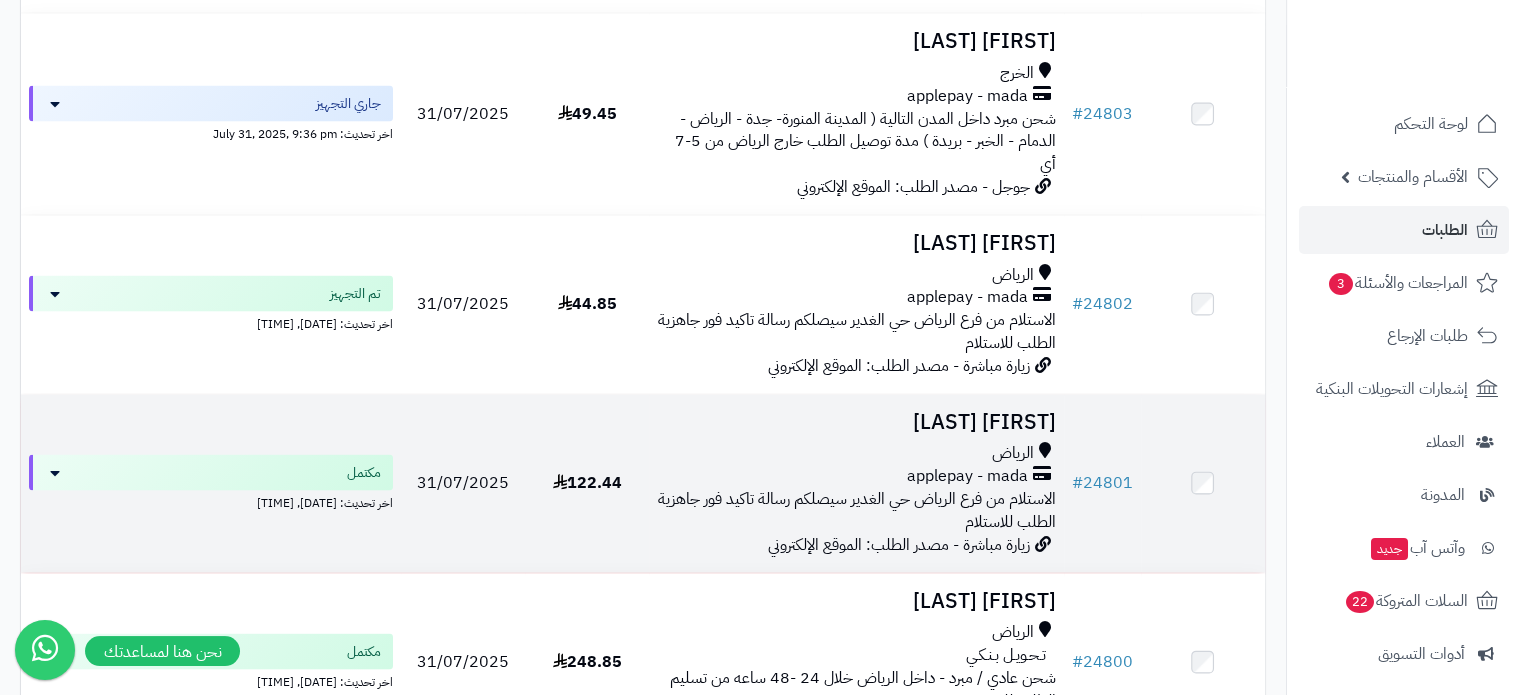 click on "[FIRST] [LAST]" at bounding box center [856, 422] 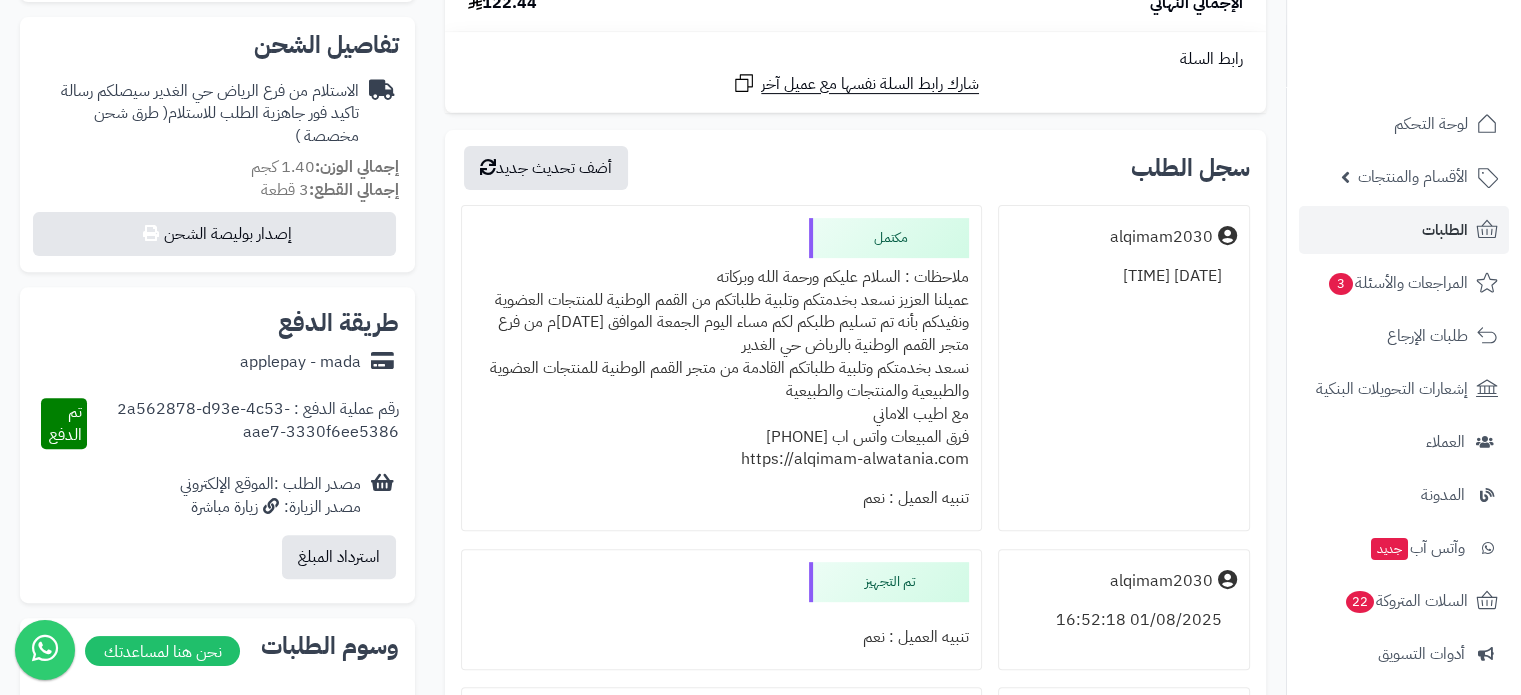 scroll, scrollTop: 700, scrollLeft: 0, axis: vertical 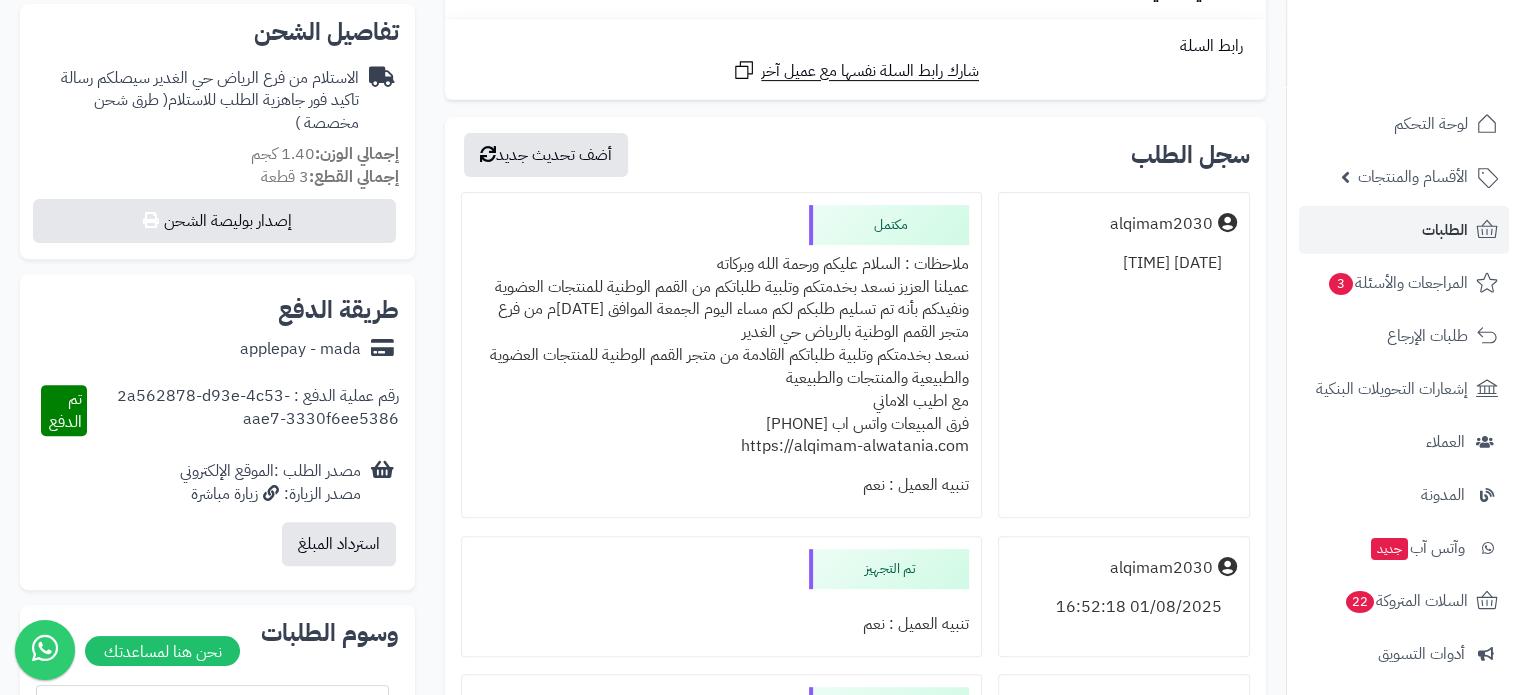 click on "ملاحظات : السلام عليكم ورحمة الله وبركاته
عميلنا العزيز نسعد بخدمتكم وتلبية طلباتكم من القمم الوطنية للمنتجات العضوية
ونفيدكم بأنه تم تسليم طلبكم لكم مساء اليوم الجمعة الموافق 01-08-2025م من فرع متجر القمم الوطنية بالرياض حي الغدير
نسعد بخدمتكم وتلبية طلباتكم القادمة من متجر القمم الوطنية للمنتجات العضوية والطبيعية والمنتجات والطبيعية
مع اطيب الاماني
فرق المبيعات واتس اب 0571052100
https://alqimam-alwatania.com" at bounding box center (721, 356) 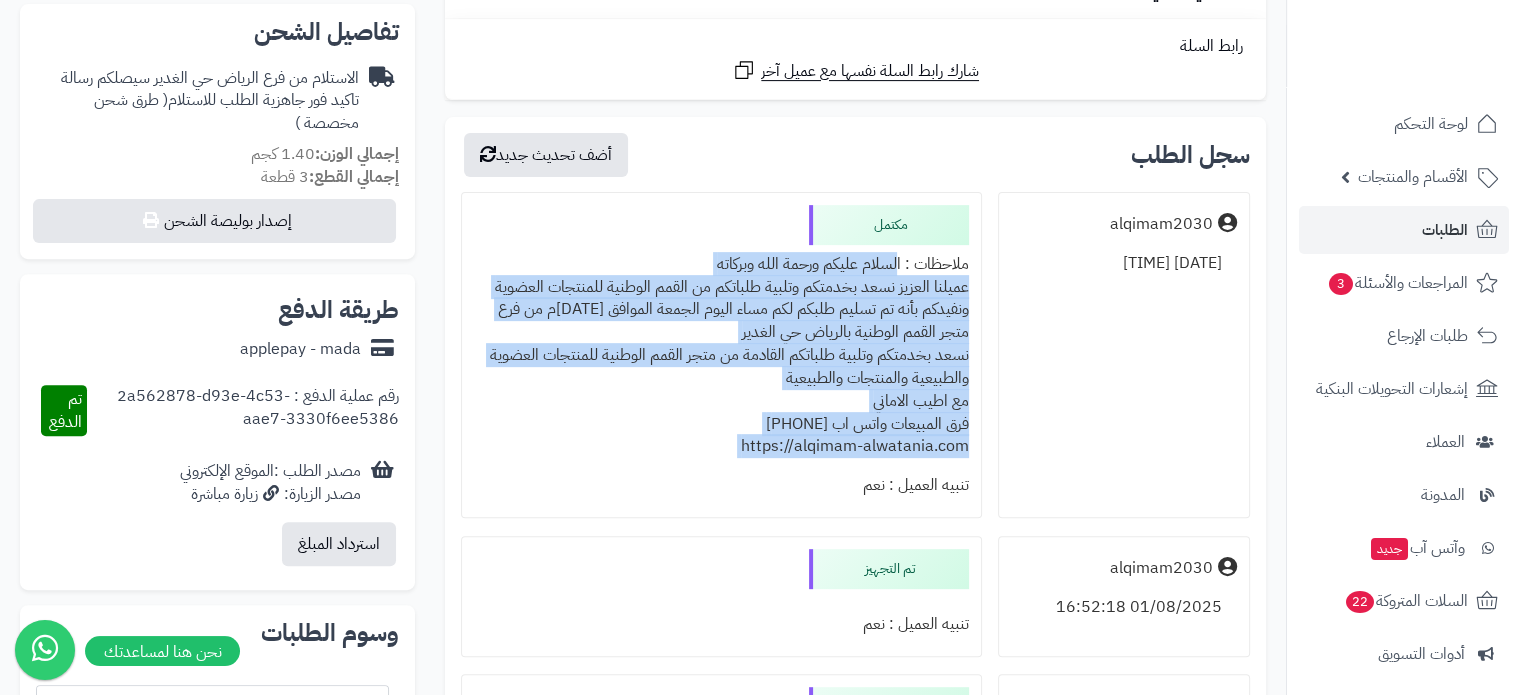 drag, startPoint x: 891, startPoint y: 259, endPoint x: 694, endPoint y: 458, distance: 280.01785 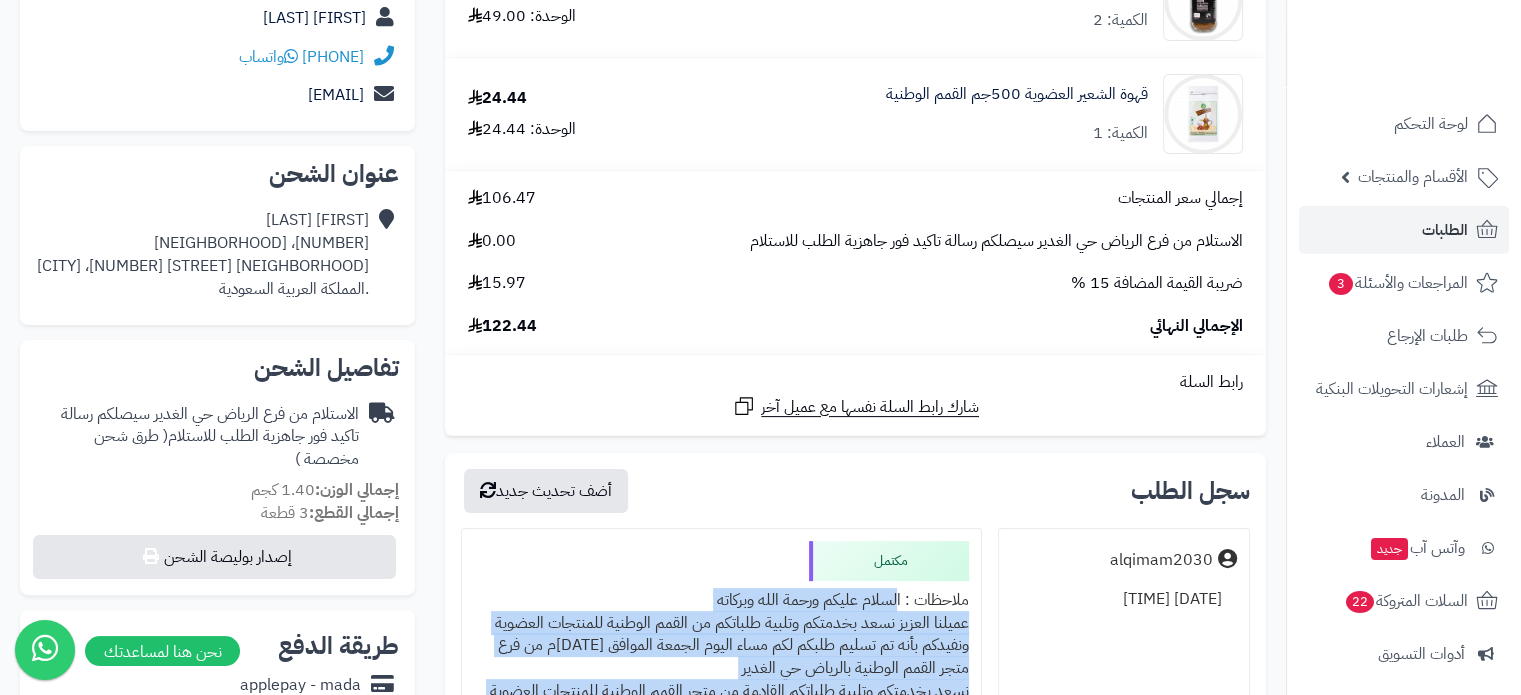 scroll, scrollTop: 100, scrollLeft: 0, axis: vertical 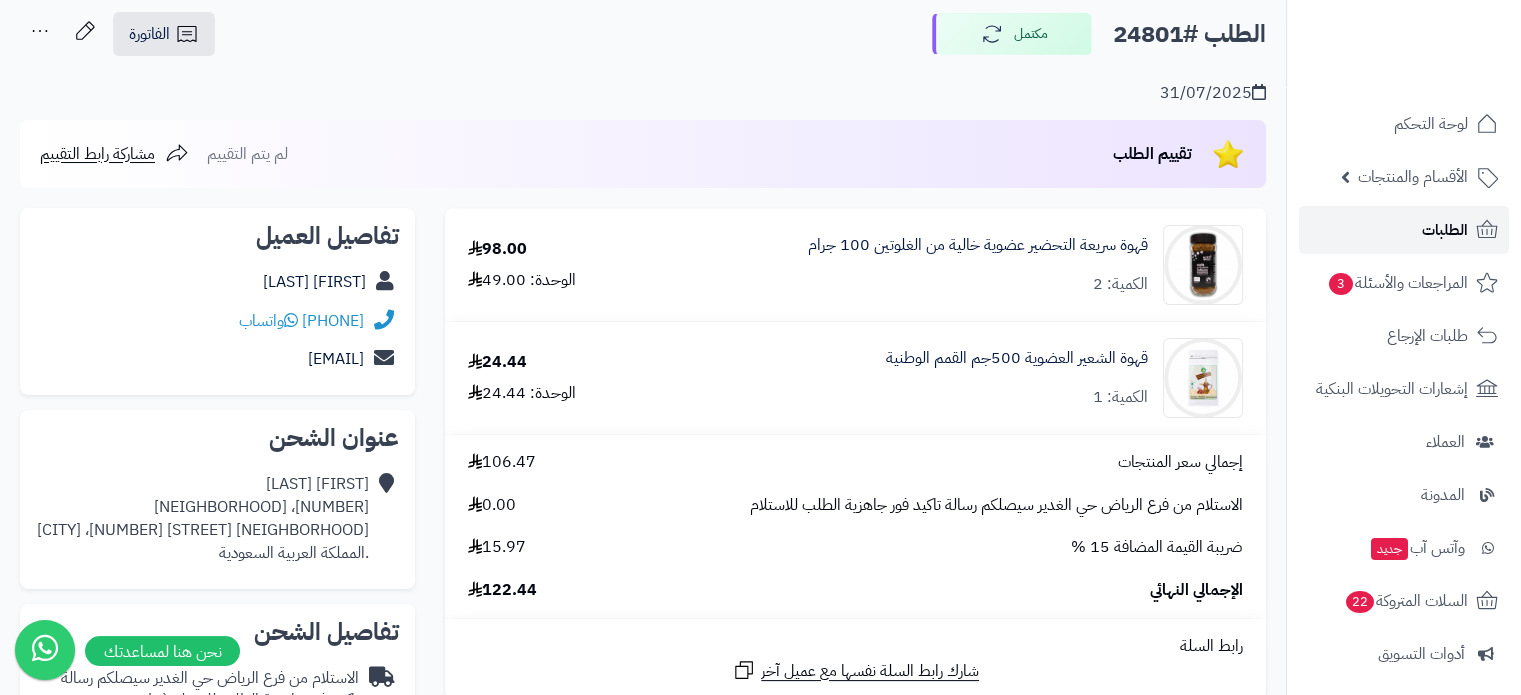 click on "الطلبات" at bounding box center [1445, 230] 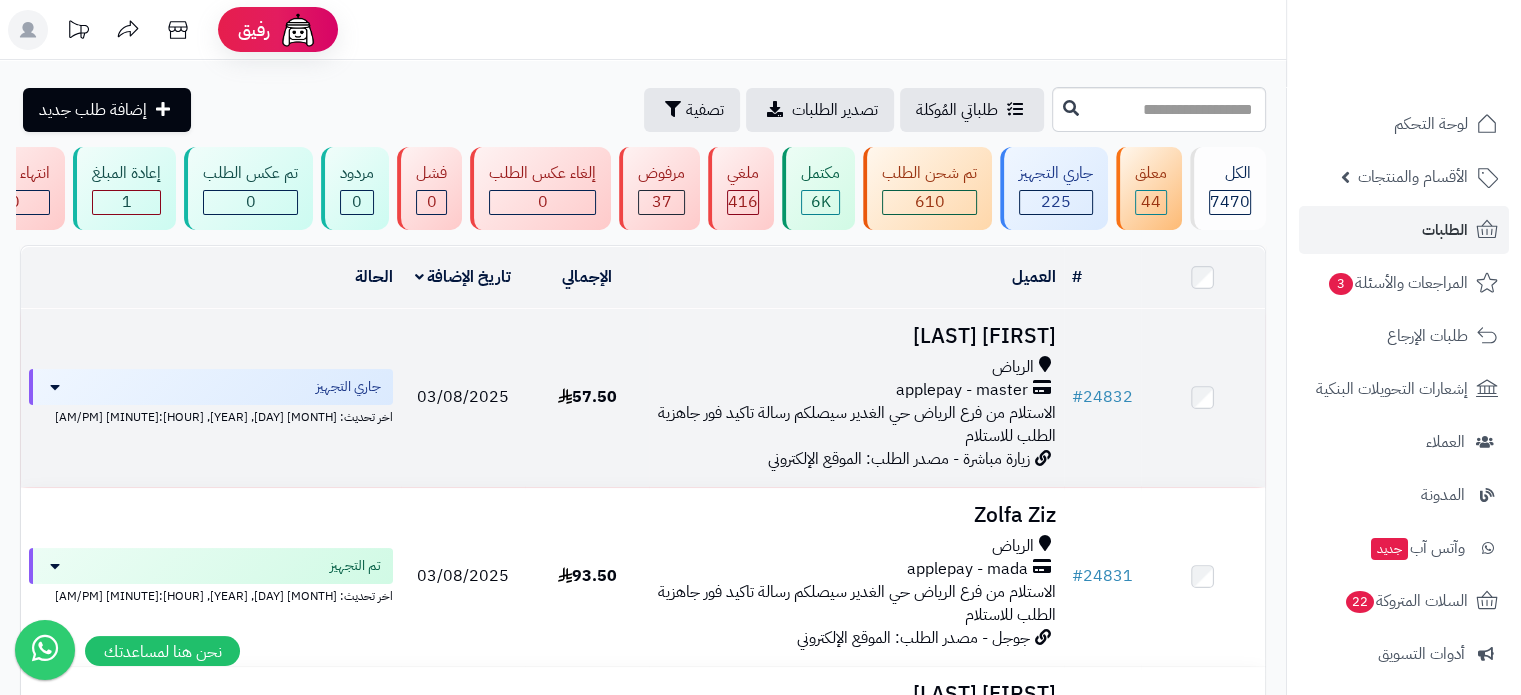 scroll, scrollTop: 200, scrollLeft: 0, axis: vertical 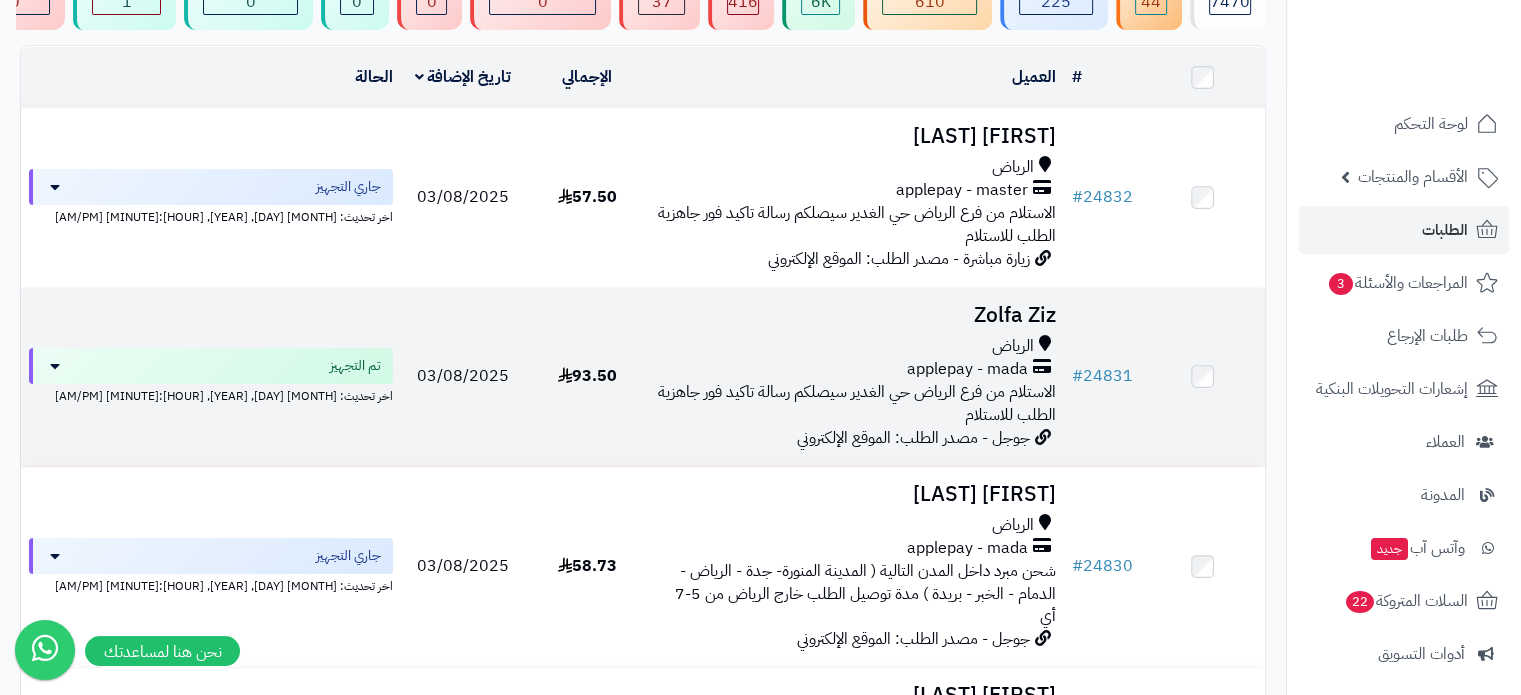 click on "Zolfa Ziz" at bounding box center (856, 315) 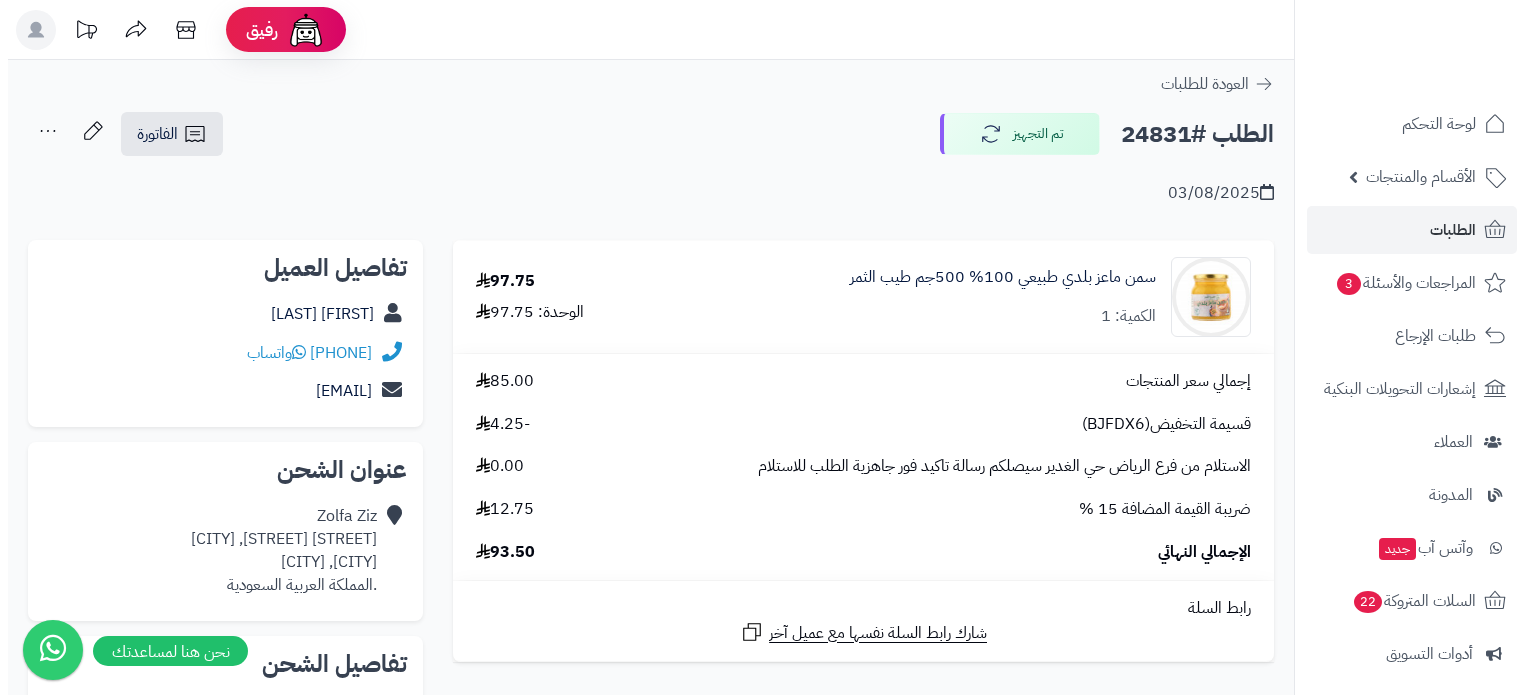 scroll, scrollTop: 0, scrollLeft: 0, axis: both 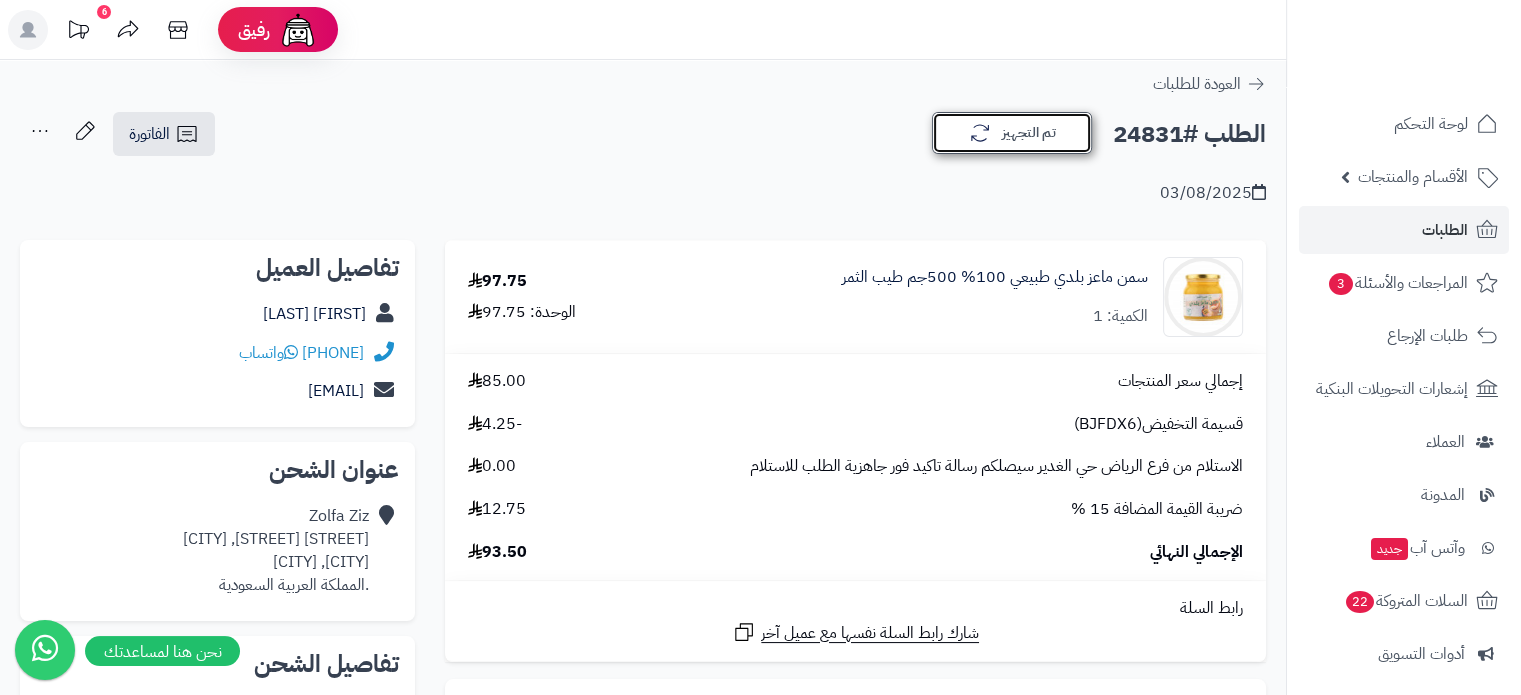 click on "تم التجهيز" at bounding box center (1012, 133) 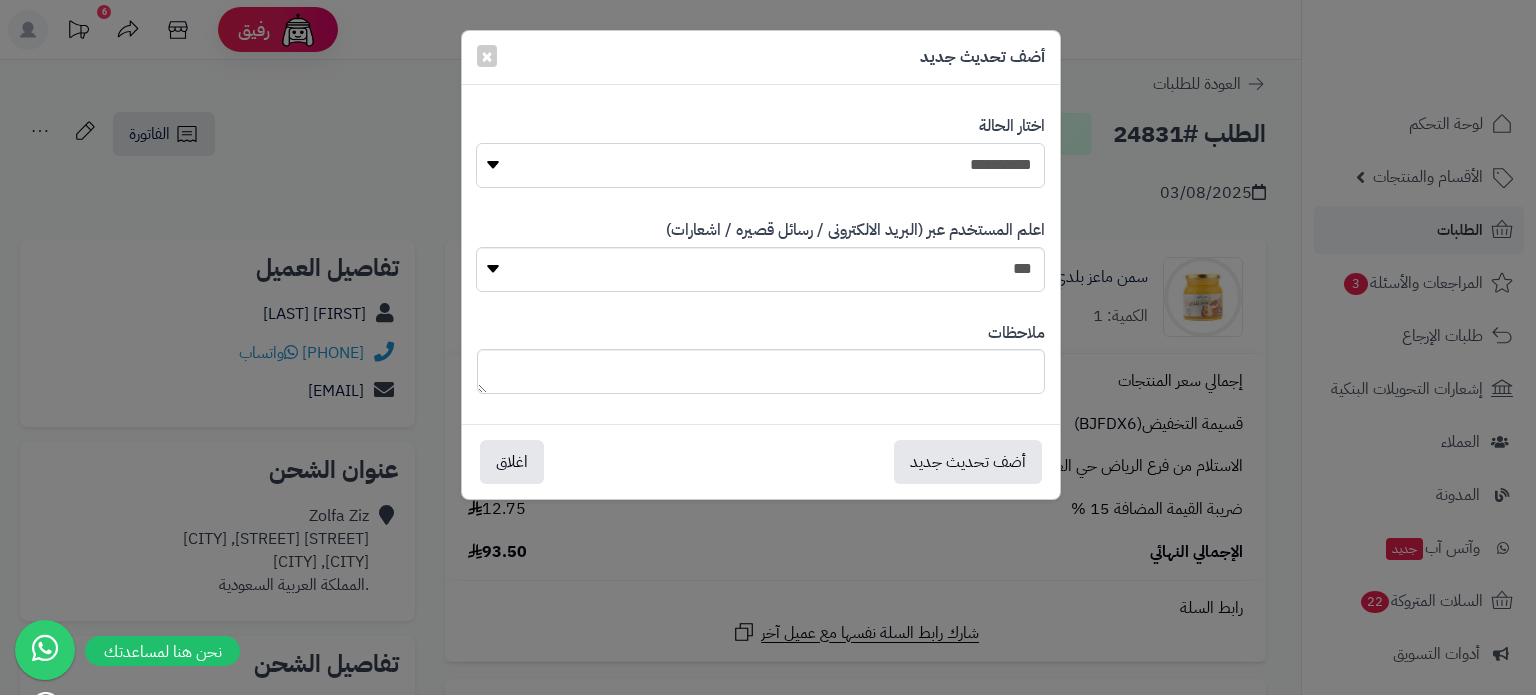 click on "**********" at bounding box center (760, 165) 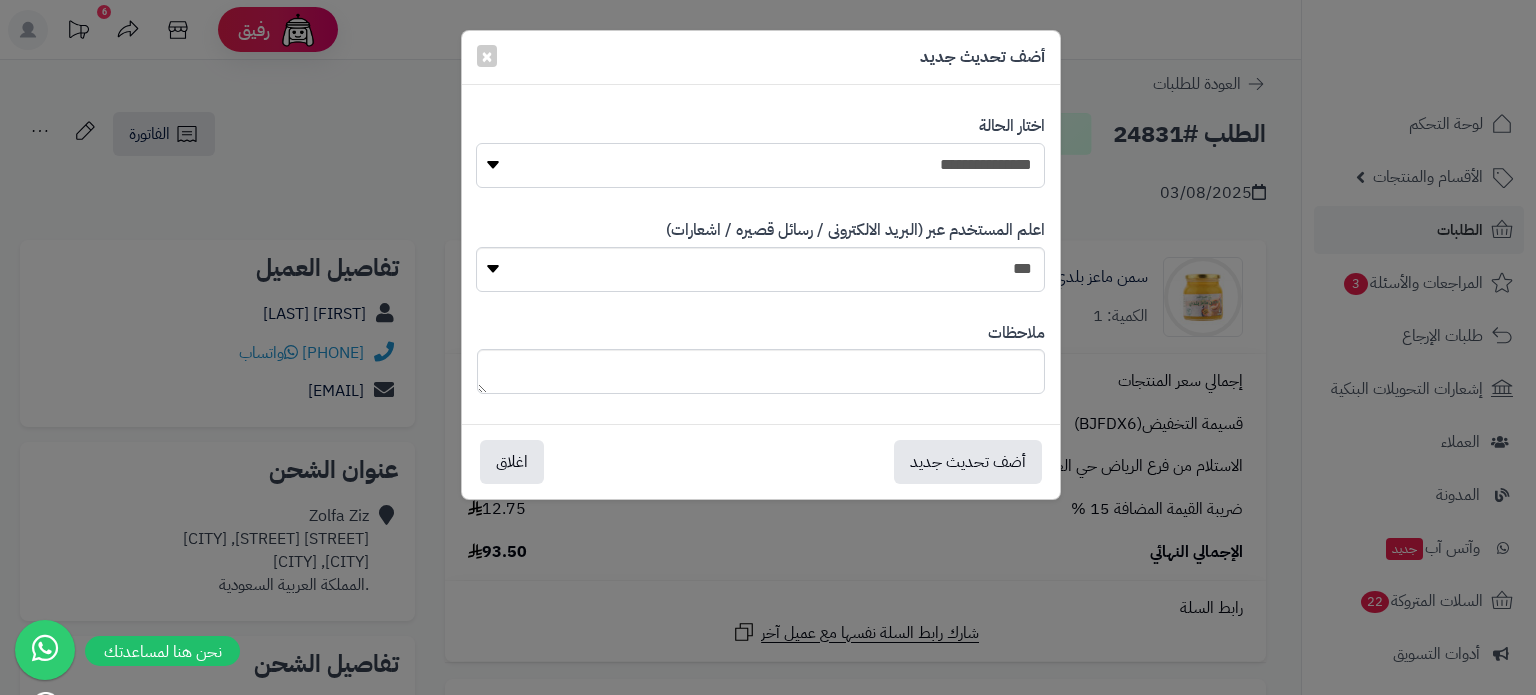 click on "**********" at bounding box center (760, 165) 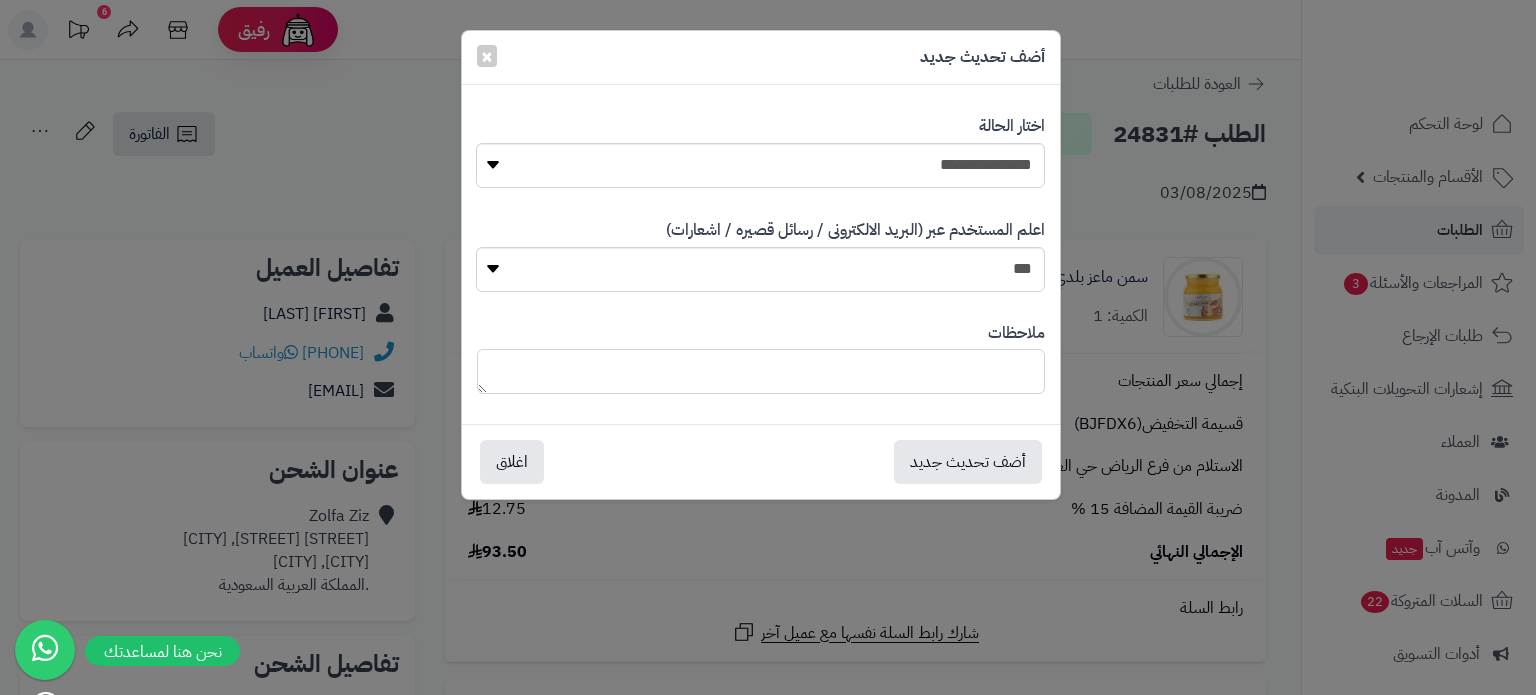 paste on "**********" 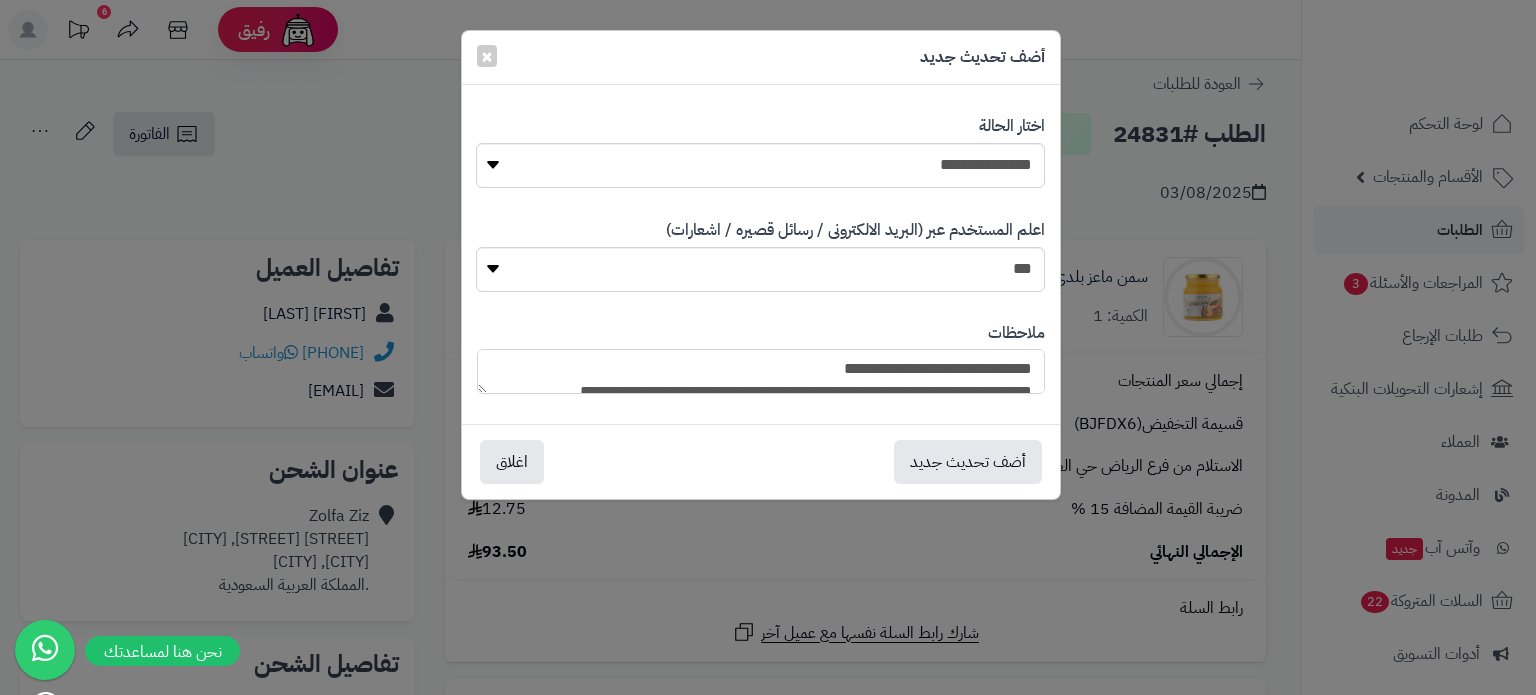 scroll, scrollTop: 194, scrollLeft: 0, axis: vertical 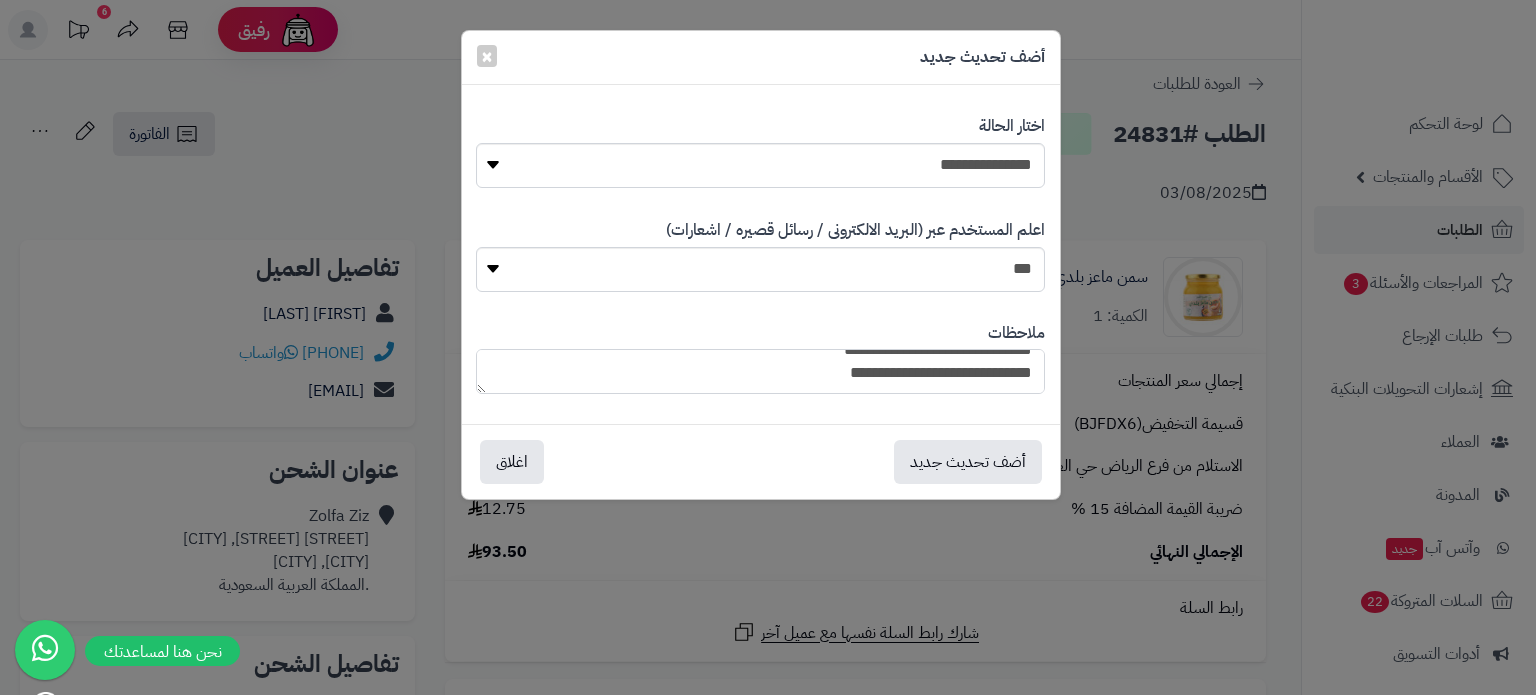 click on "**********" at bounding box center (760, 371) 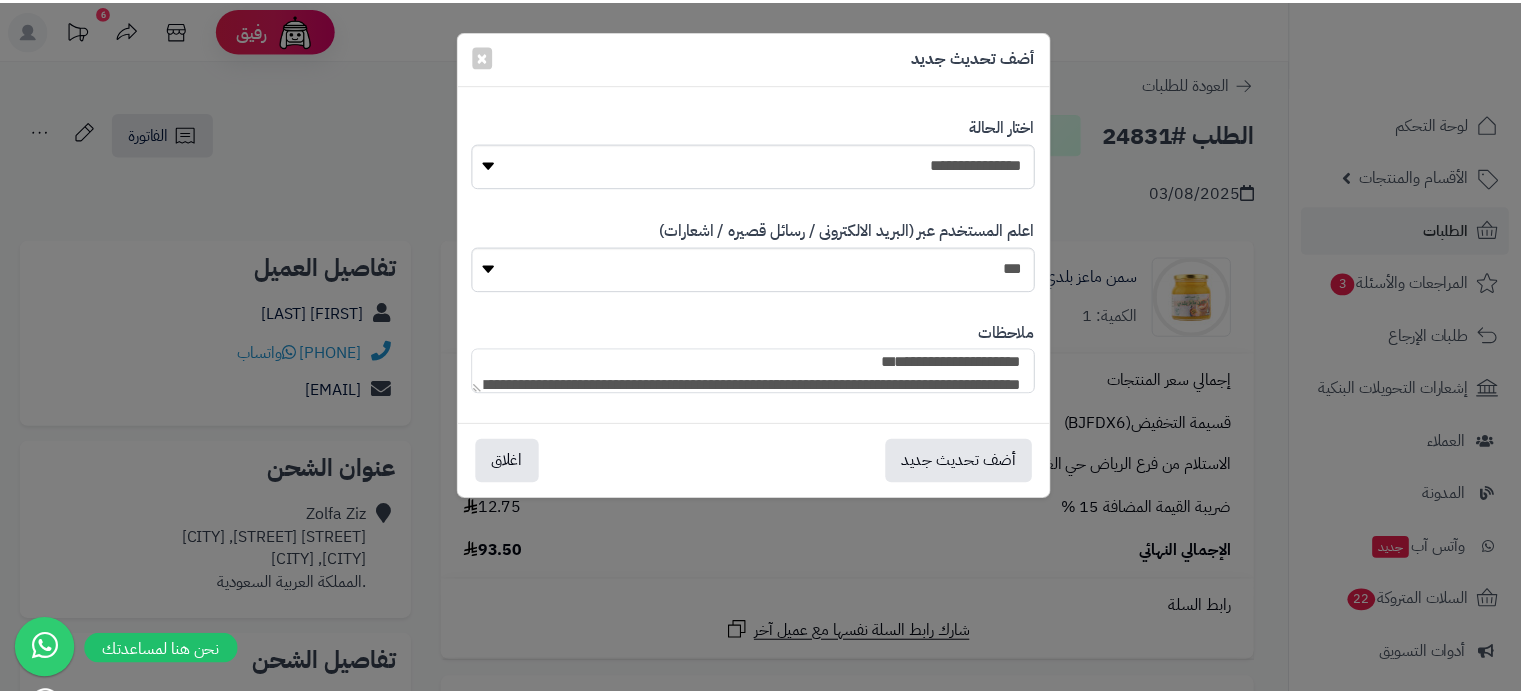 scroll, scrollTop: 52, scrollLeft: 0, axis: vertical 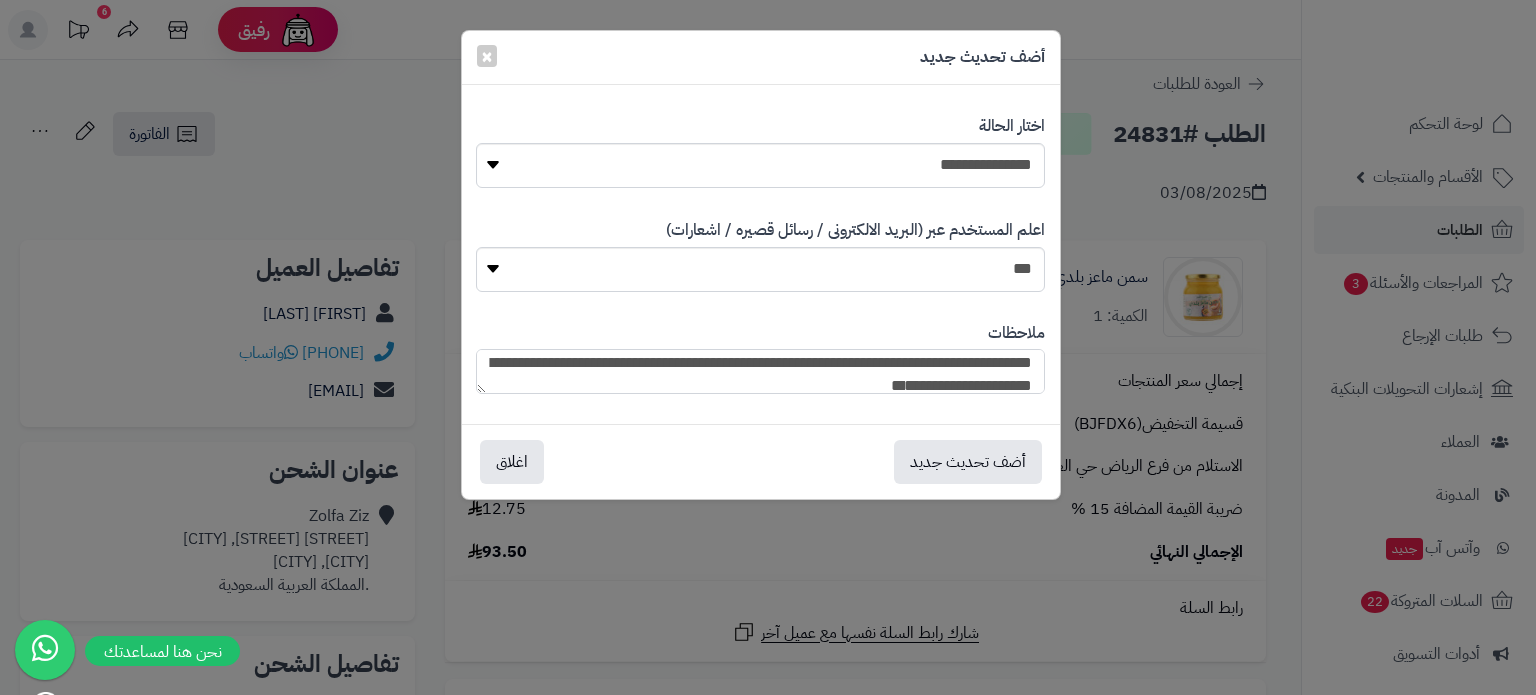 click on "**********" at bounding box center (760, 371) 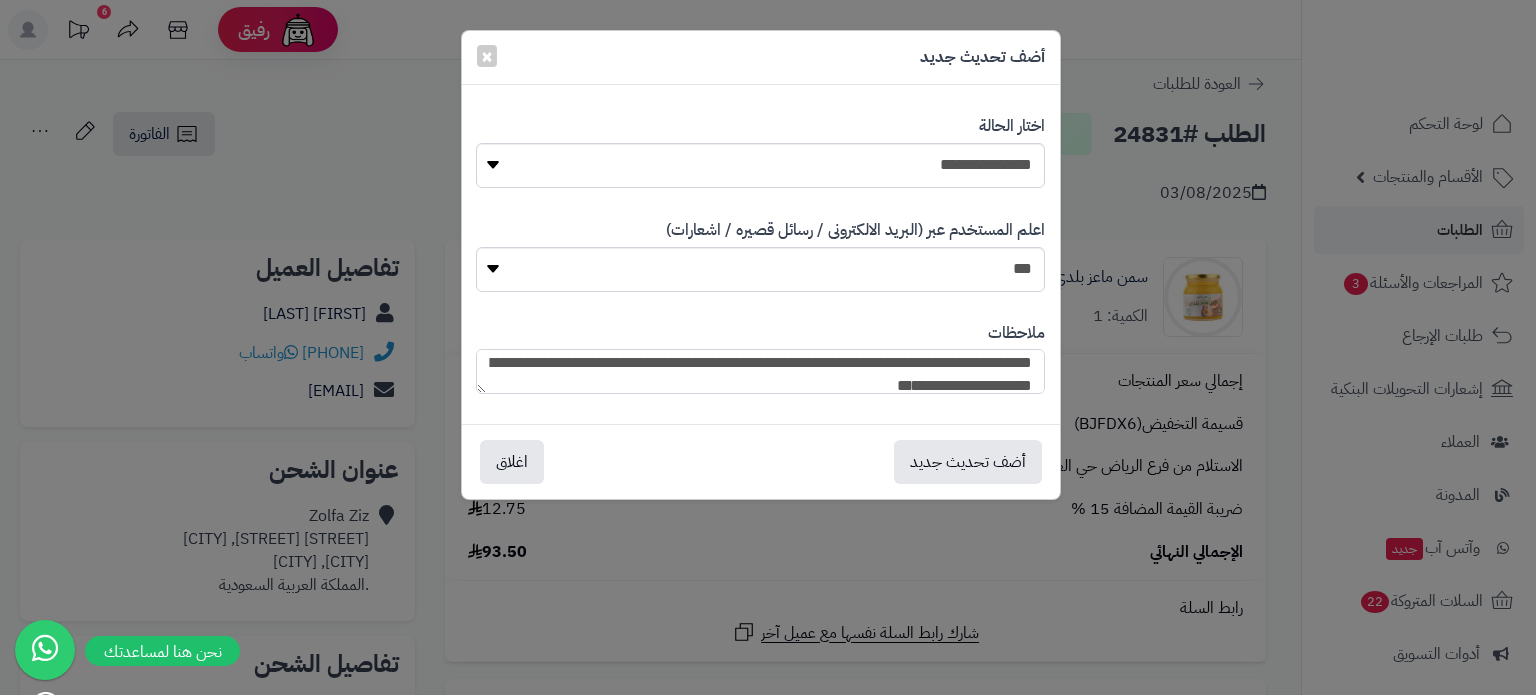click on "**********" at bounding box center [760, 371] 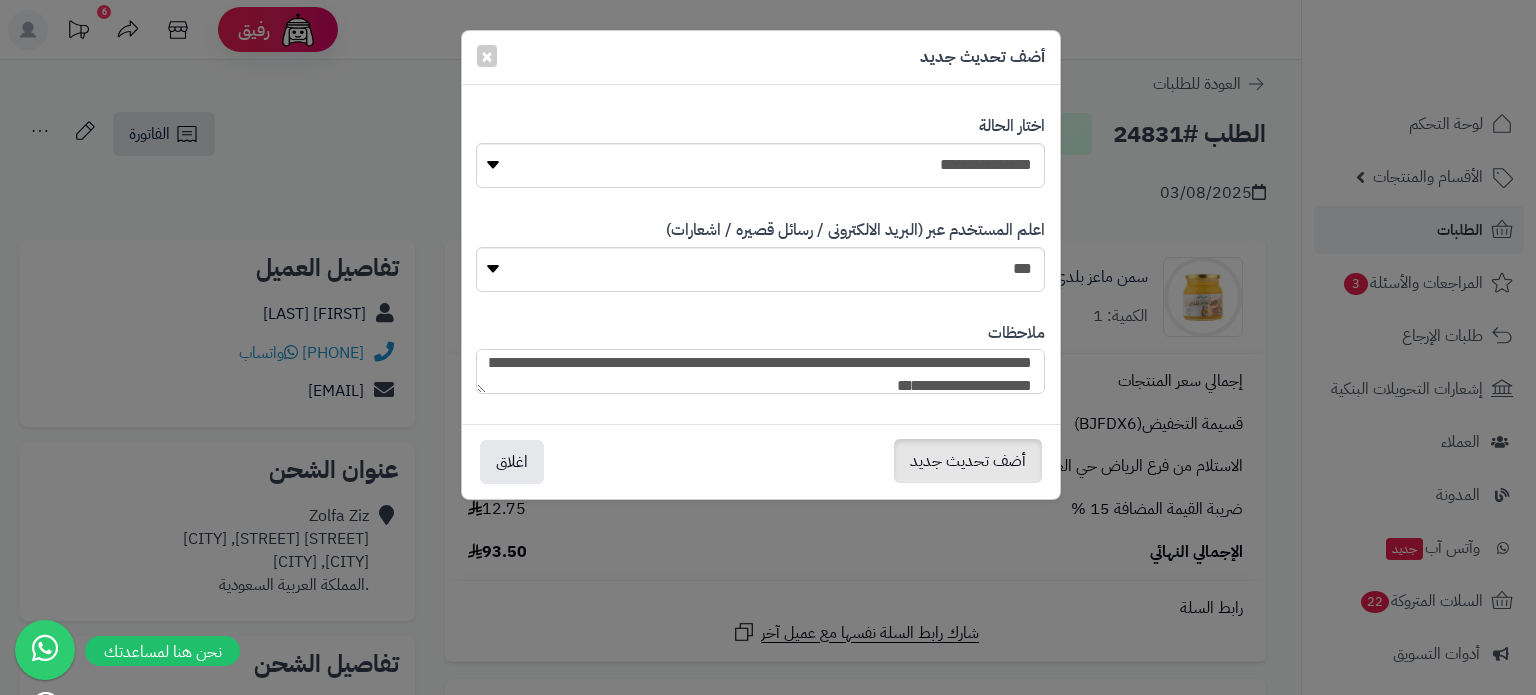 type on "**********" 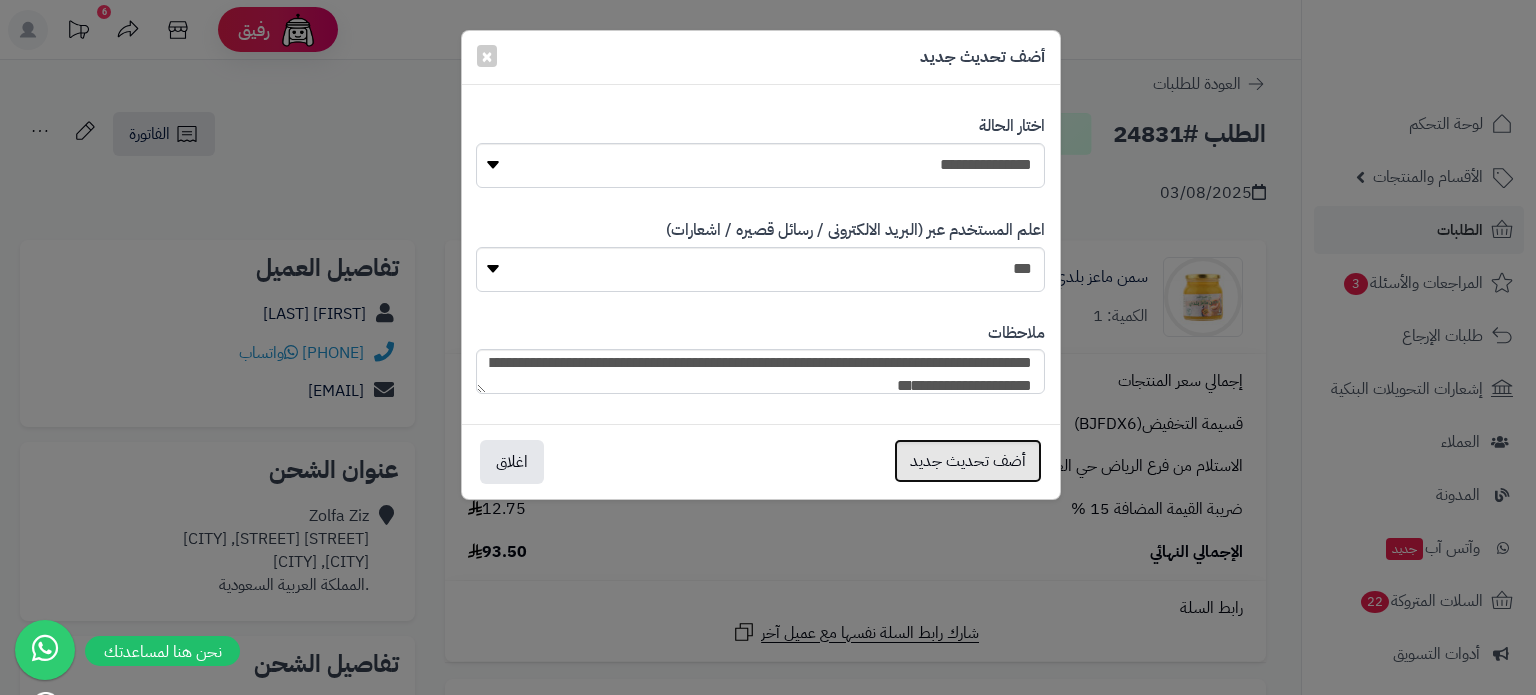 click on "أضف تحديث جديد" at bounding box center [968, 461] 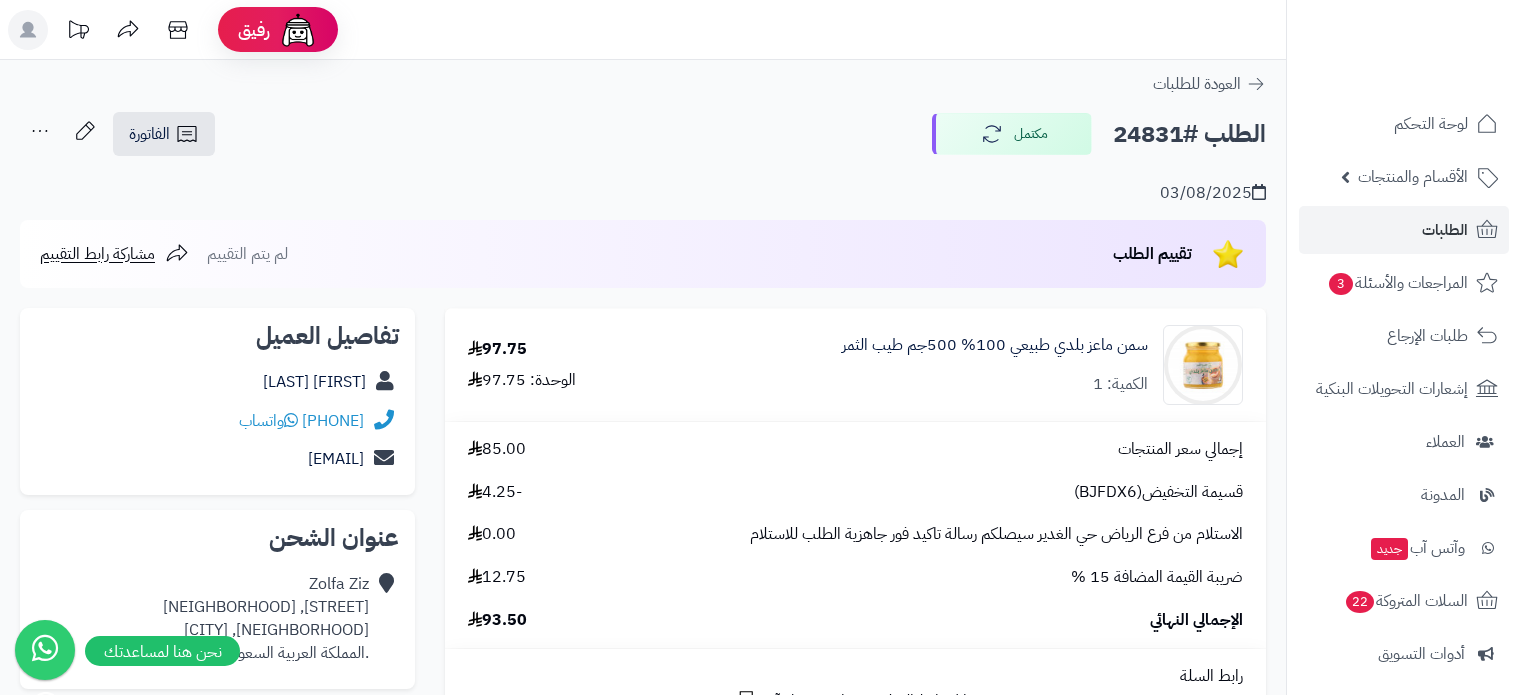 scroll, scrollTop: 0, scrollLeft: 0, axis: both 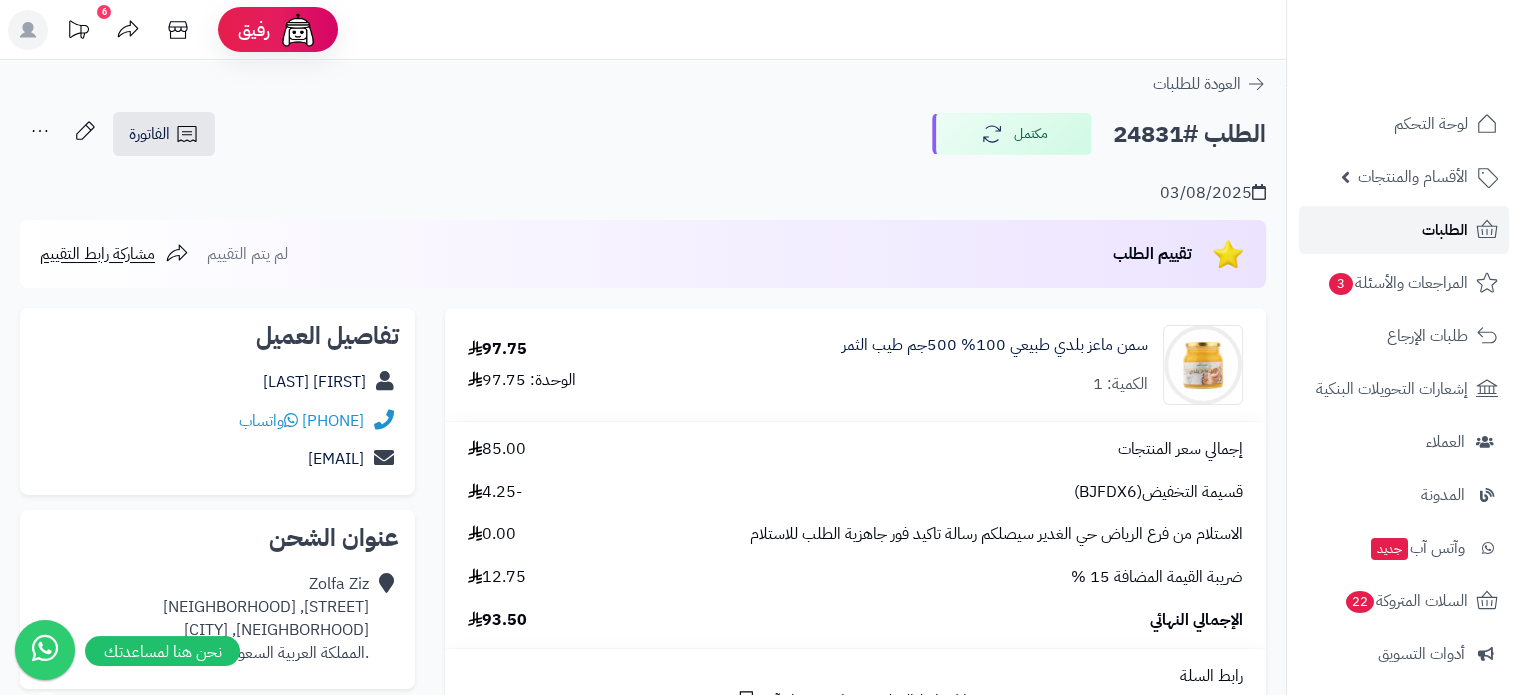click on "الطلبات" at bounding box center [1404, 230] 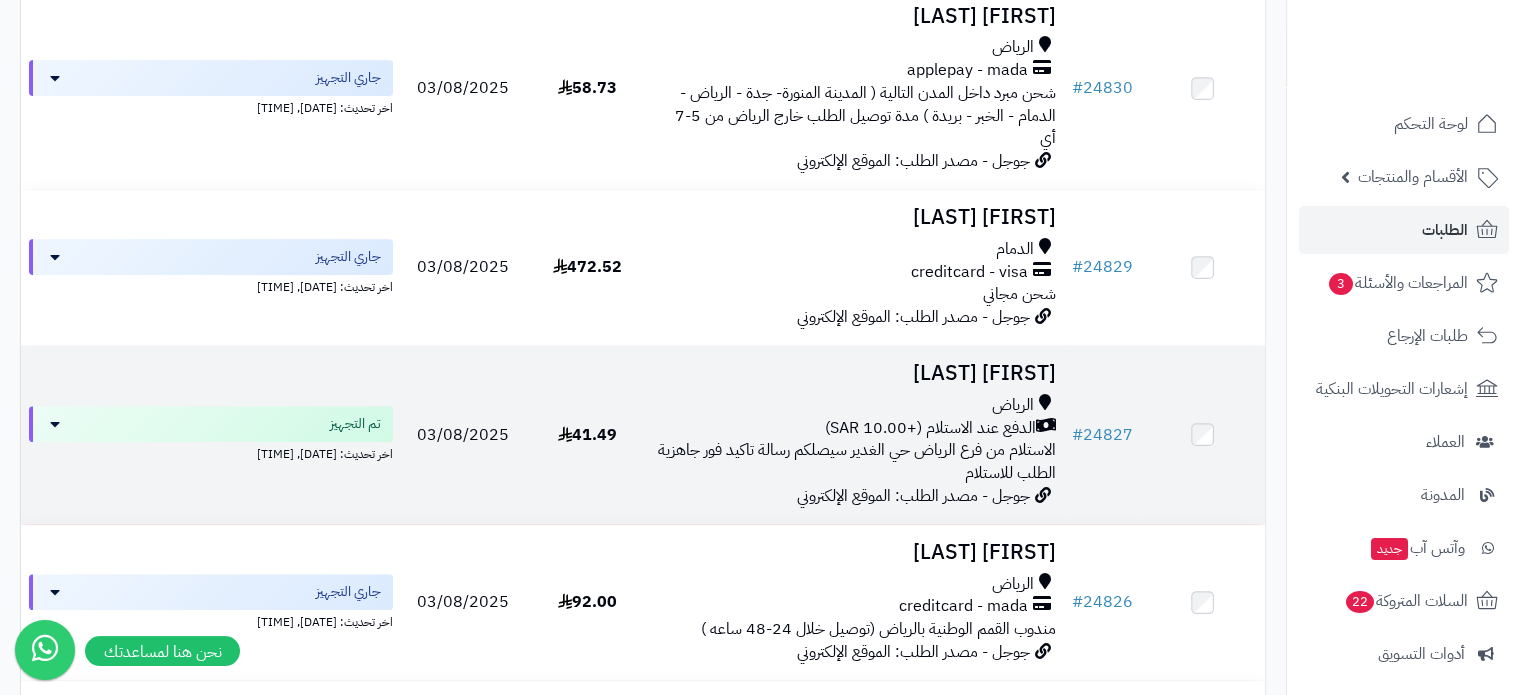 scroll, scrollTop: 800, scrollLeft: 0, axis: vertical 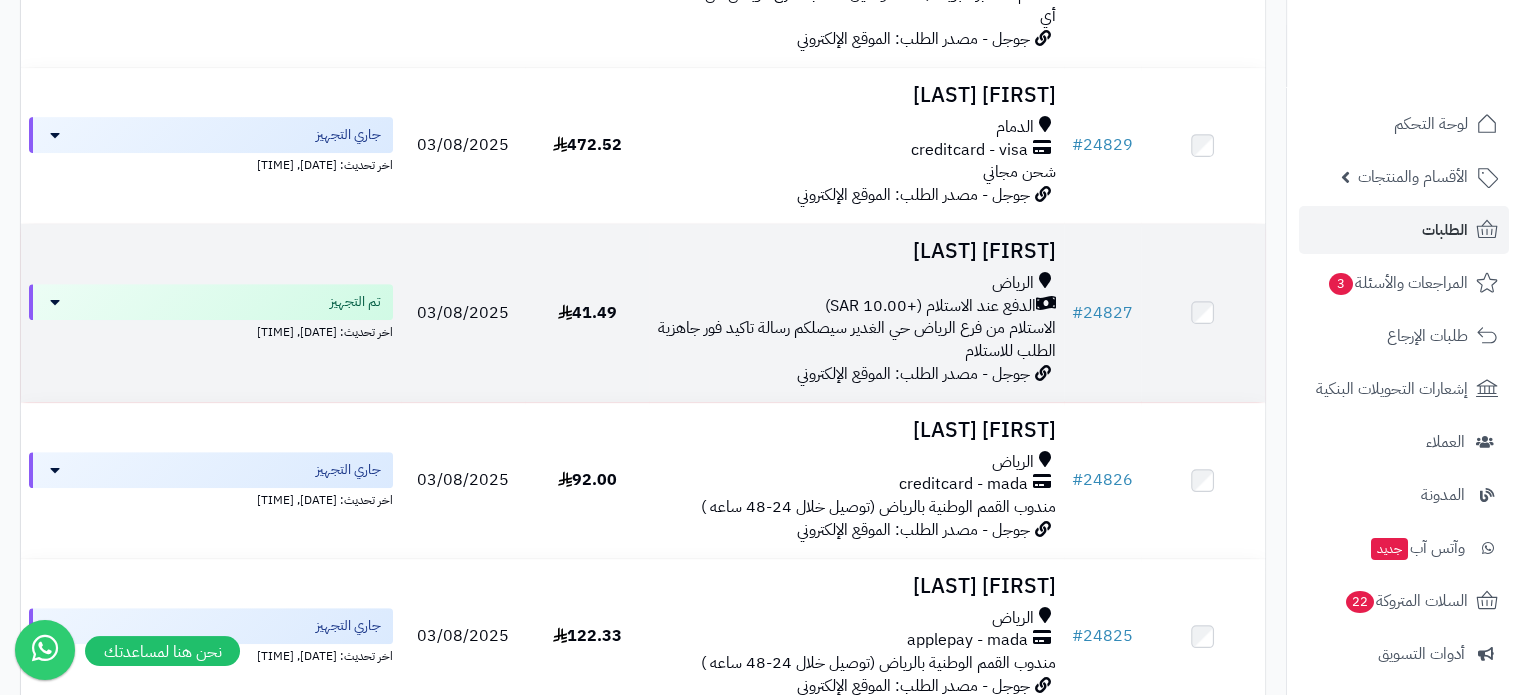 click on "[FIRST] [LAST]" at bounding box center [856, 251] 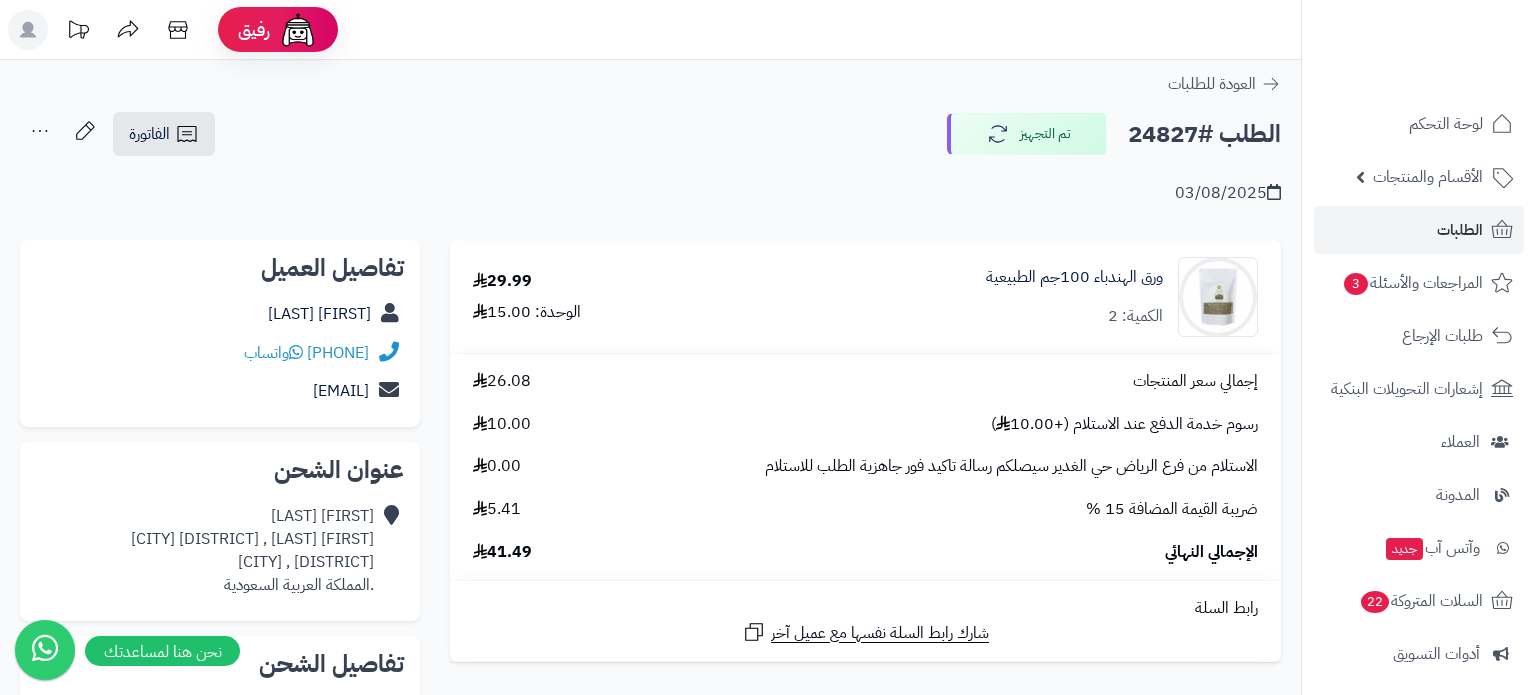 scroll, scrollTop: 0, scrollLeft: 0, axis: both 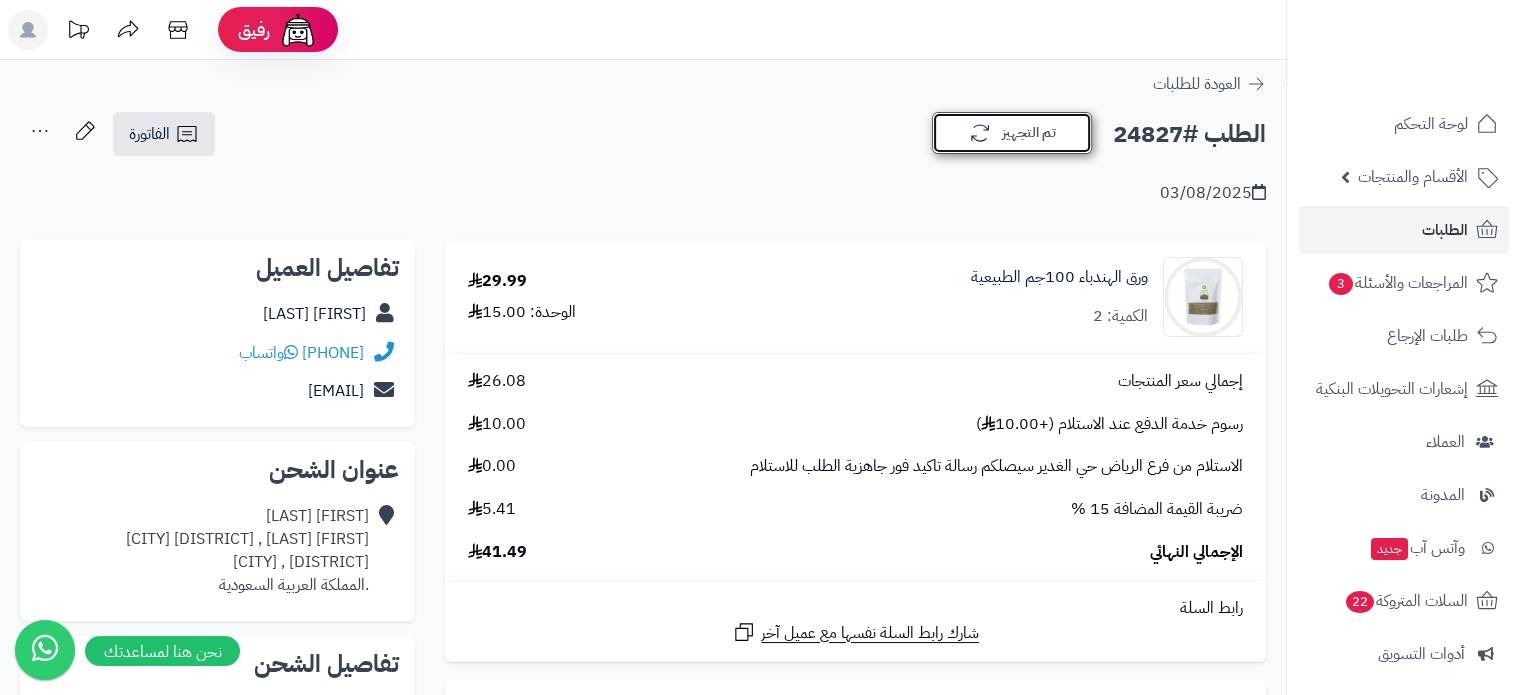click 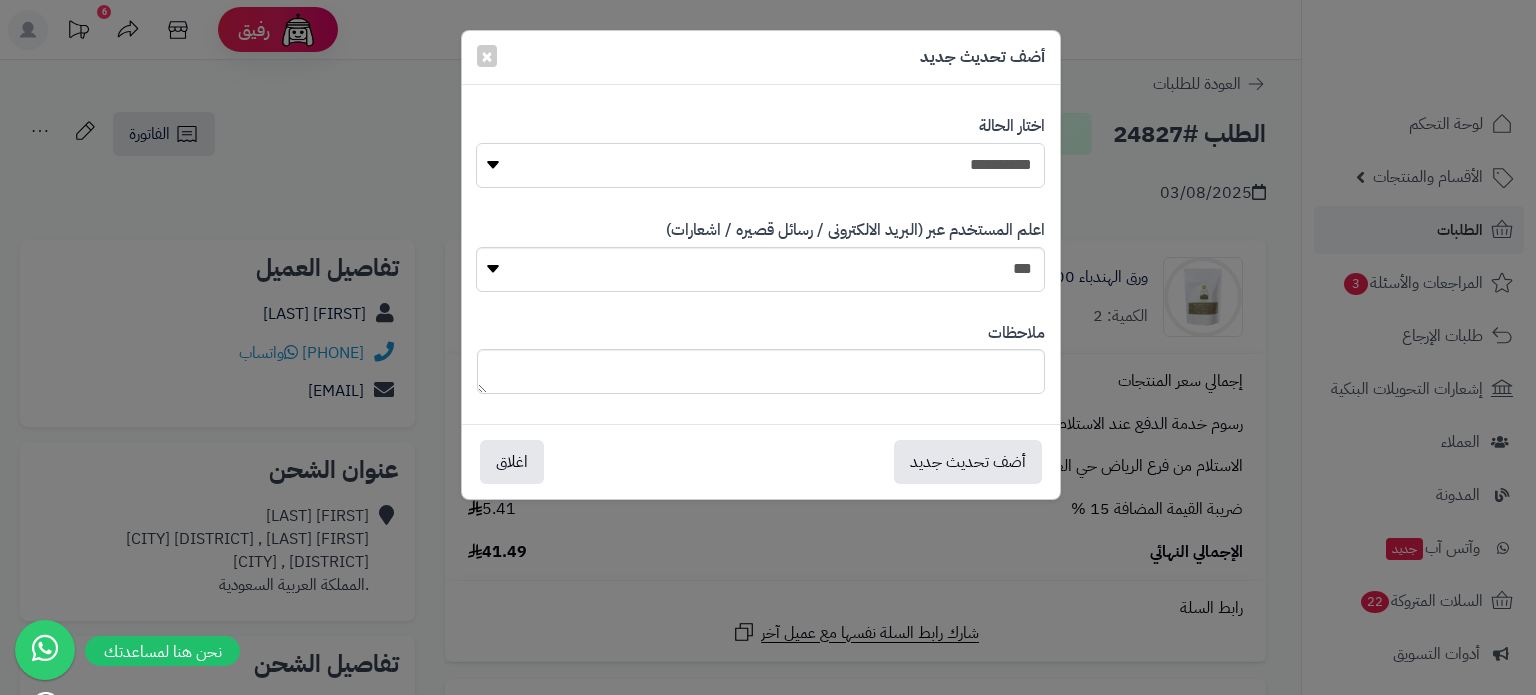click on "**********" at bounding box center (760, 165) 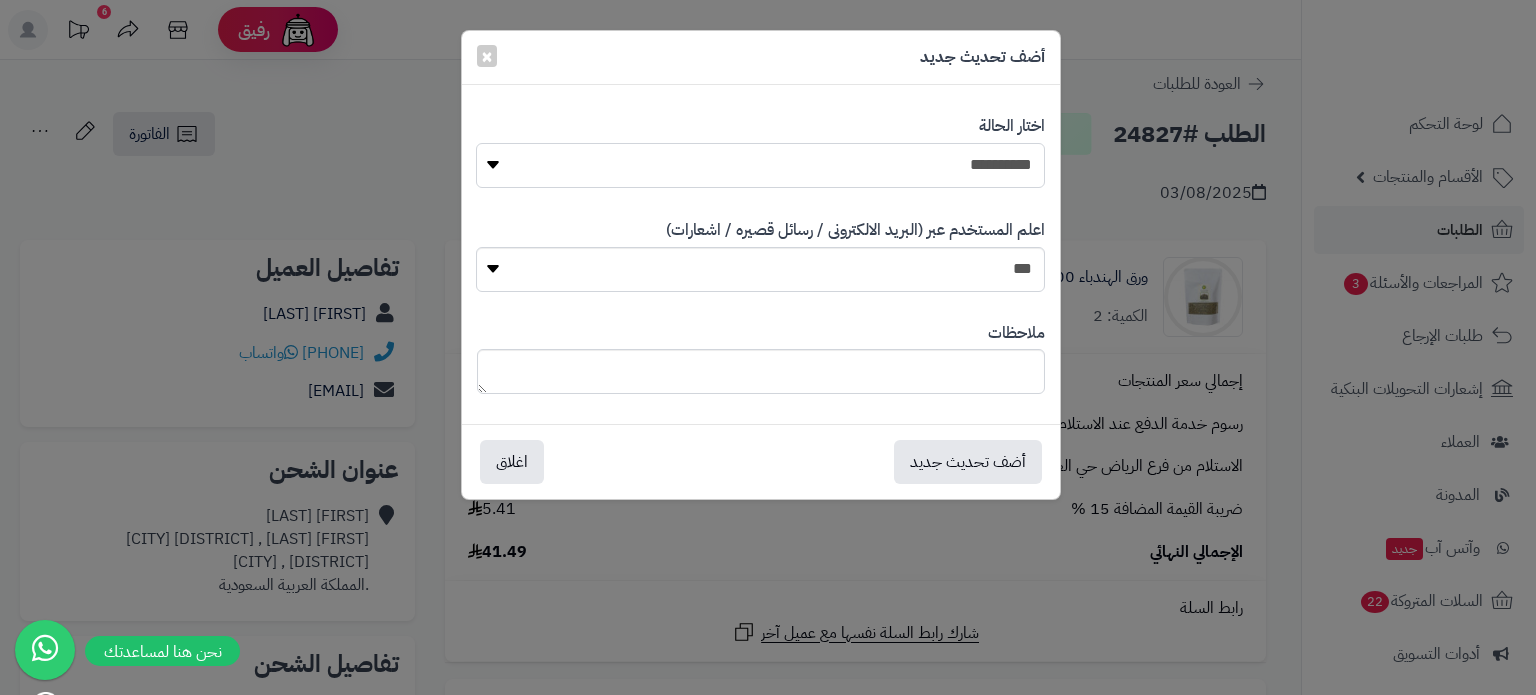 select on "*" 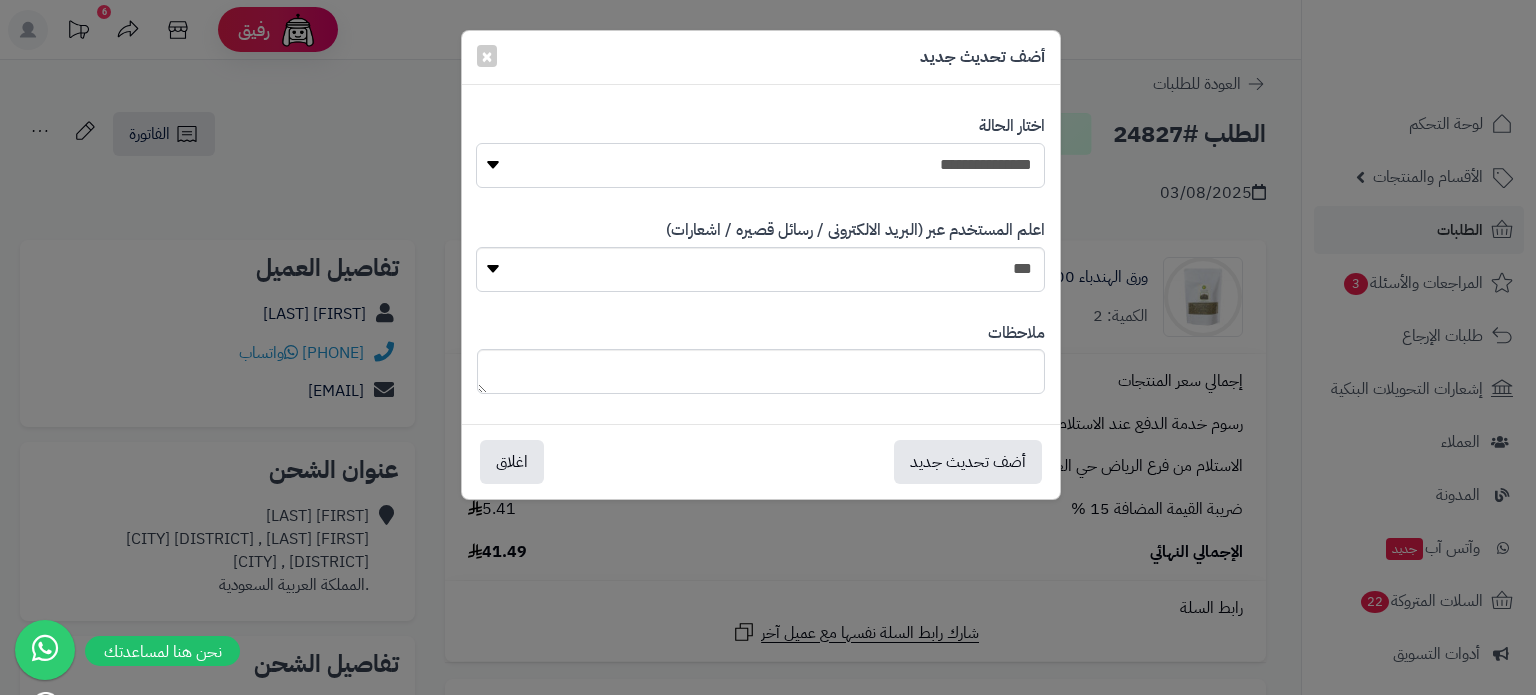 click on "**********" at bounding box center (760, 165) 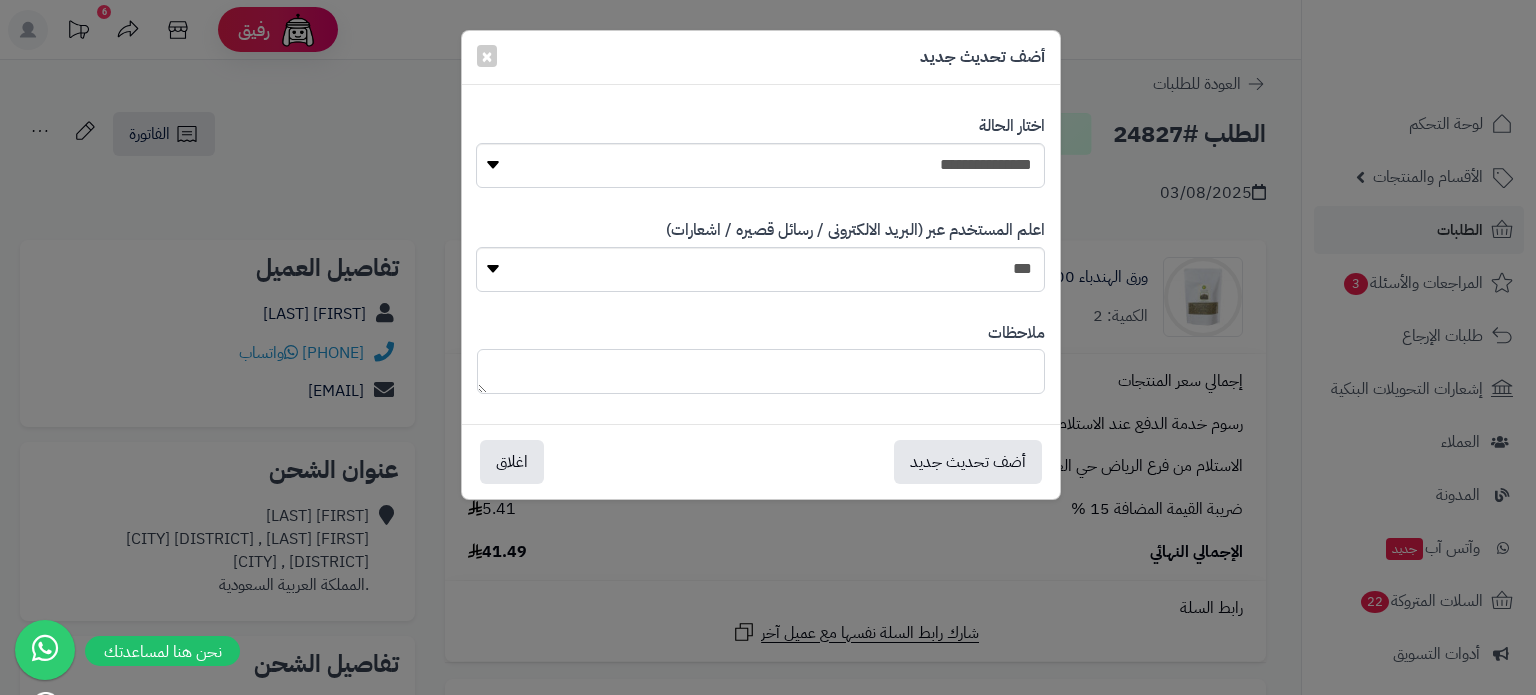 paste on "**********" 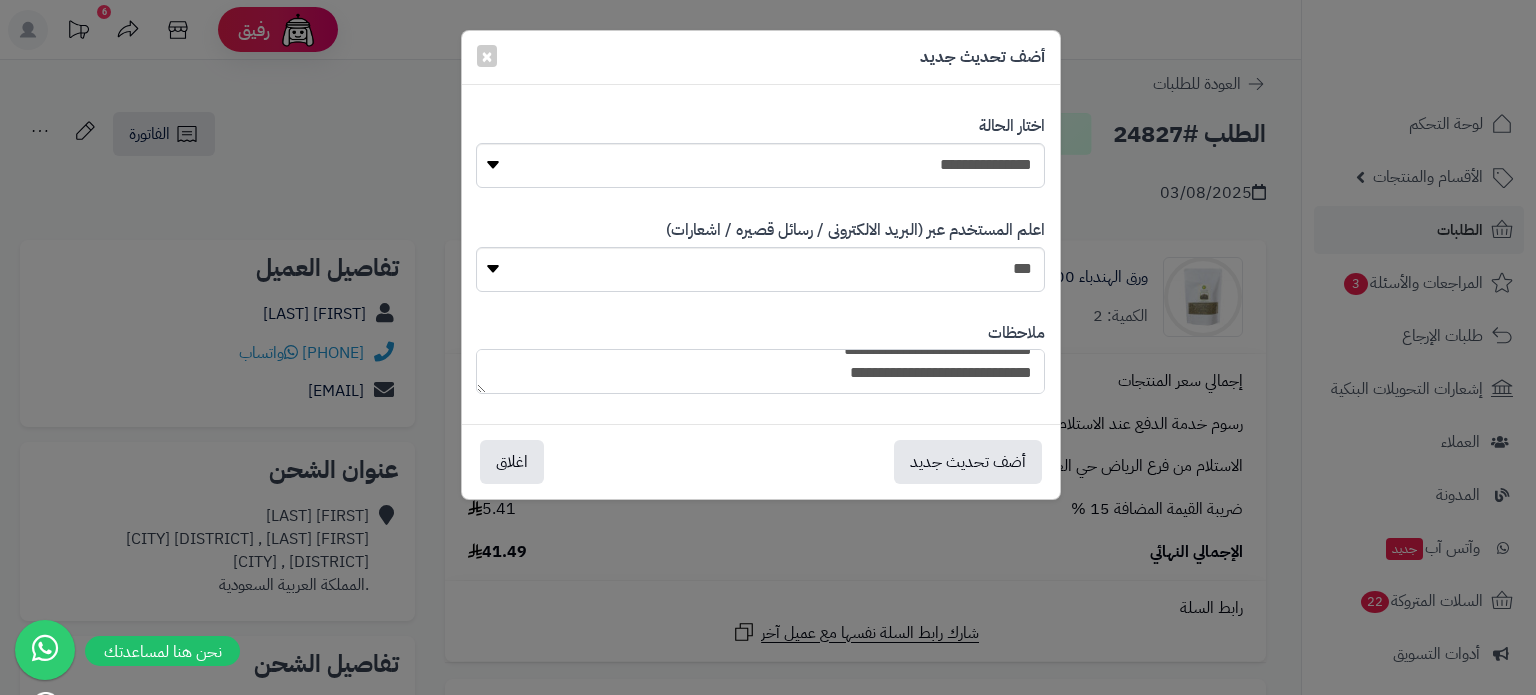 scroll, scrollTop: 0, scrollLeft: 0, axis: both 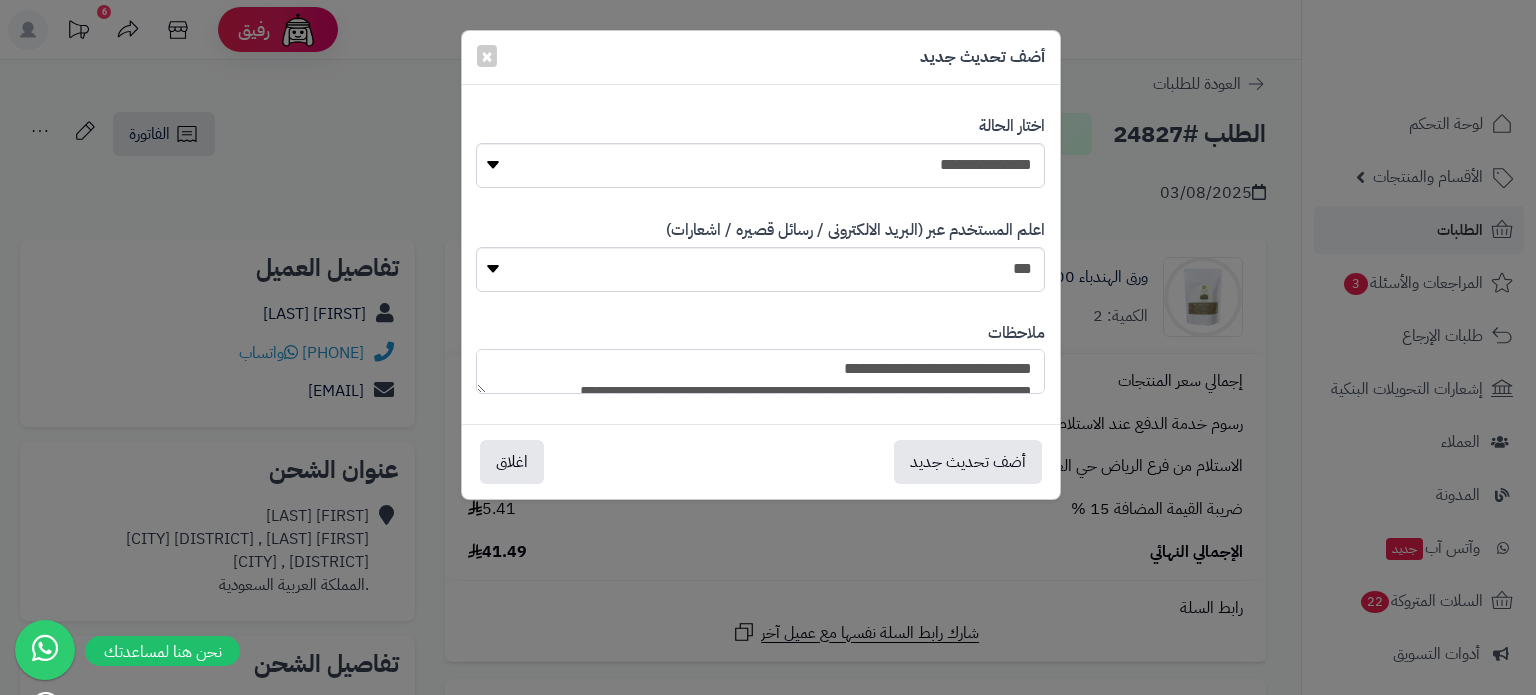 click on "**********" at bounding box center [760, 371] 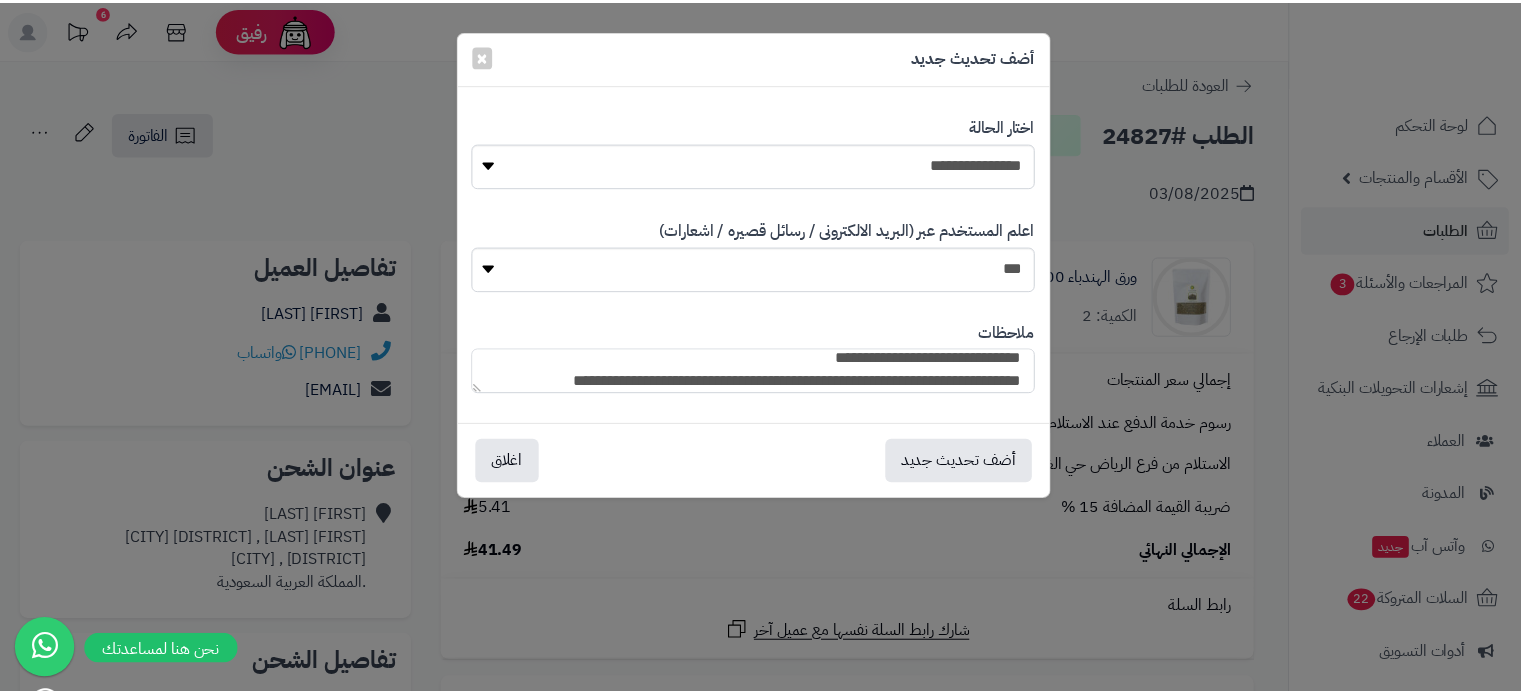 scroll, scrollTop: 34, scrollLeft: 0, axis: vertical 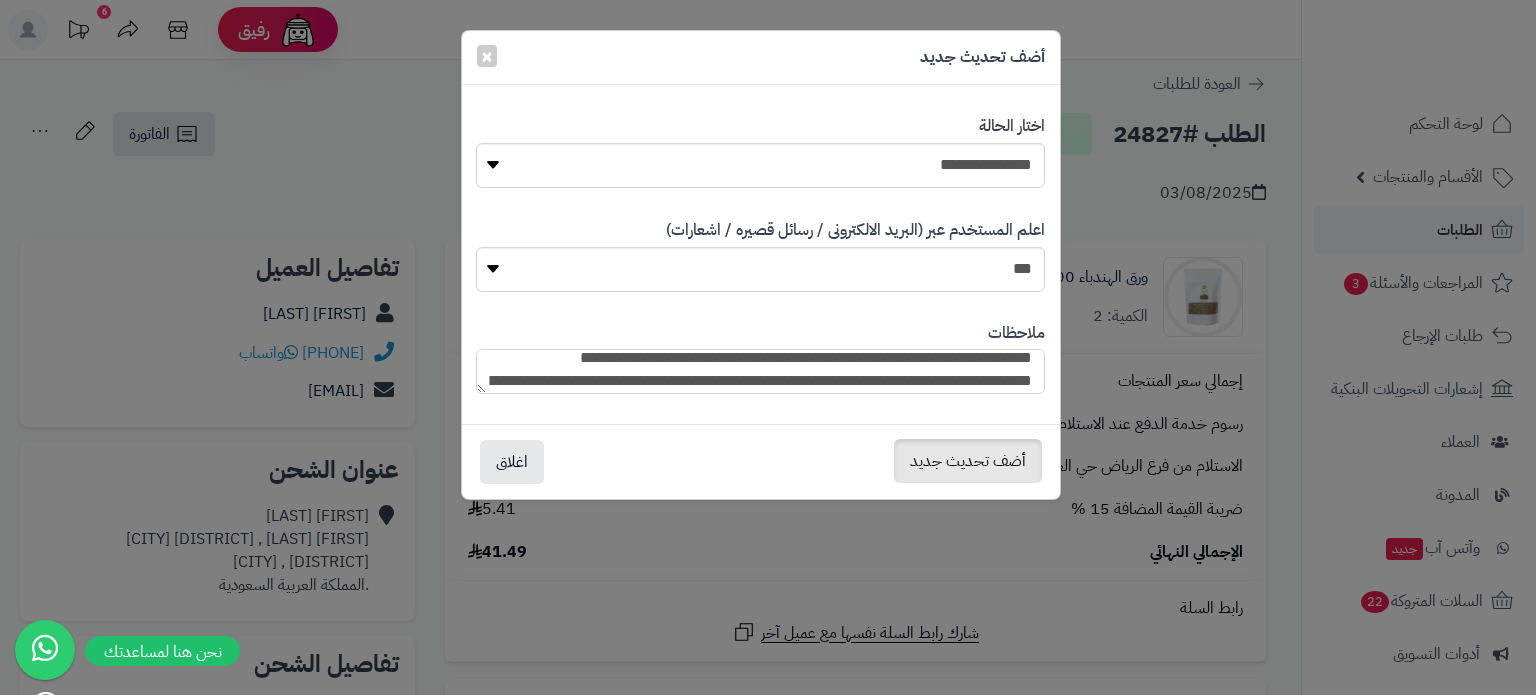 type on "**********" 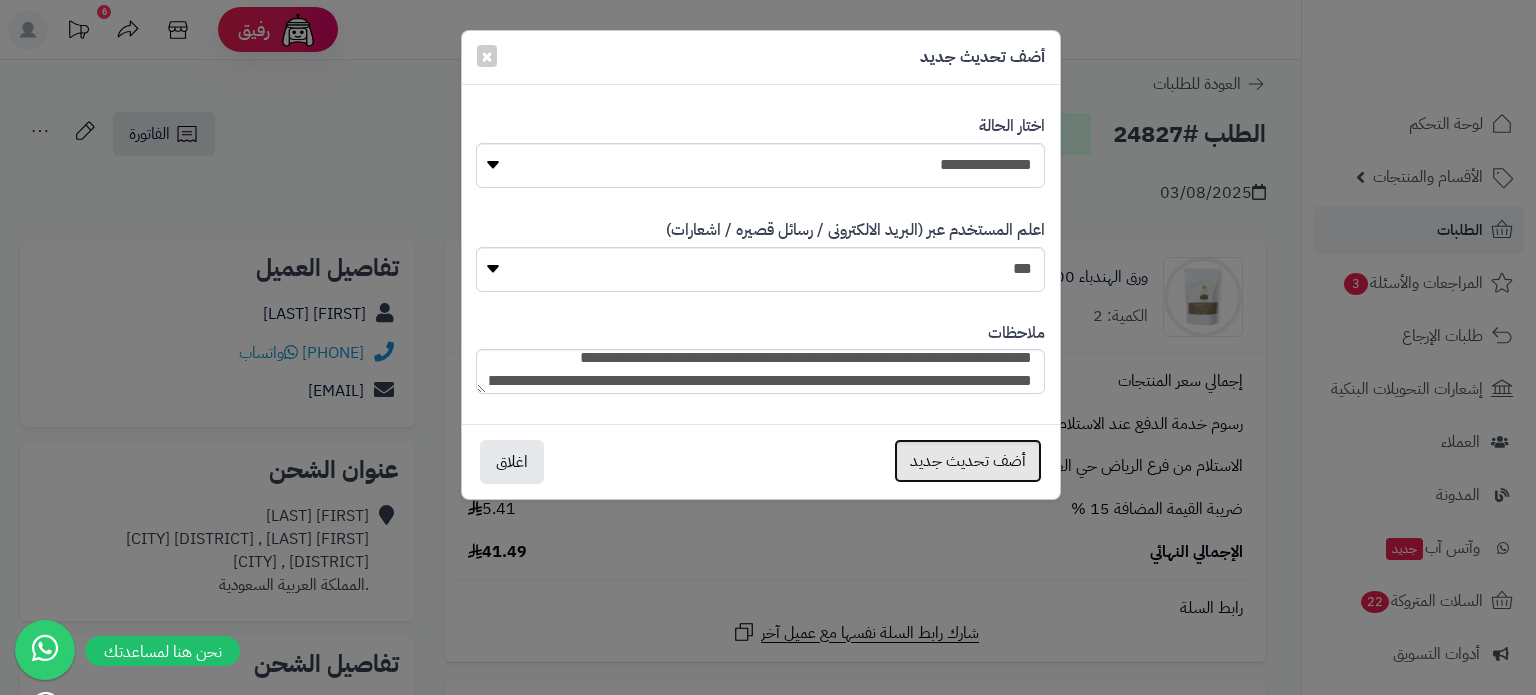 click on "أضف تحديث جديد" at bounding box center [968, 461] 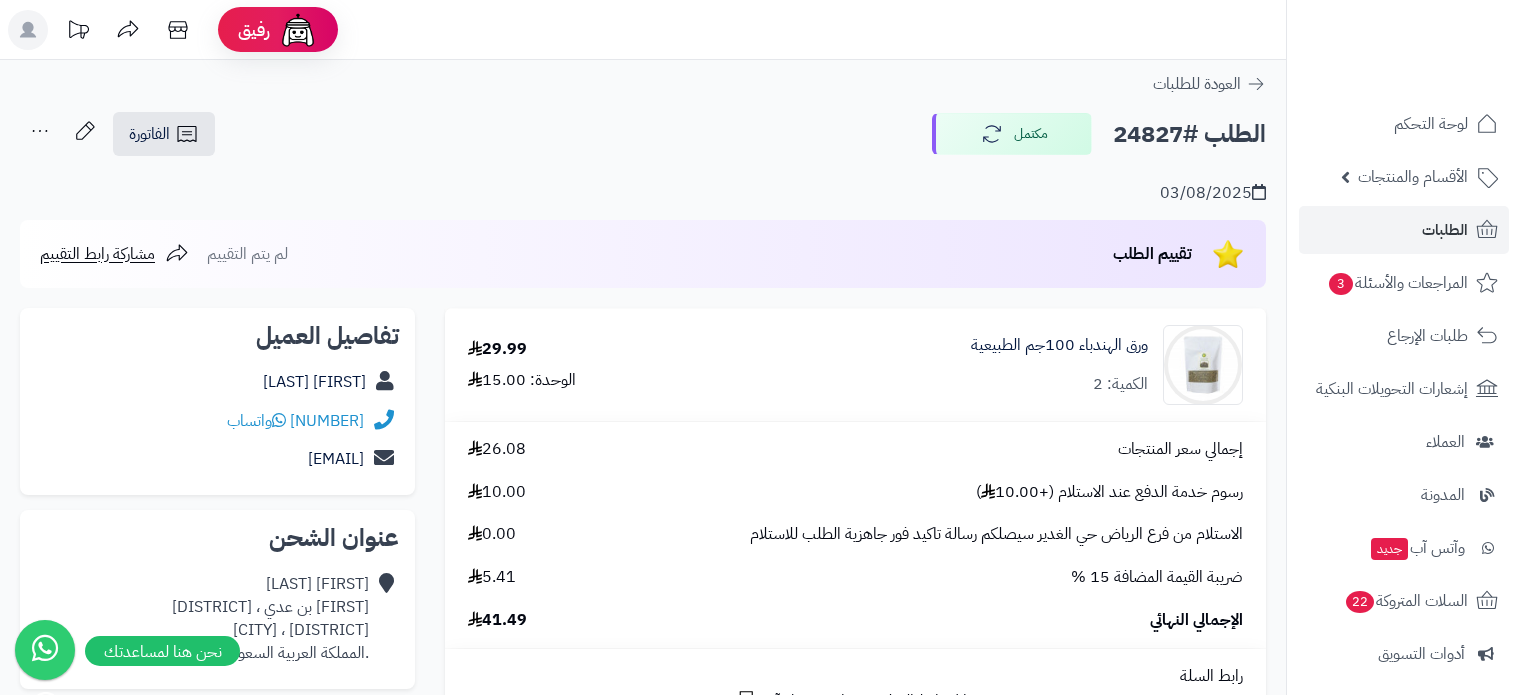 scroll, scrollTop: 0, scrollLeft: 0, axis: both 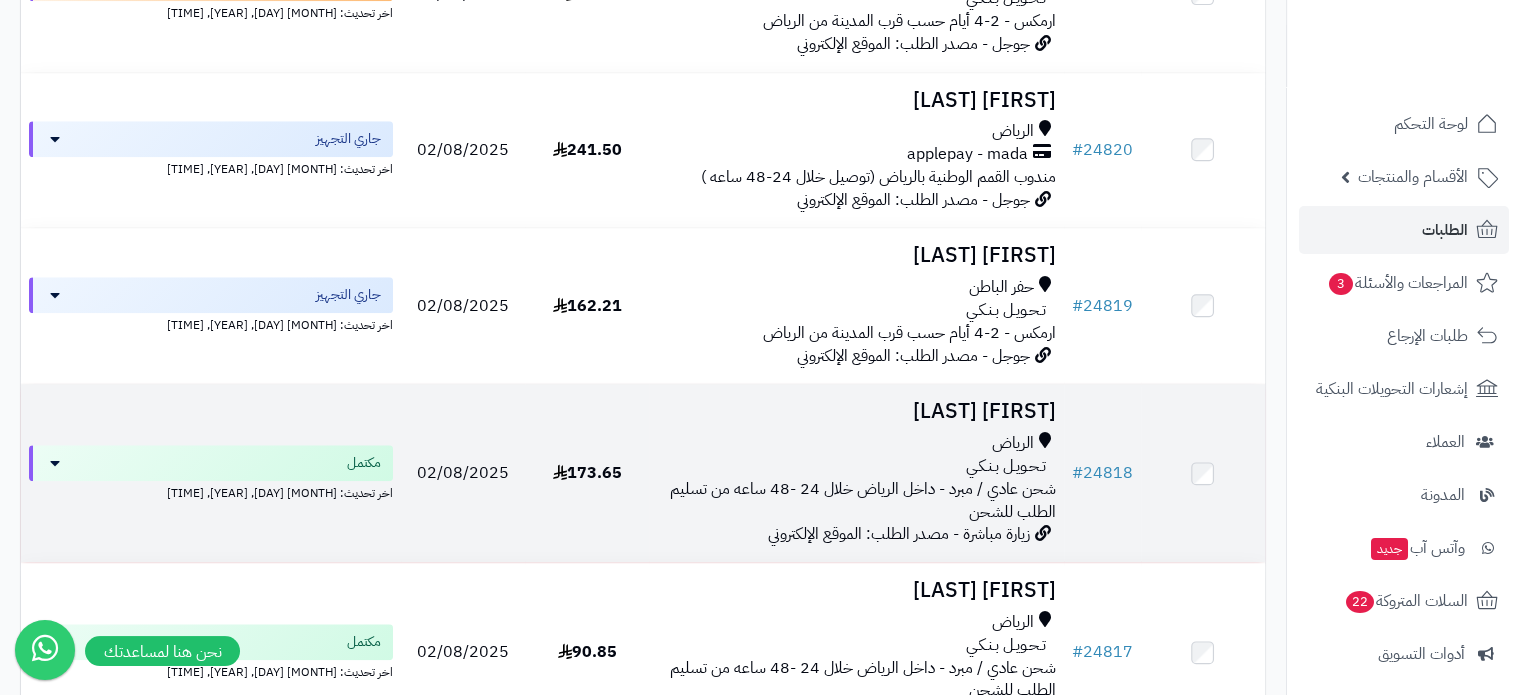click on "[FIRST] [LAST]" at bounding box center (856, 411) 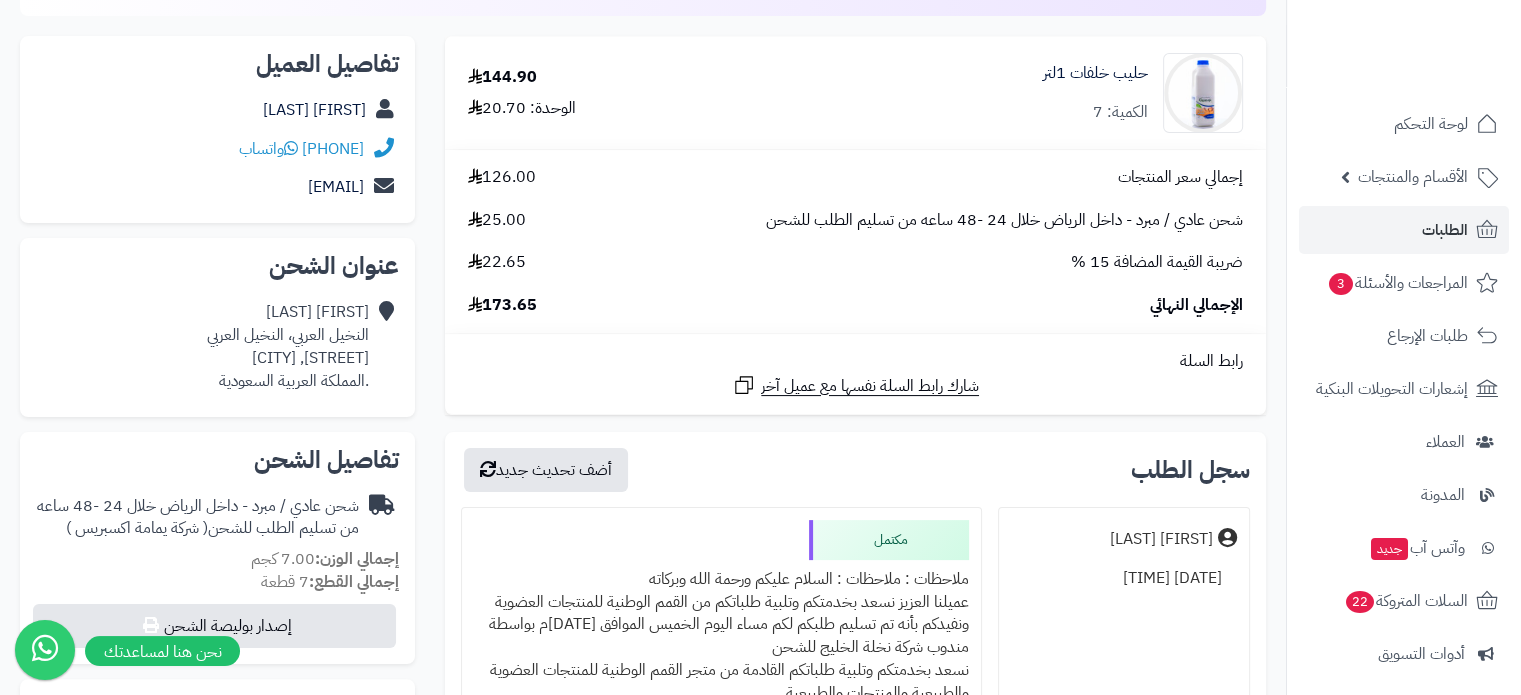 scroll, scrollTop: 400, scrollLeft: 0, axis: vertical 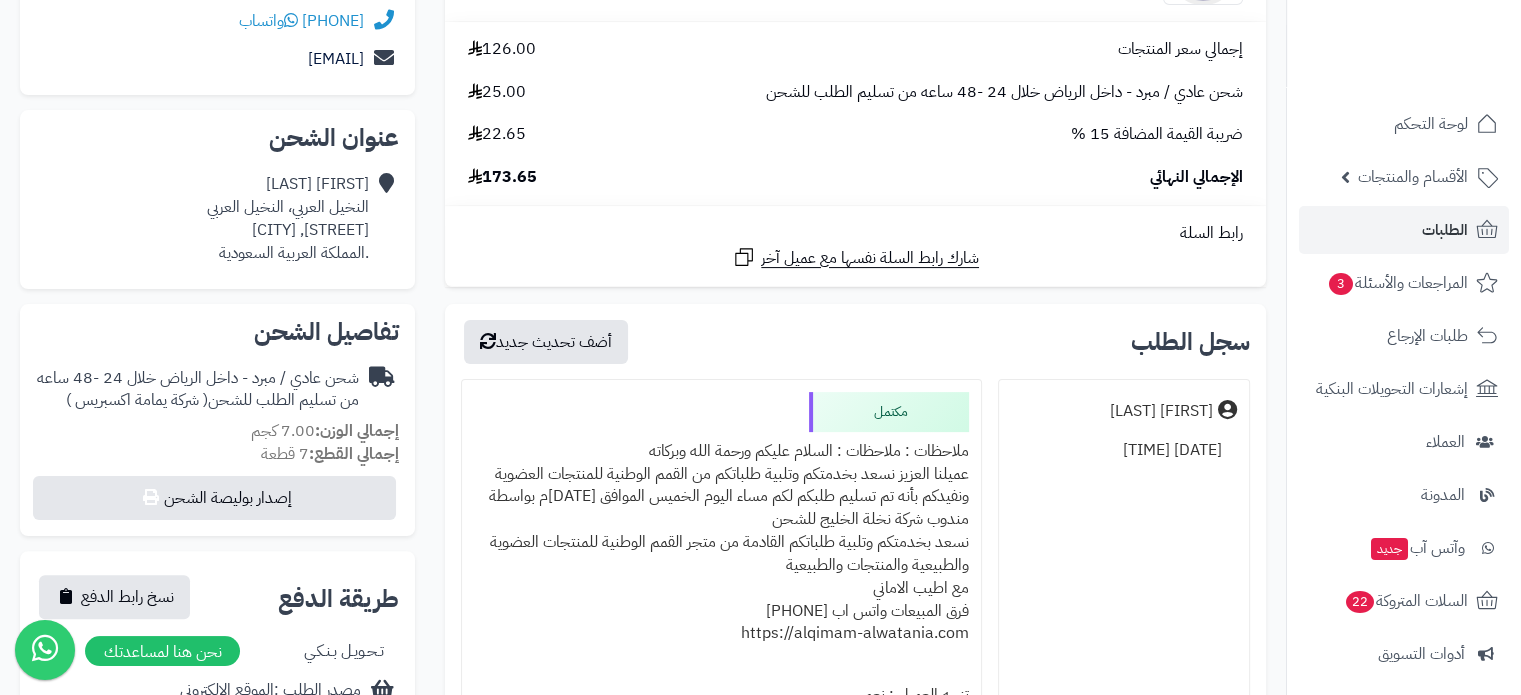 click on "ملاحظات : ملاحظات : السلام عليكم ورحمة الله وبركاته
عميلنا العزيز نسعد بخدمتكم وتلبية طلباتكم من القمم الوطنية للمنتجات العضوية
ونفيدكم بأنه تم تسليم طلبكم لكم مساء اليوم الخميس الموافق 2-08-2025م بواسطة مندوب شركة نخلة الخليج للشحن
نسعد بخدمتكم وتلبية طلباتكم القادمة من متجر القمم الوطنية للمنتجات العضوية والطبيعية والمنتجات والطبيعية
مع اطيب الاماني
فرق المبيعات واتس اب 0571052100
https://alqimam-alwatania.com" at bounding box center (721, 554) 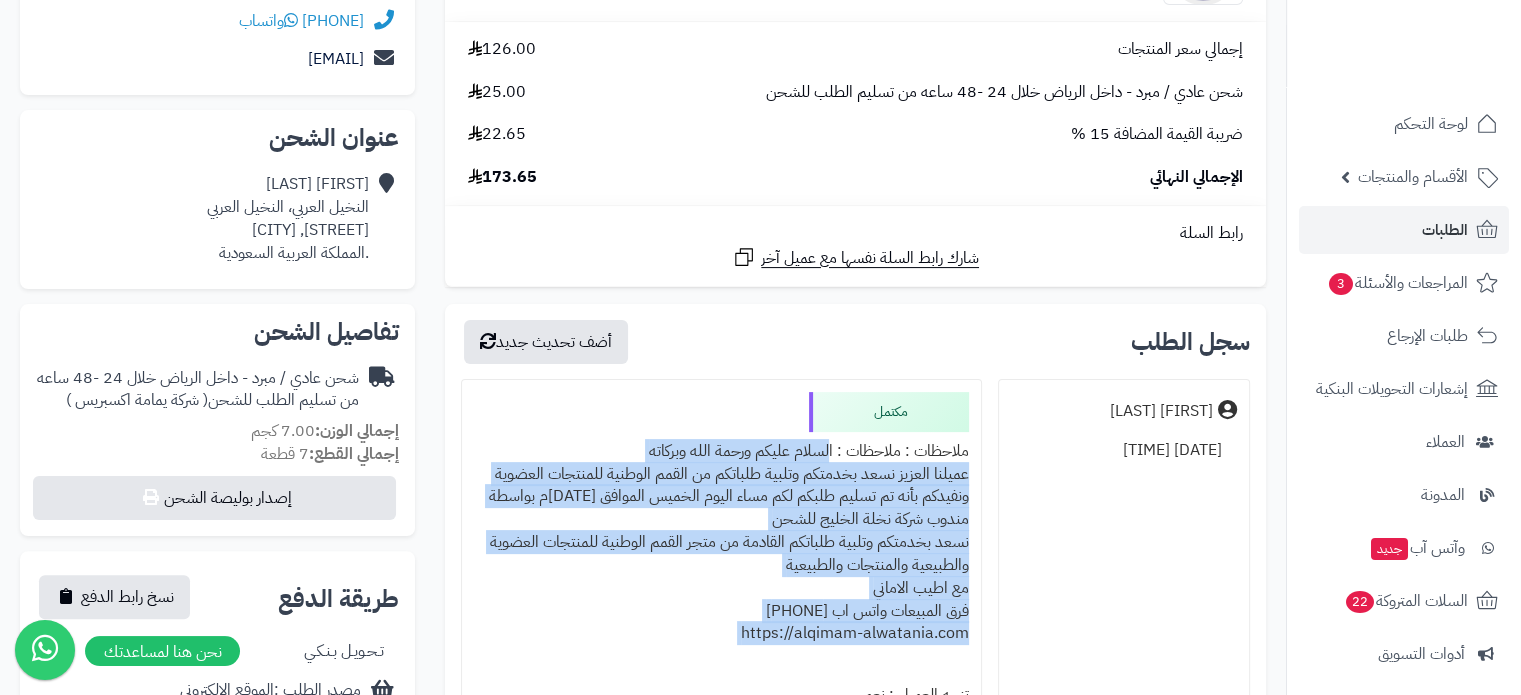 drag, startPoint x: 824, startPoint y: 445, endPoint x: 674, endPoint y: 638, distance: 244.43608 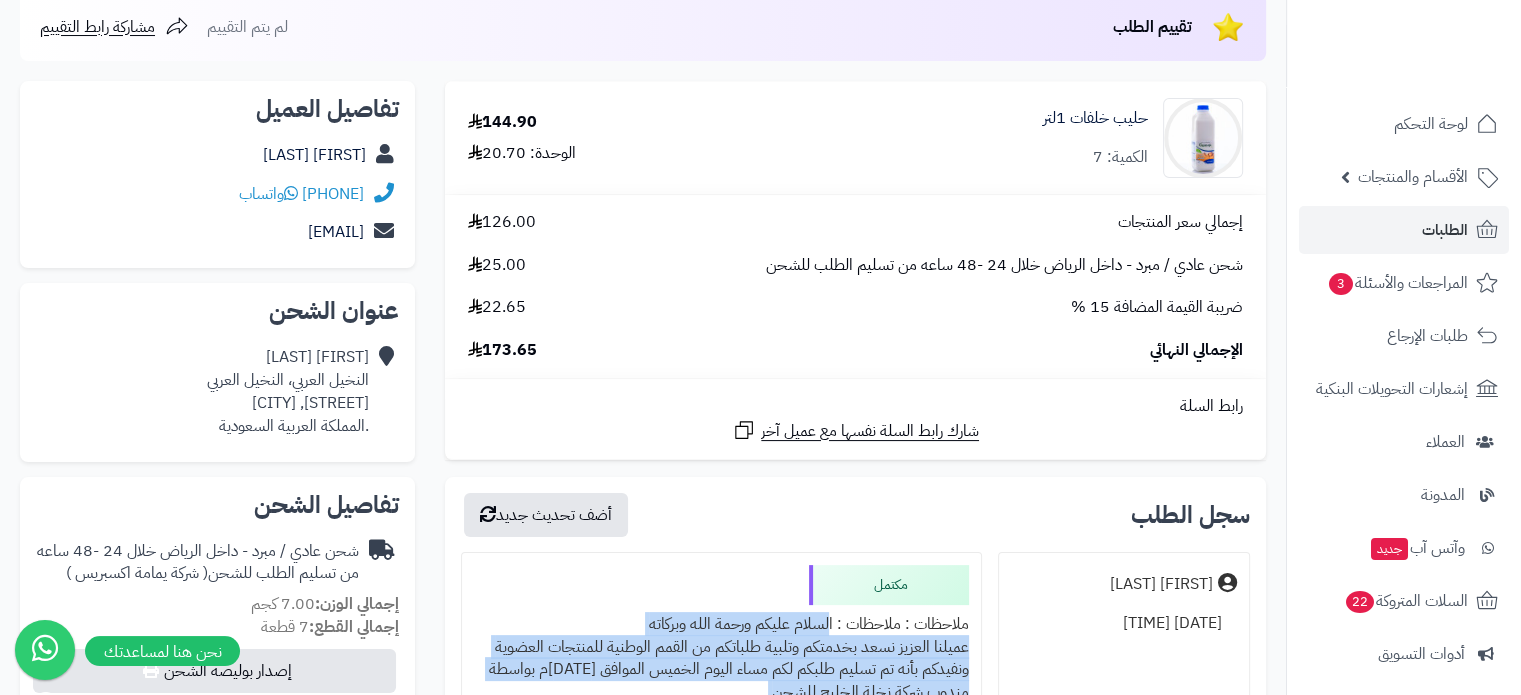 scroll, scrollTop: 100, scrollLeft: 0, axis: vertical 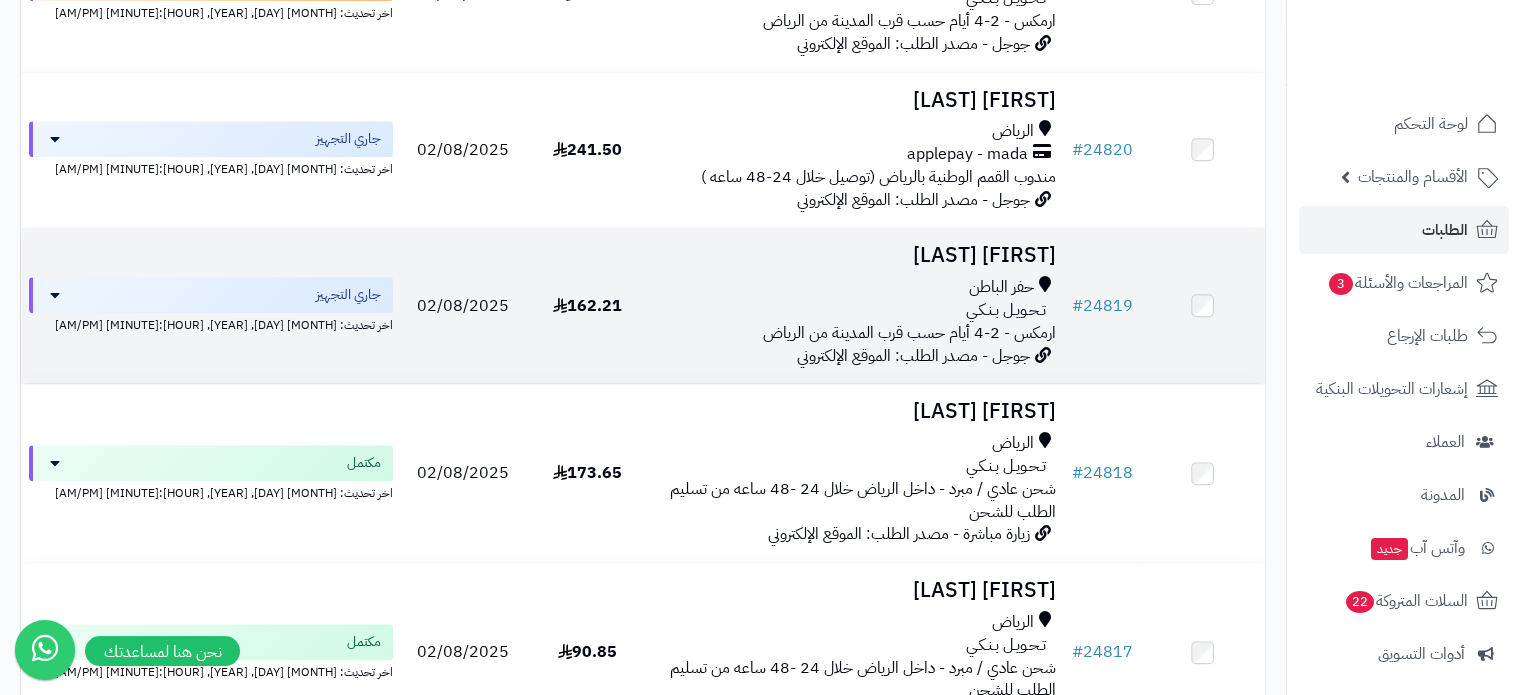 click on "[FIRST] [LAST]" at bounding box center (856, 255) 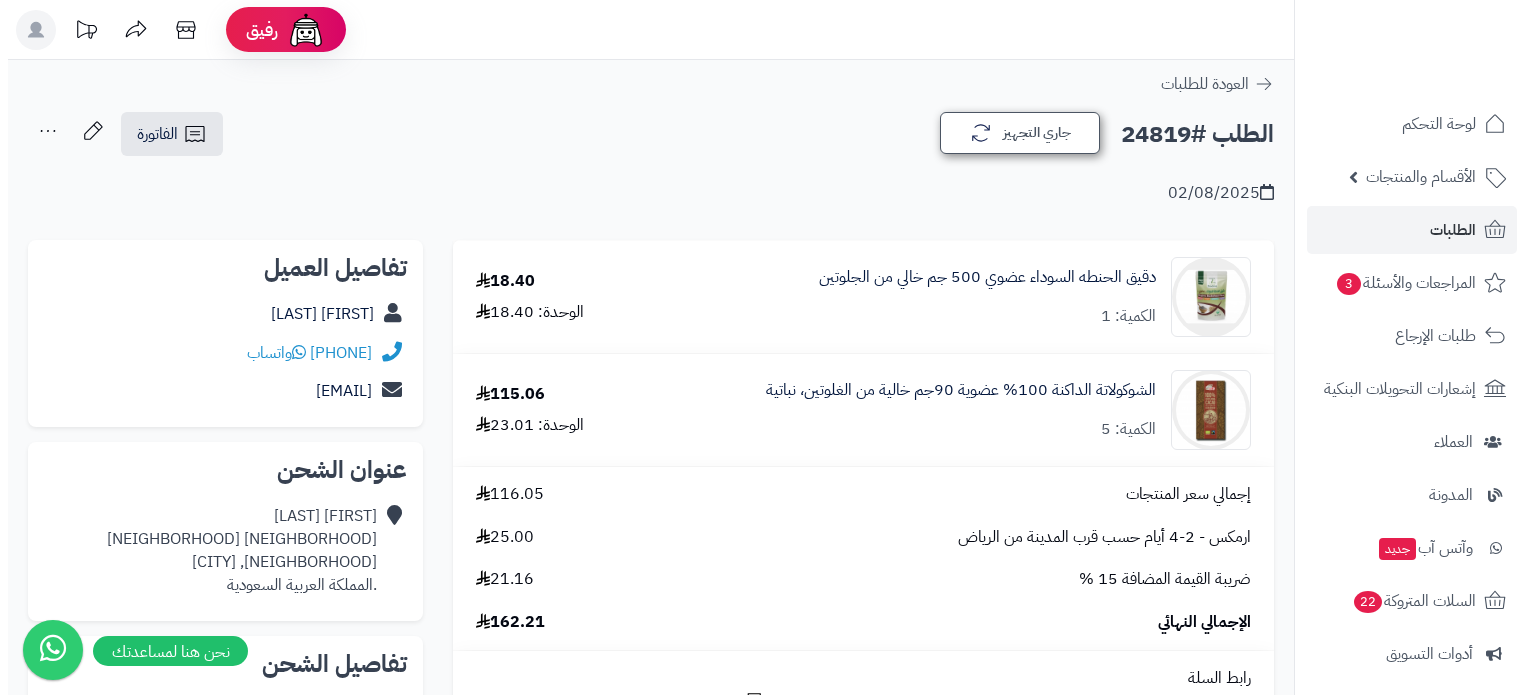 scroll, scrollTop: 0, scrollLeft: 0, axis: both 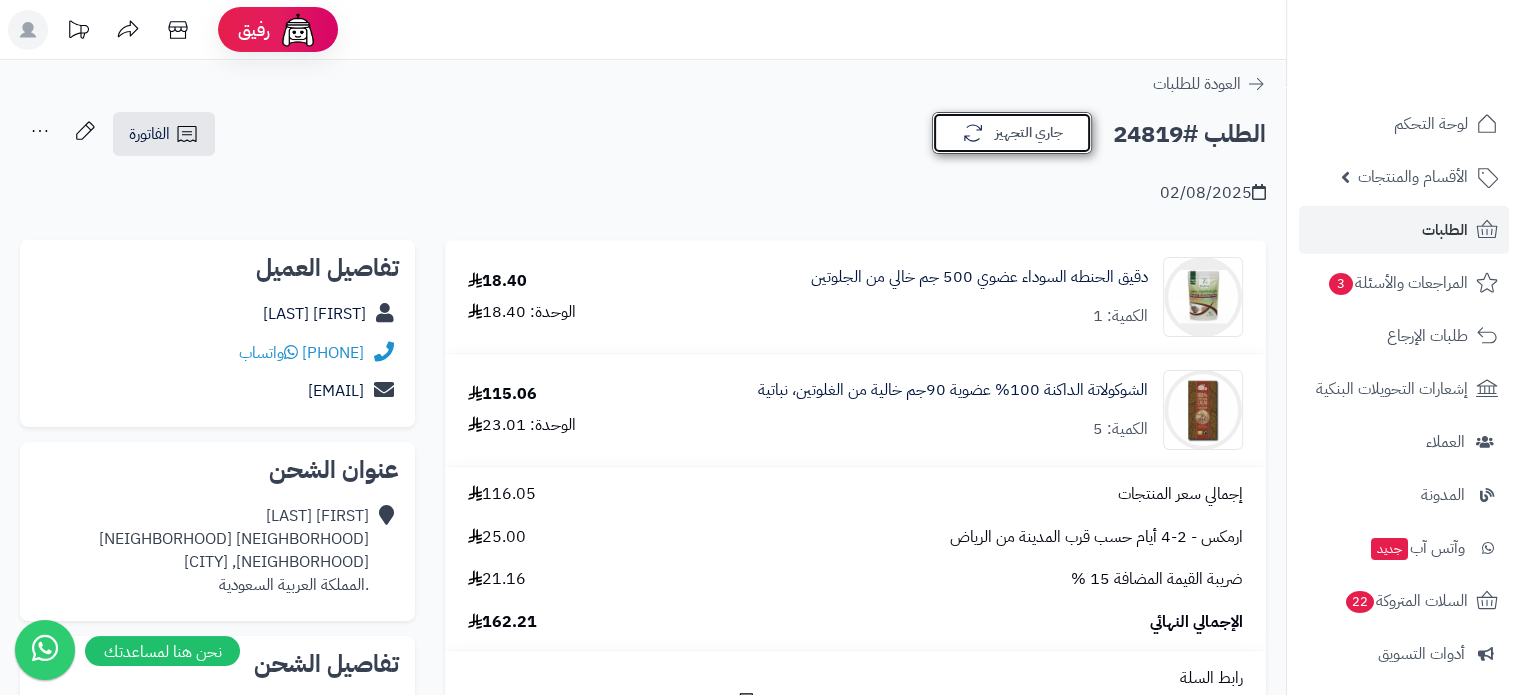 click on "جاري التجهيز" at bounding box center [1012, 133] 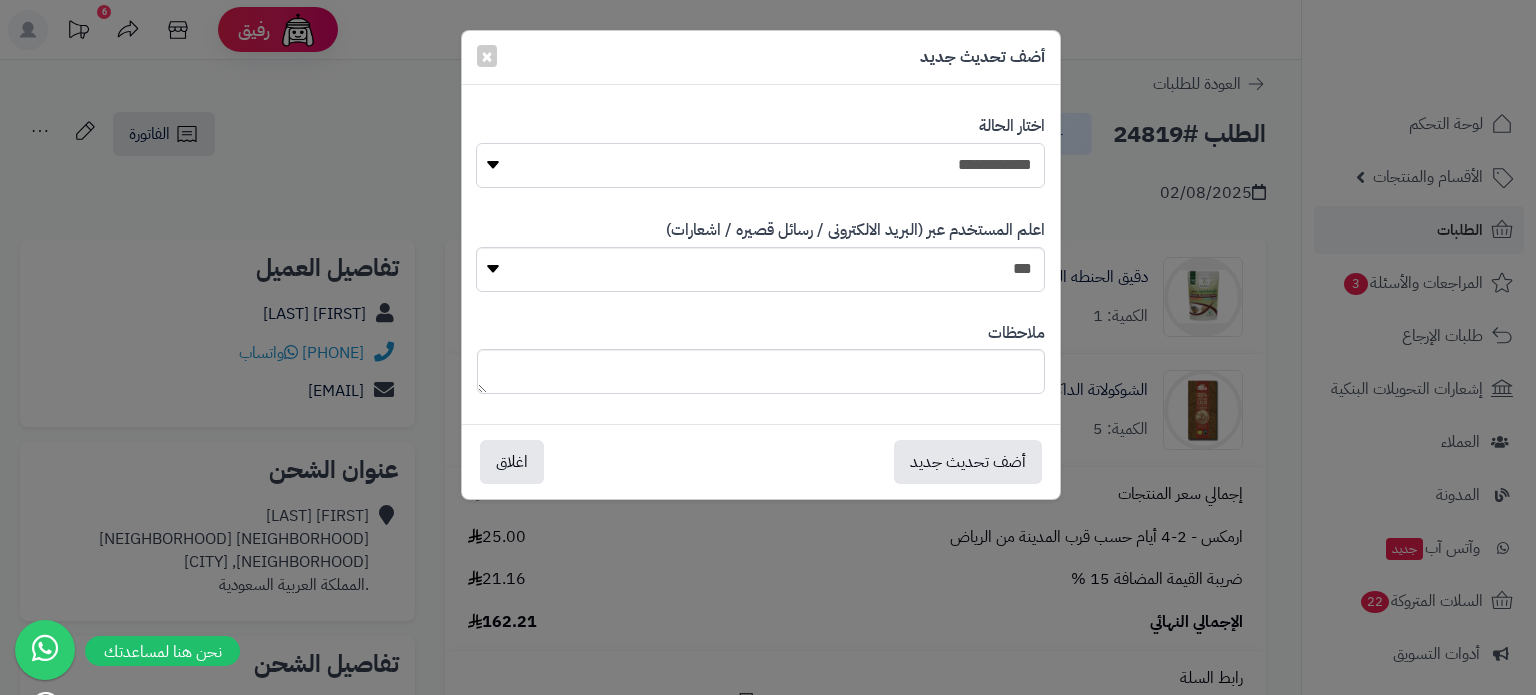 click on "**********" at bounding box center (760, 165) 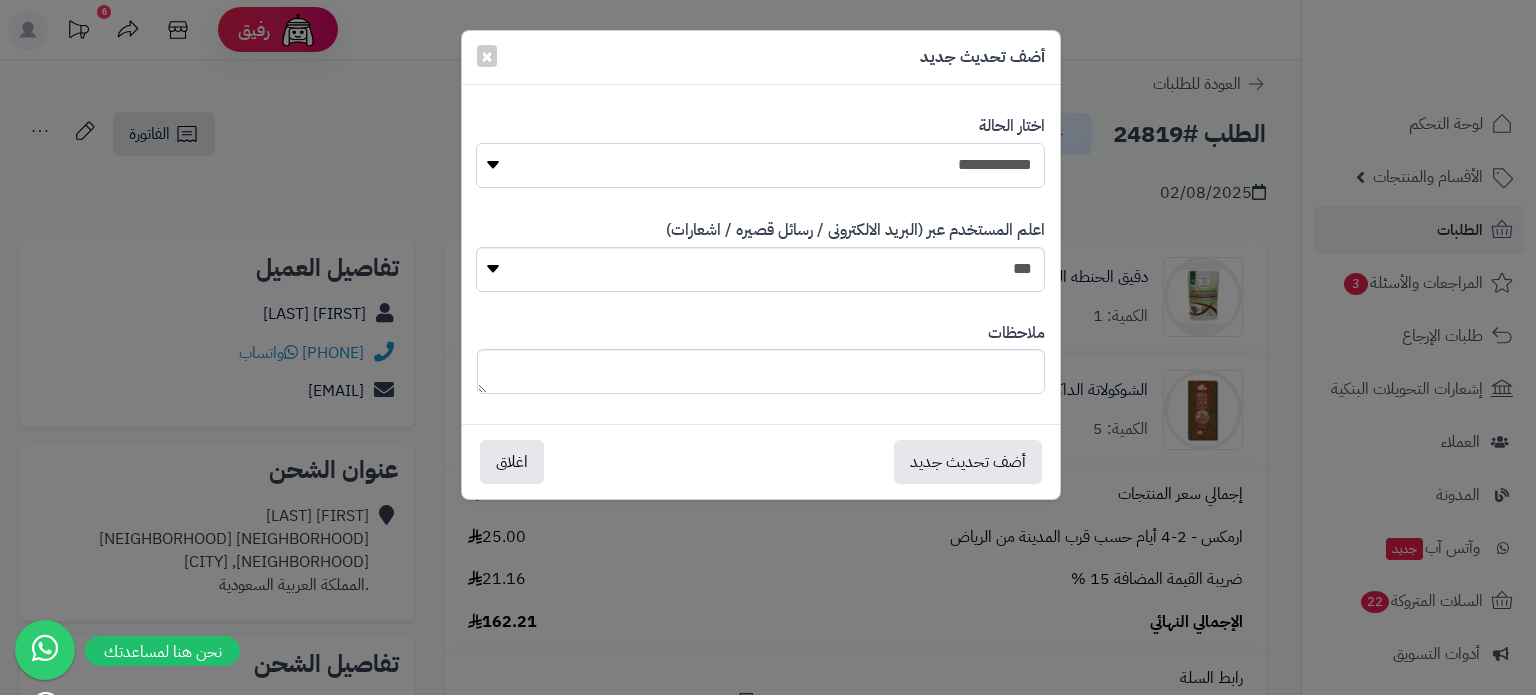 select on "*" 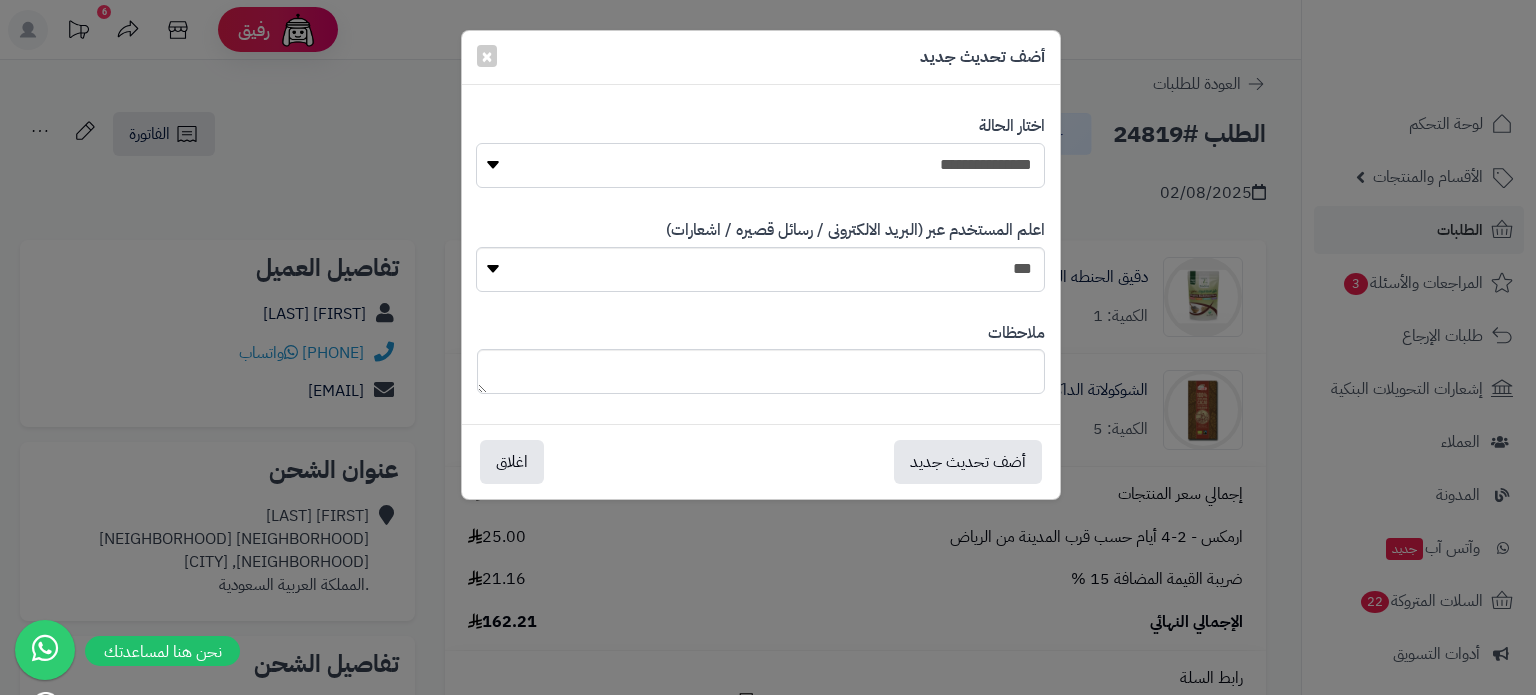 click on "**********" at bounding box center [760, 165] 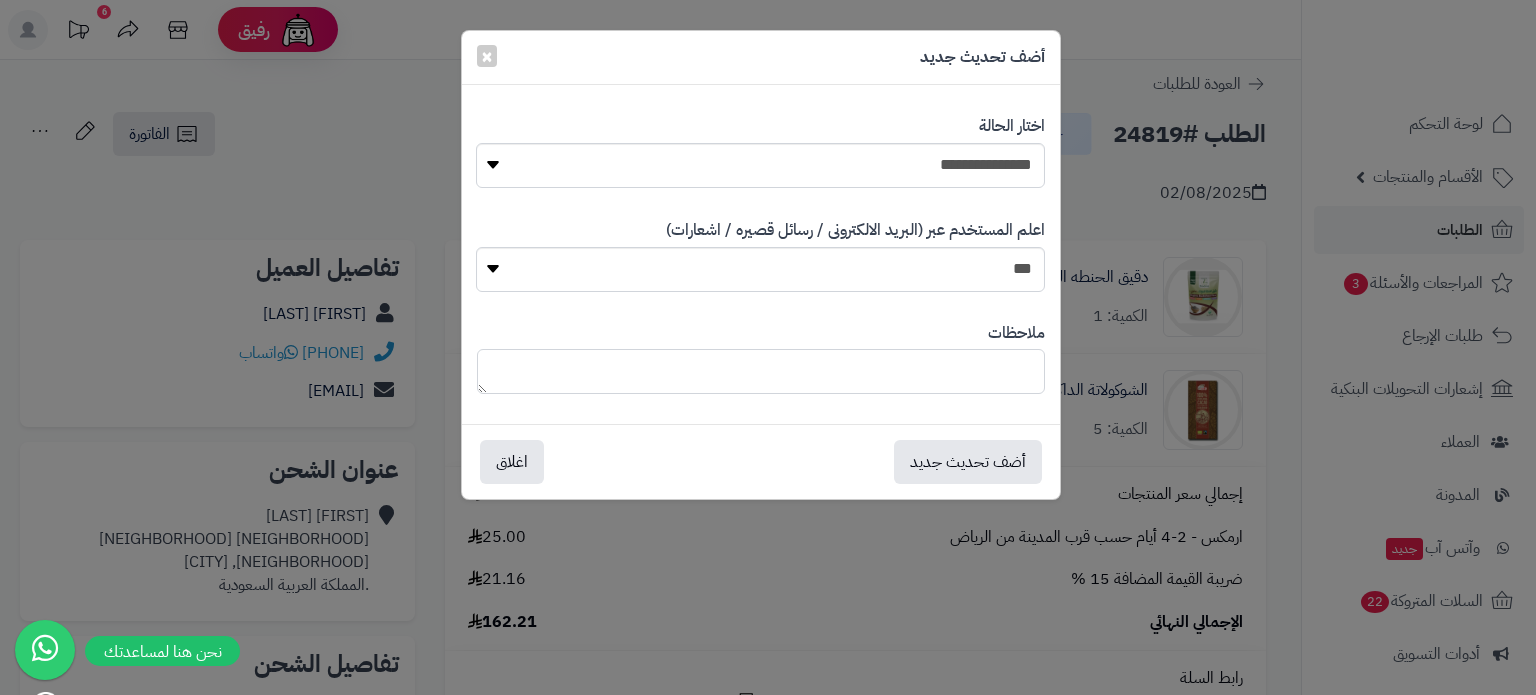 drag, startPoint x: 1008, startPoint y: 395, endPoint x: 1017, endPoint y: 369, distance: 27.513634 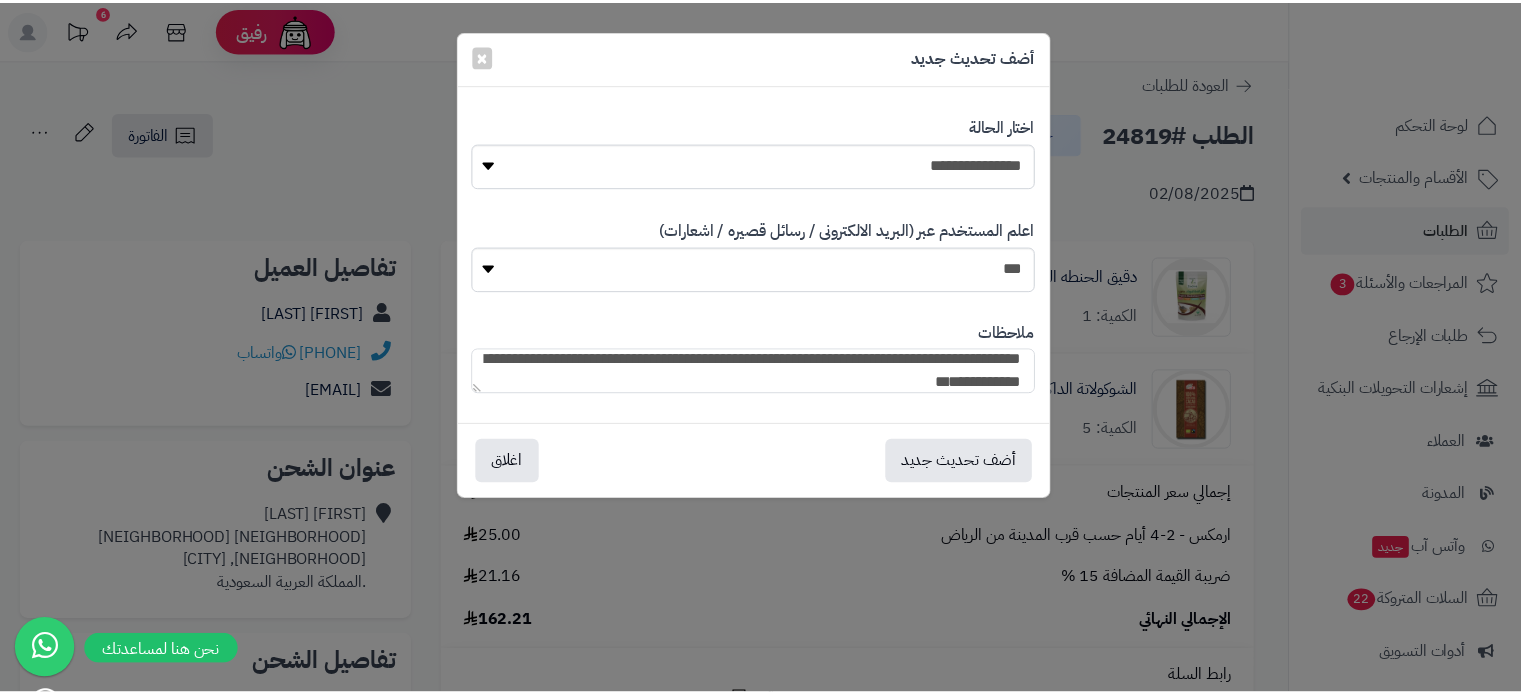 scroll, scrollTop: 0, scrollLeft: 0, axis: both 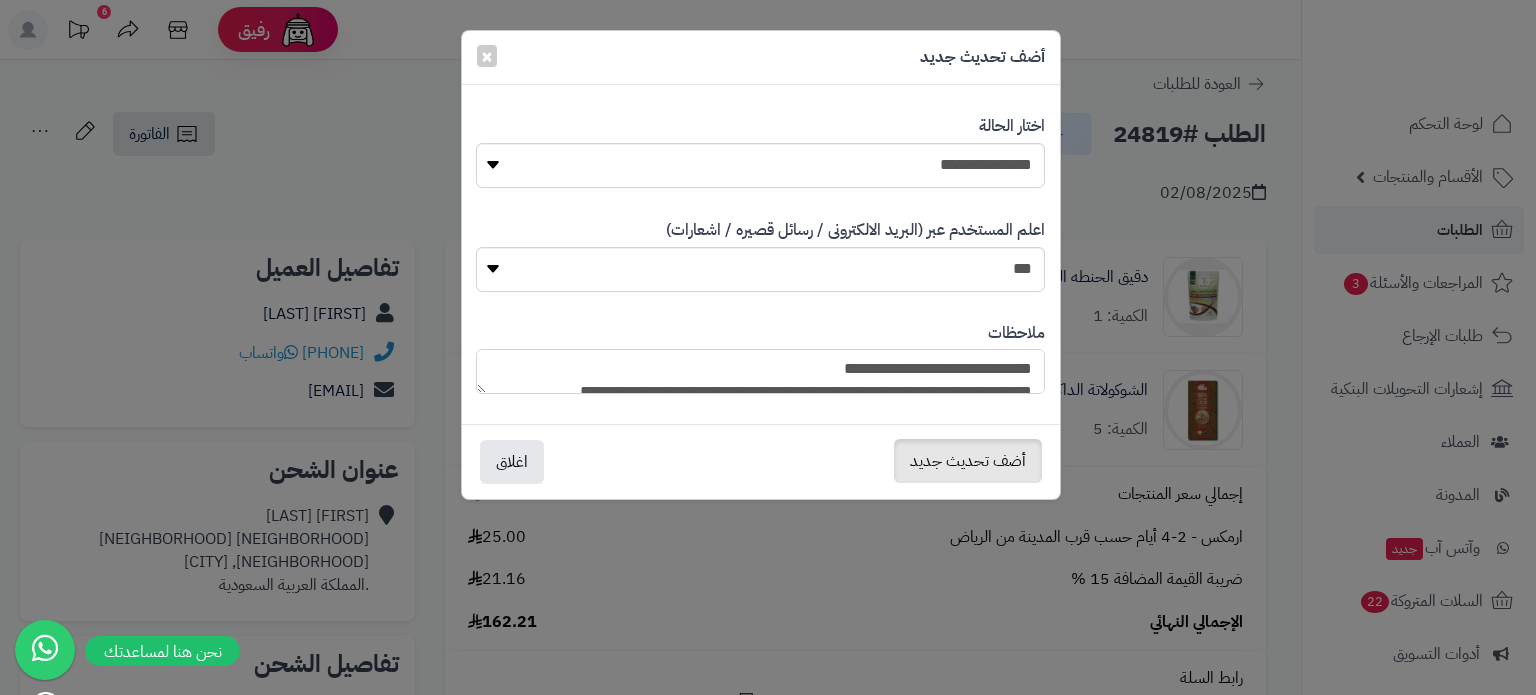 type on "**********" 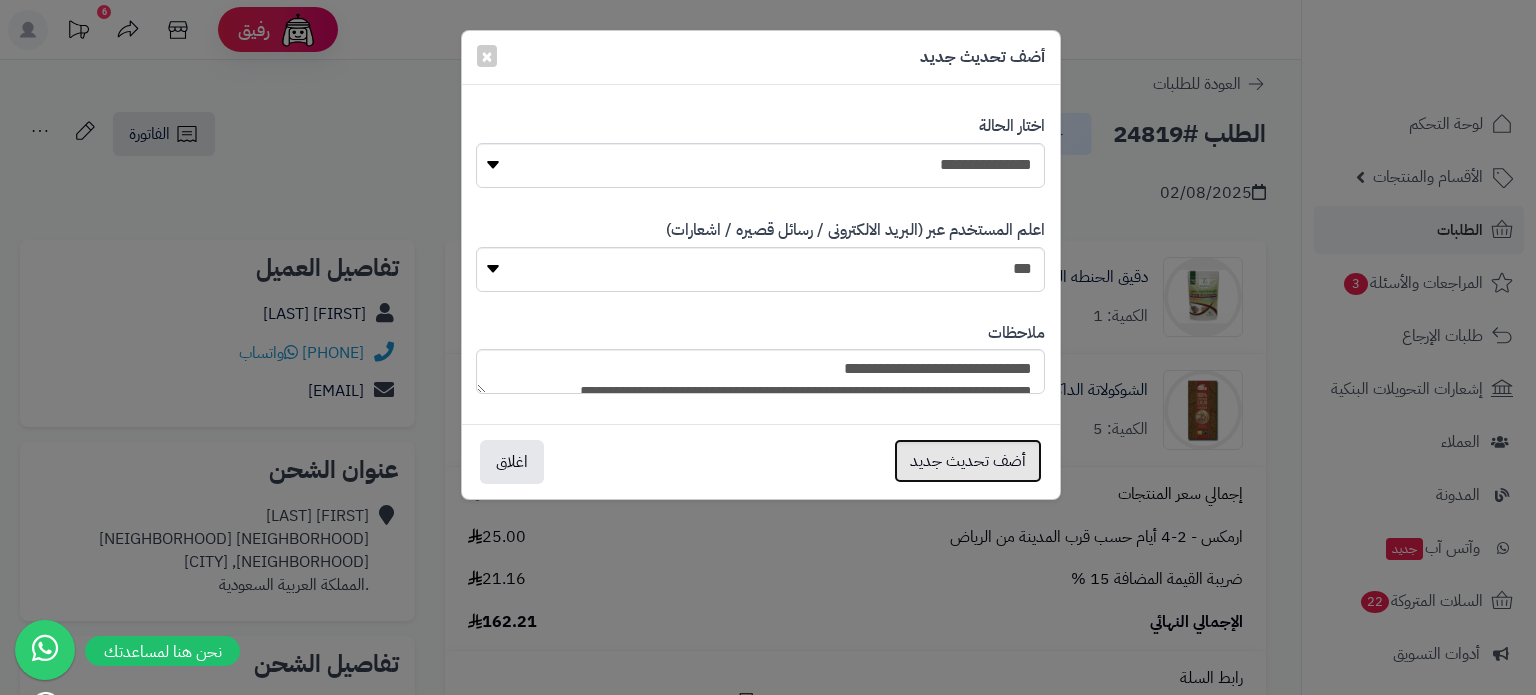 click on "أضف تحديث جديد" at bounding box center (968, 461) 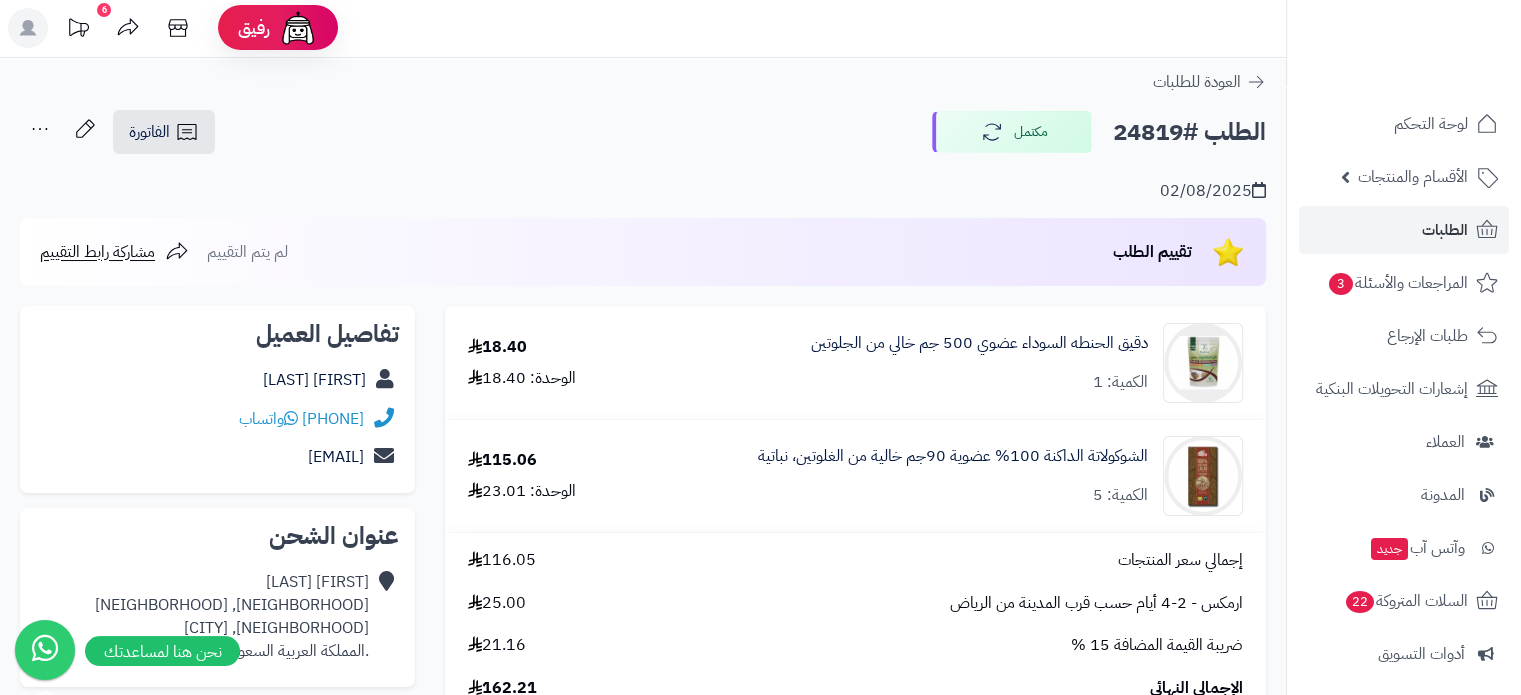 scroll, scrollTop: 0, scrollLeft: 0, axis: both 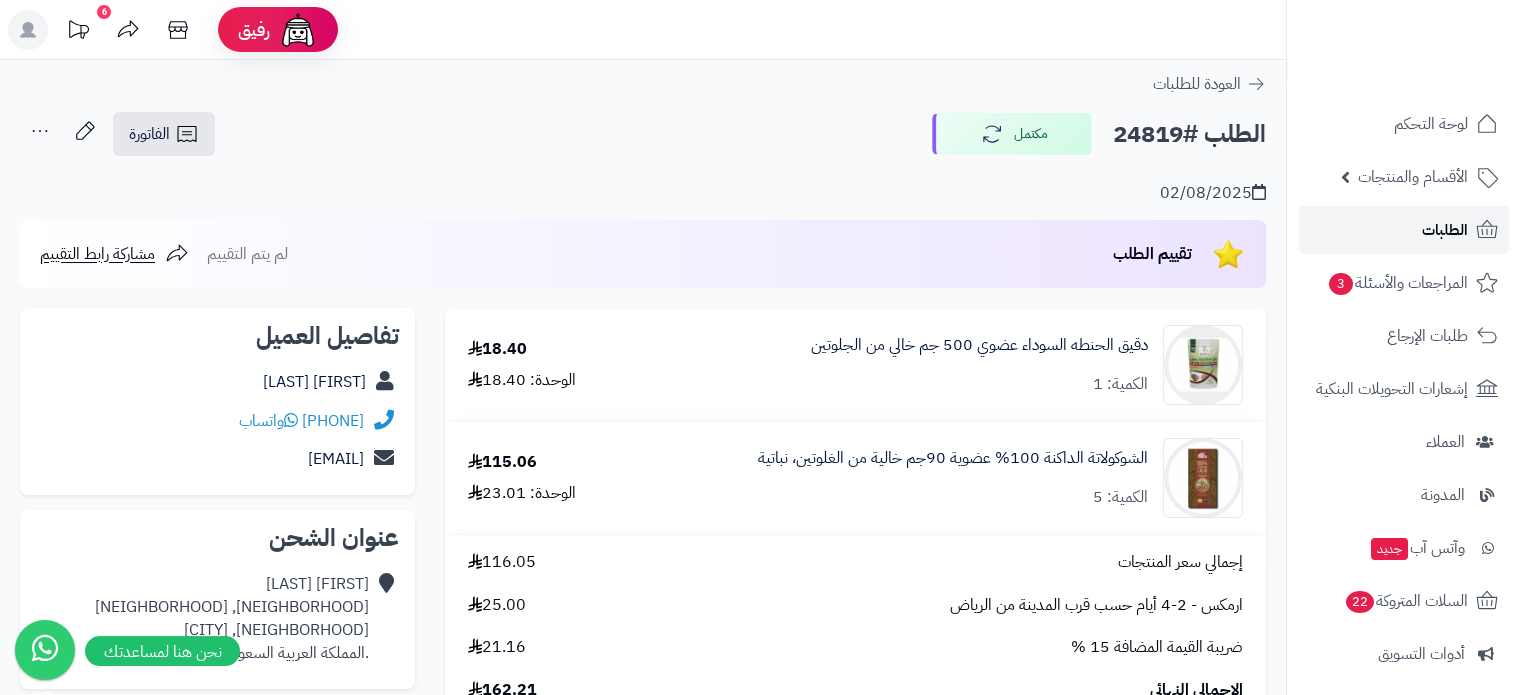 click on "الطلبات" at bounding box center (1445, 230) 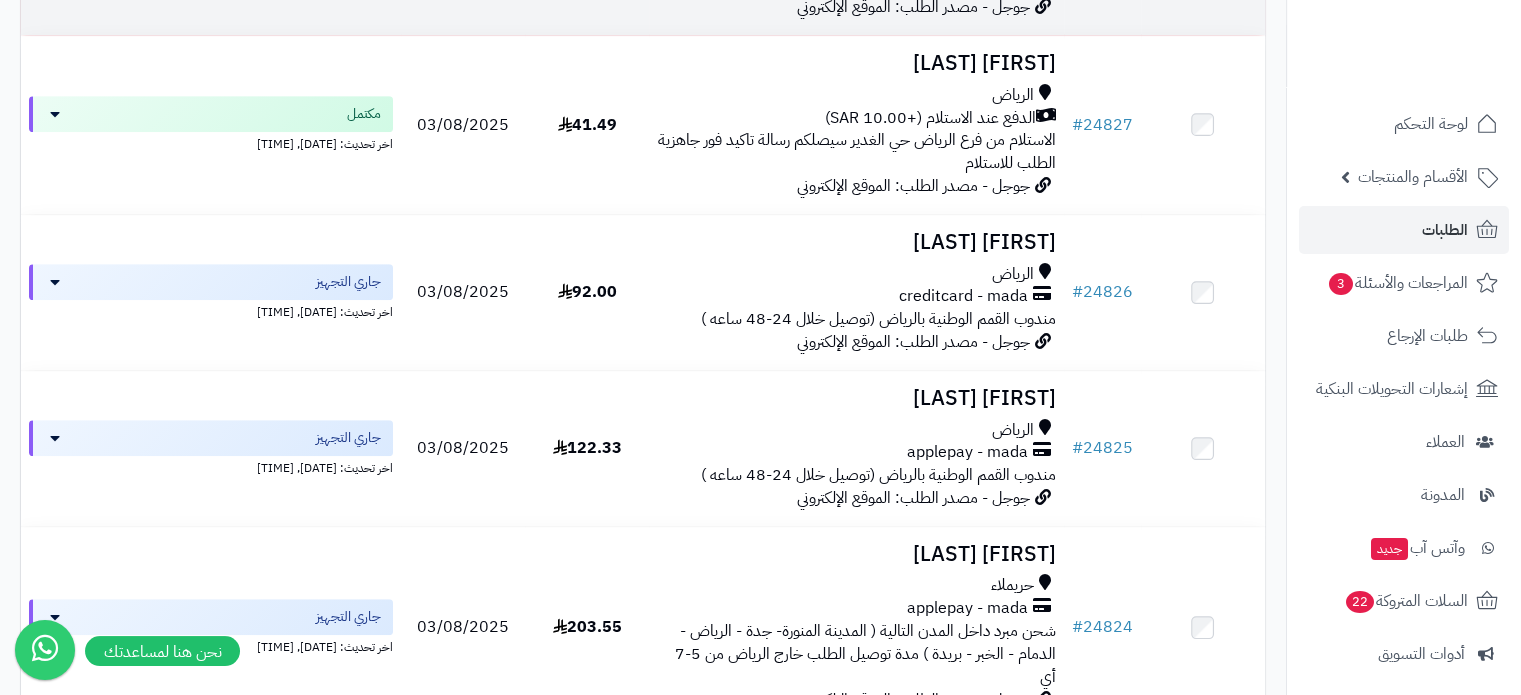 scroll, scrollTop: 1000, scrollLeft: 0, axis: vertical 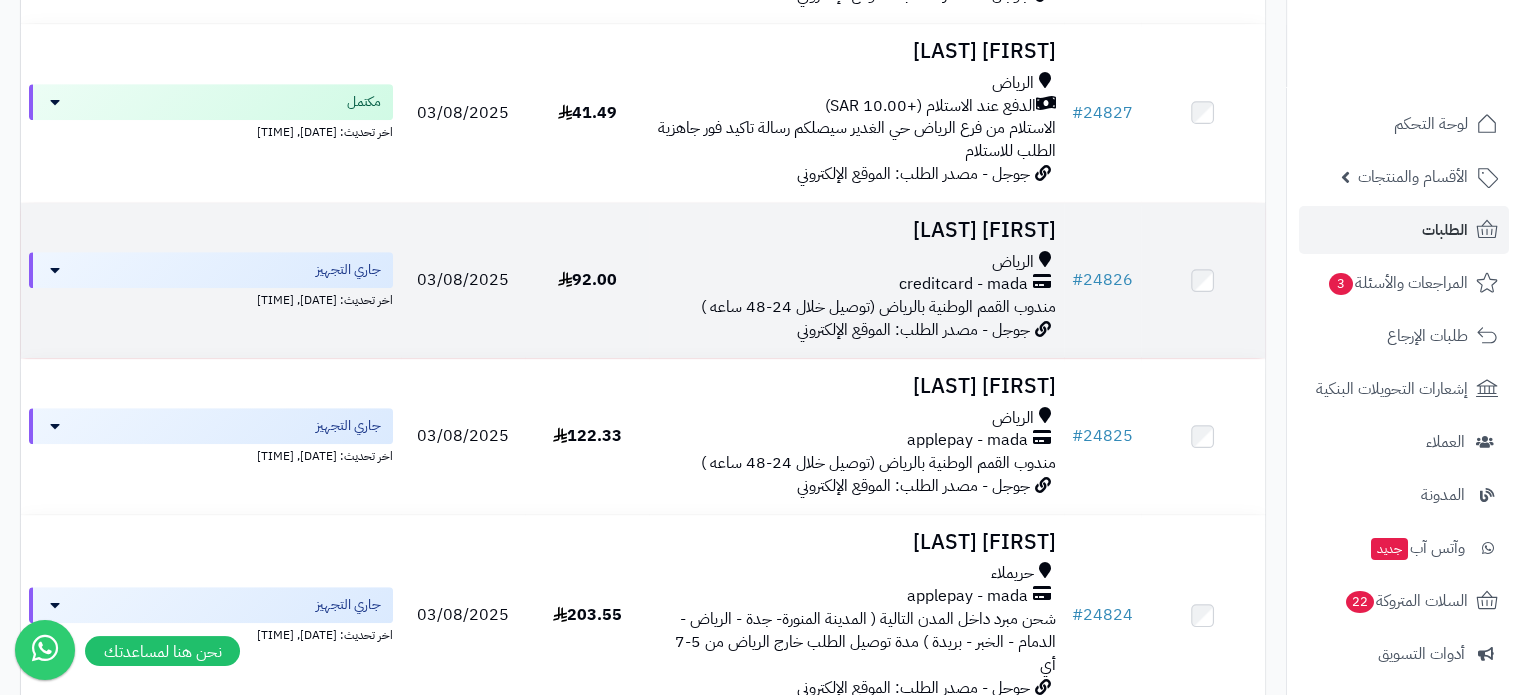 click on "[FIRST] [LAST]" at bounding box center (856, 230) 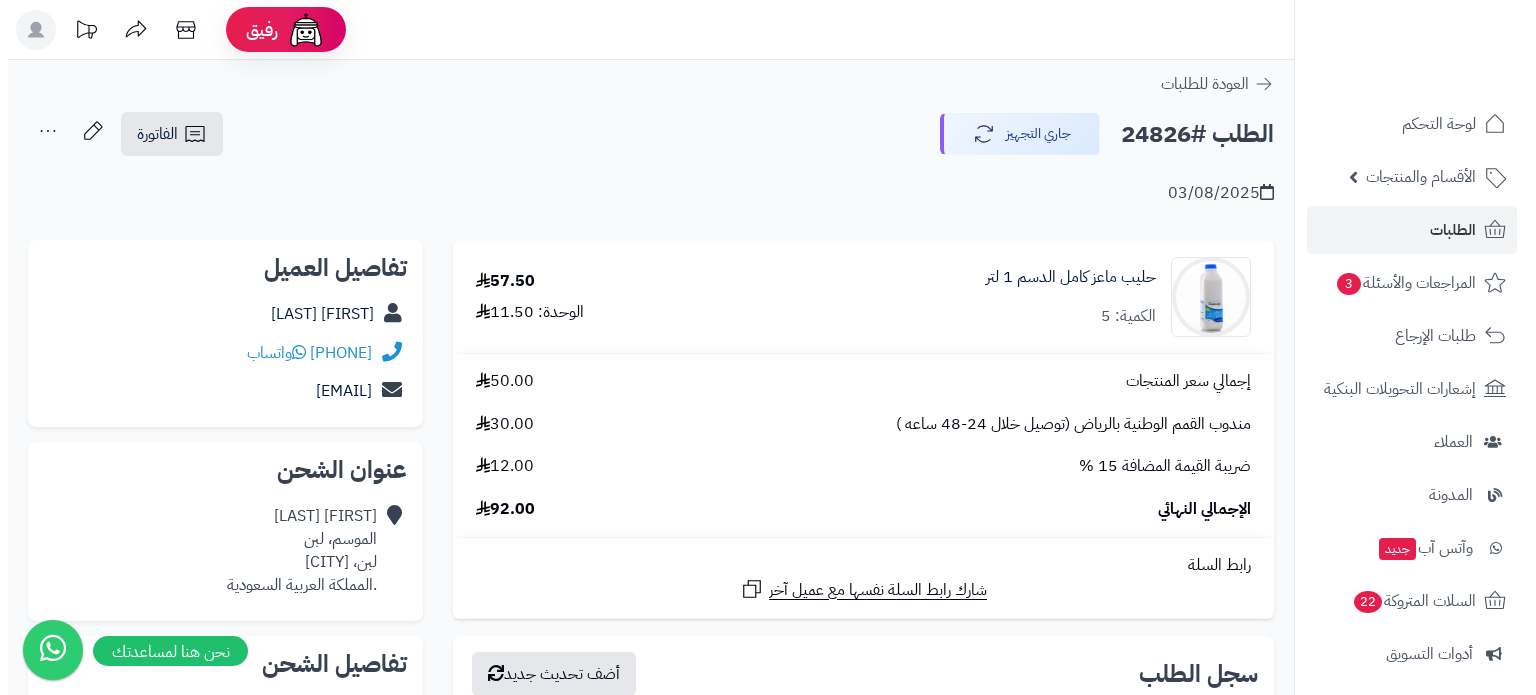 scroll, scrollTop: 0, scrollLeft: 0, axis: both 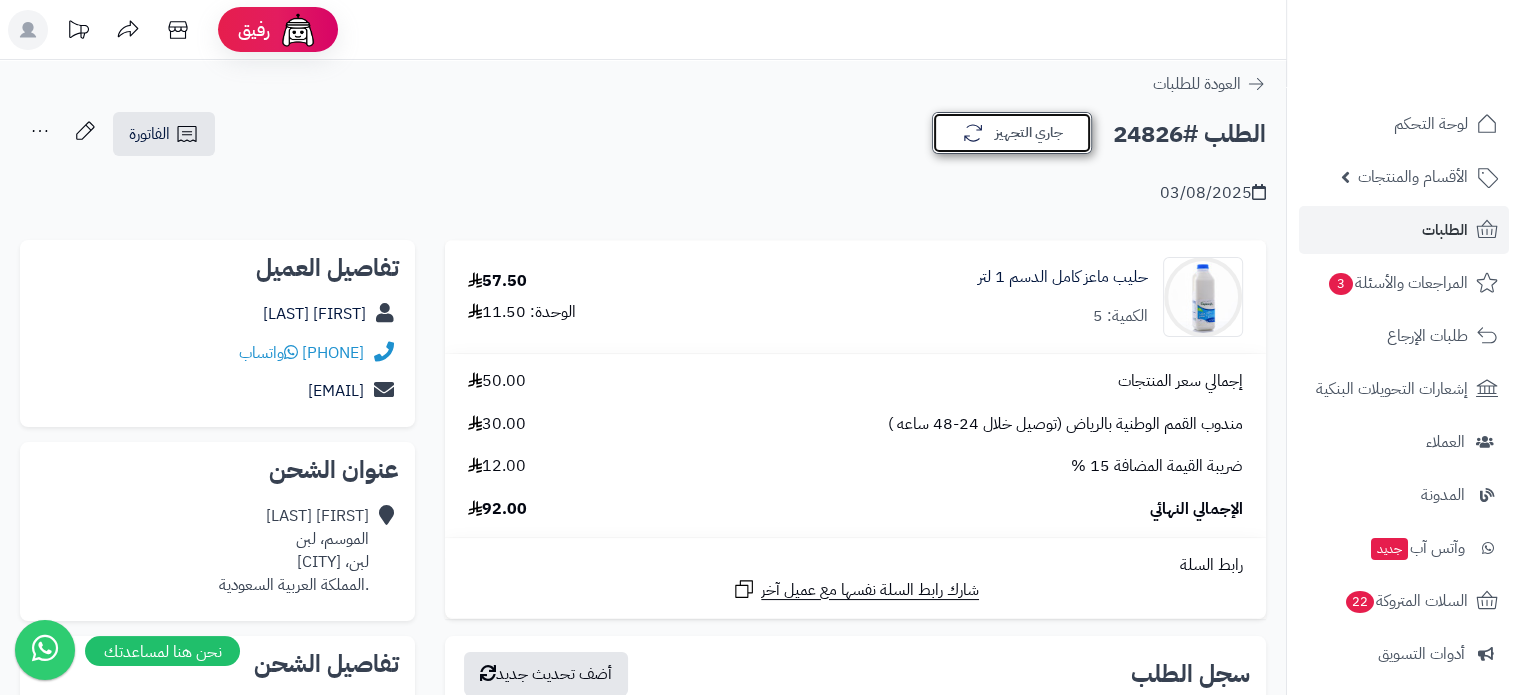 click on "جاري التجهيز" at bounding box center [1012, 133] 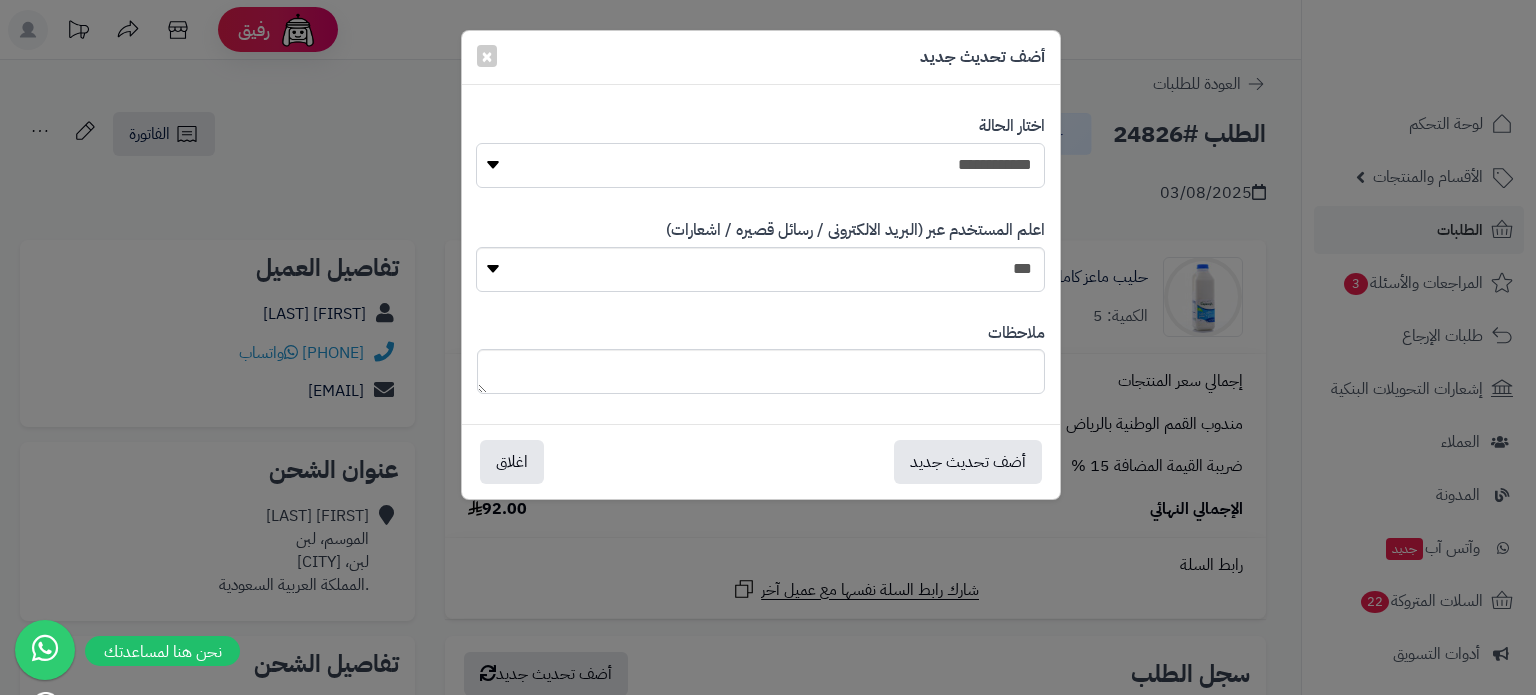 click on "**********" at bounding box center [760, 165] 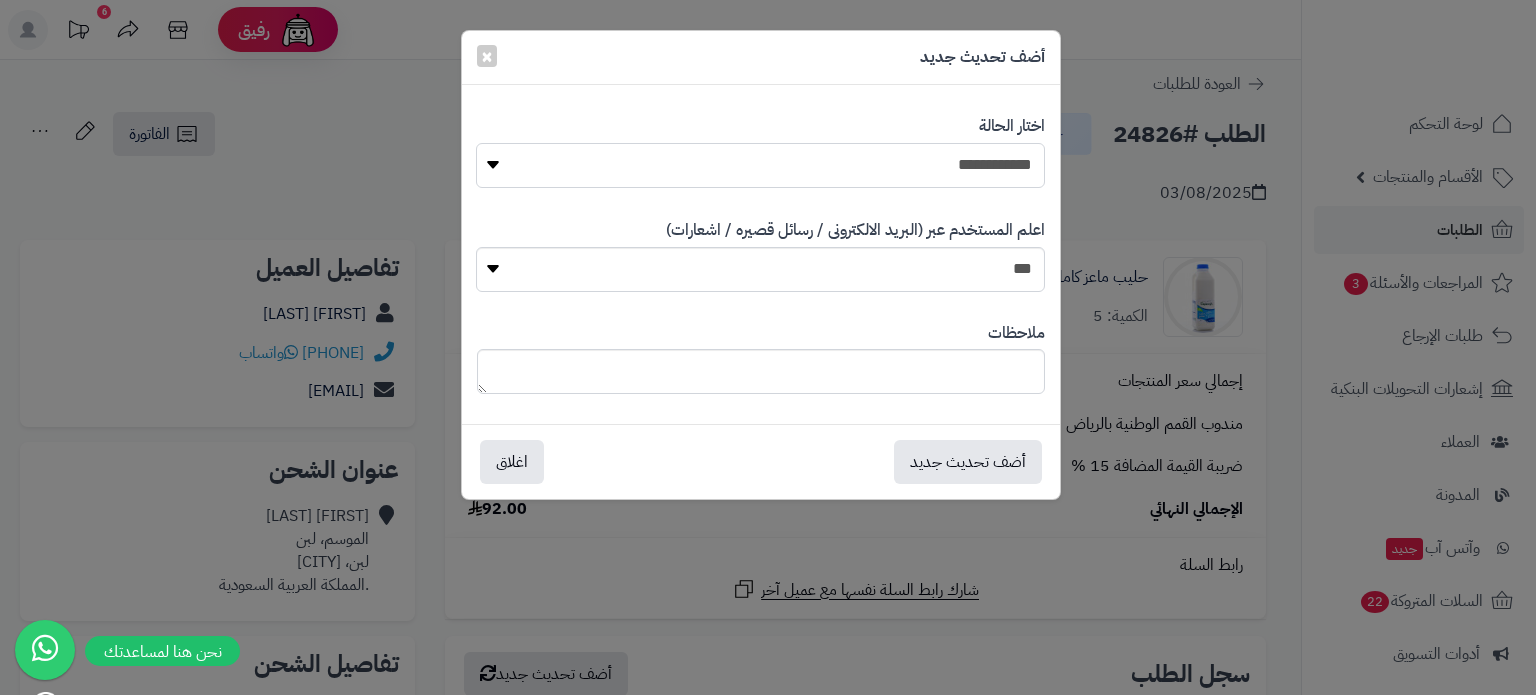 select on "*" 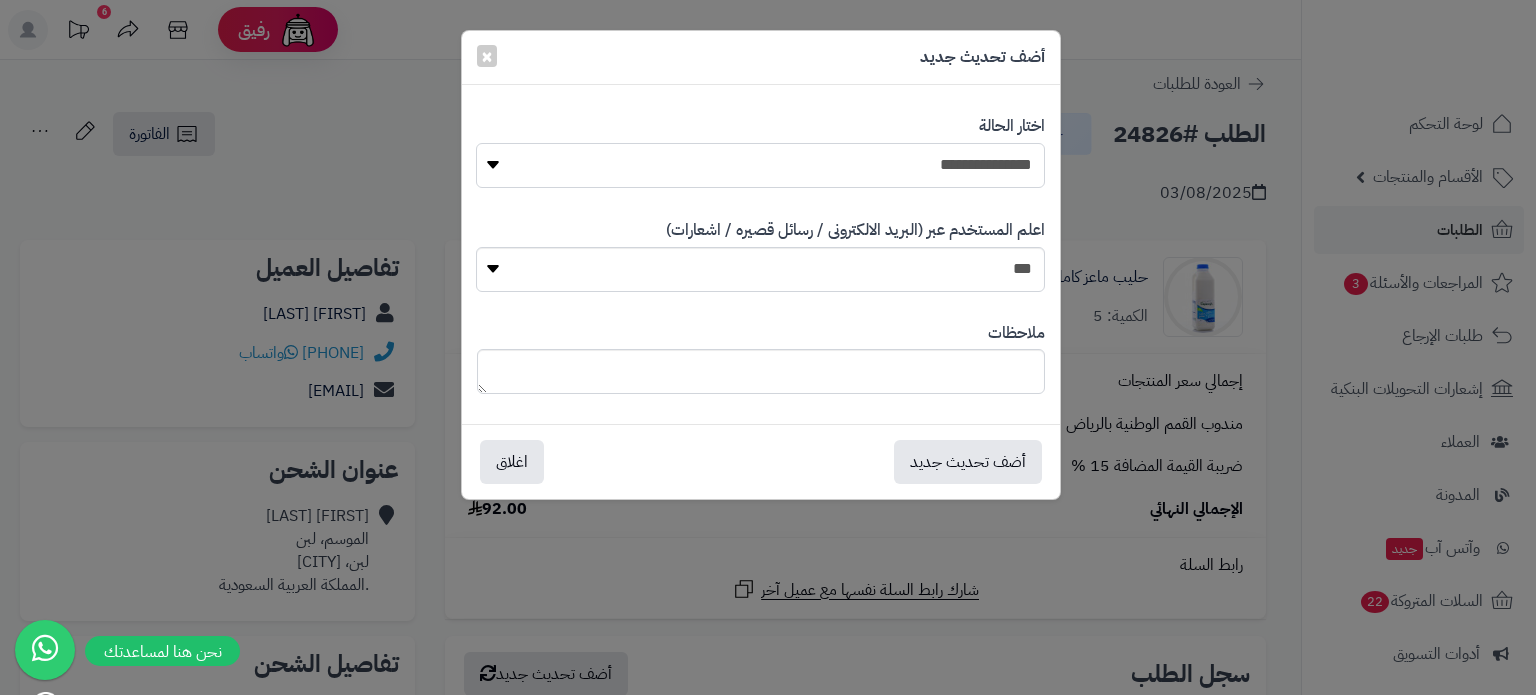 click on "**********" at bounding box center [760, 165] 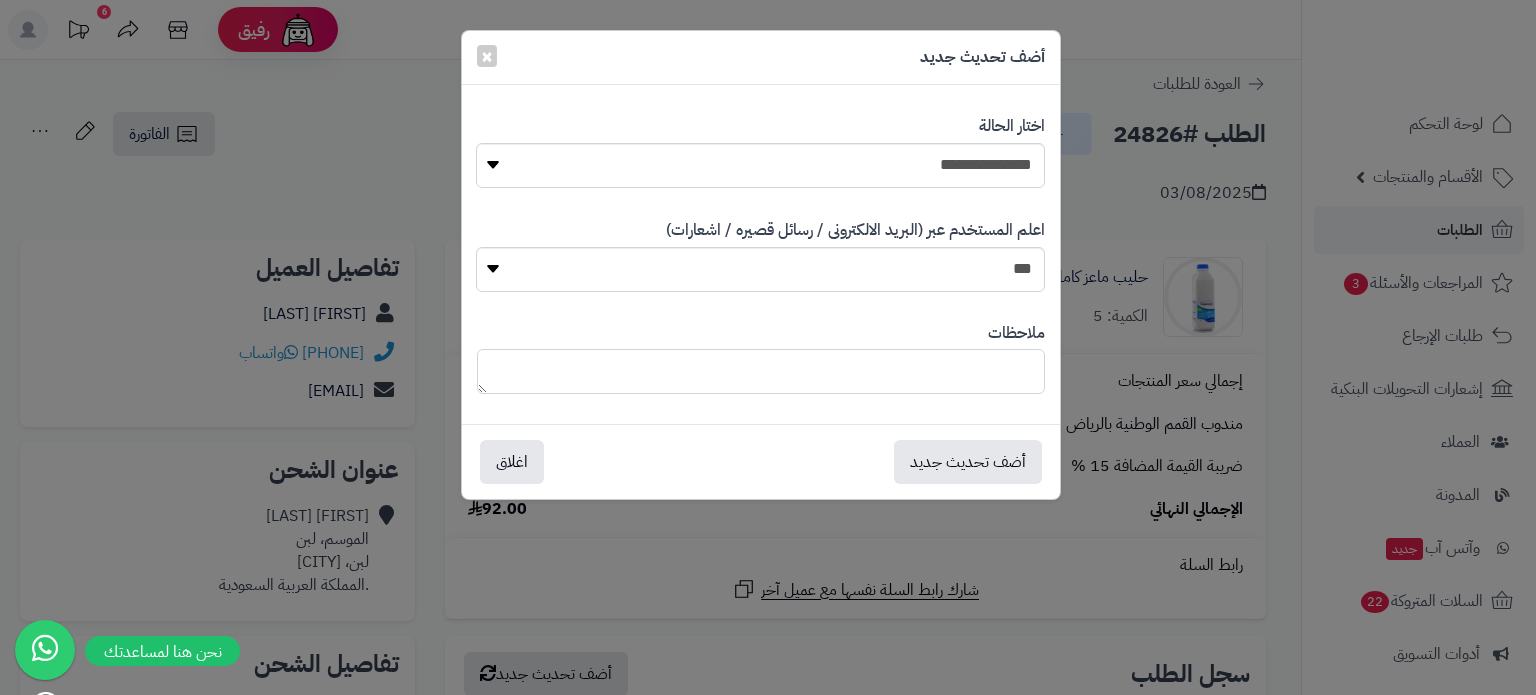 paste on "**********" 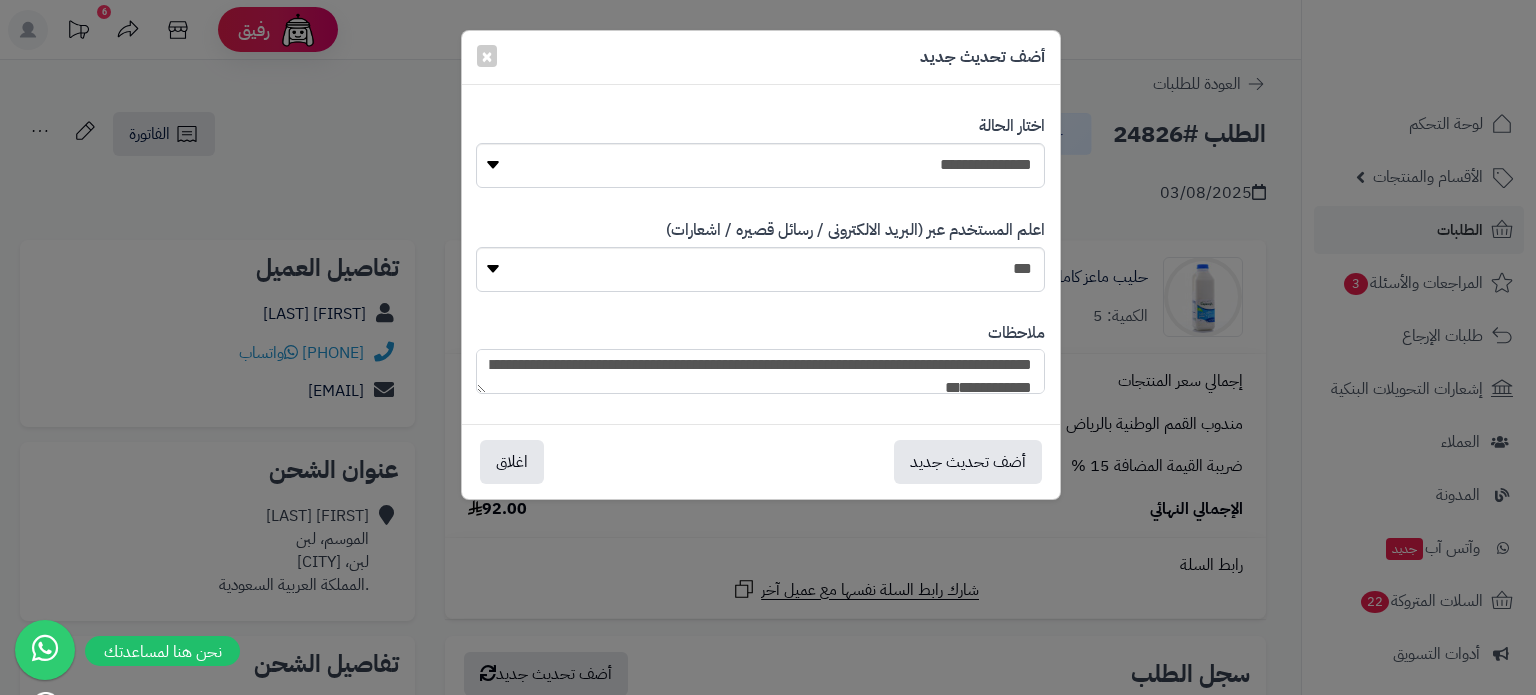 scroll, scrollTop: 0, scrollLeft: 0, axis: both 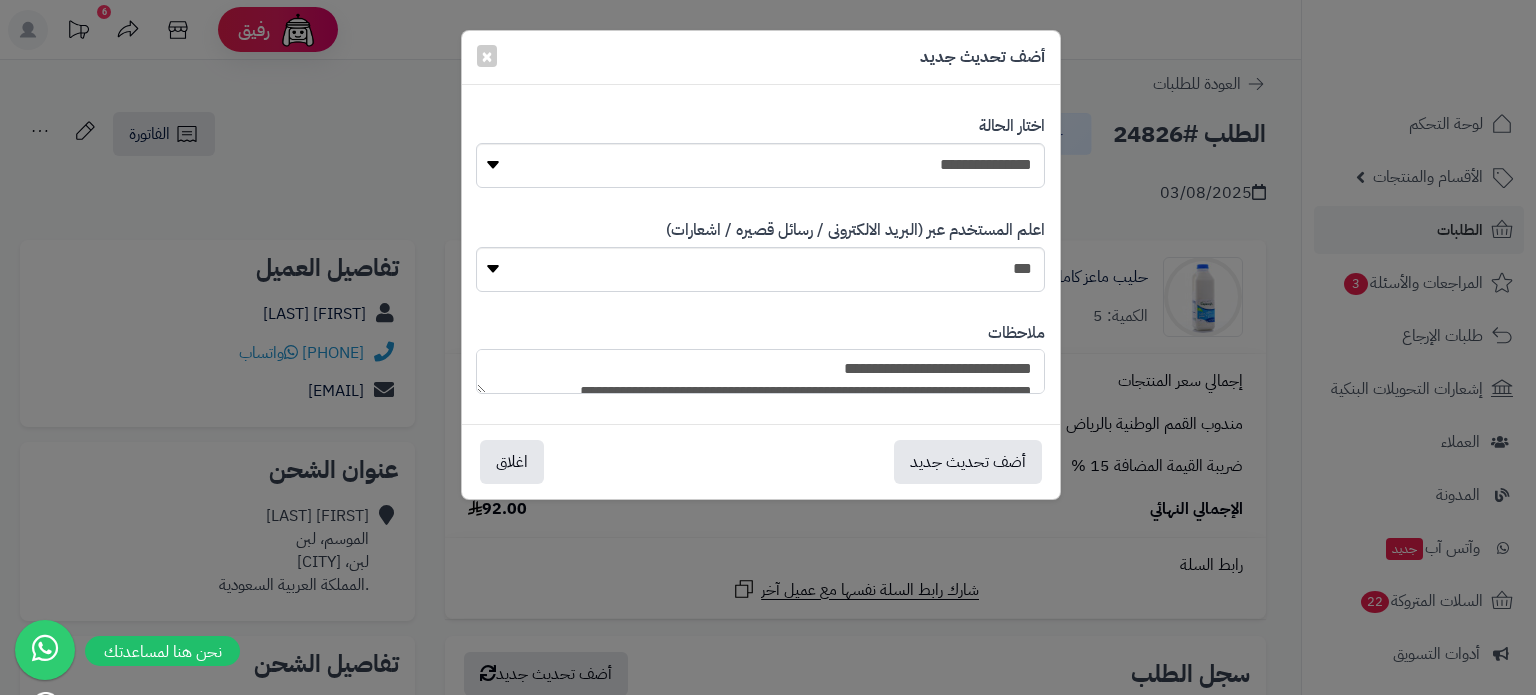 click on "**********" at bounding box center (760, 371) 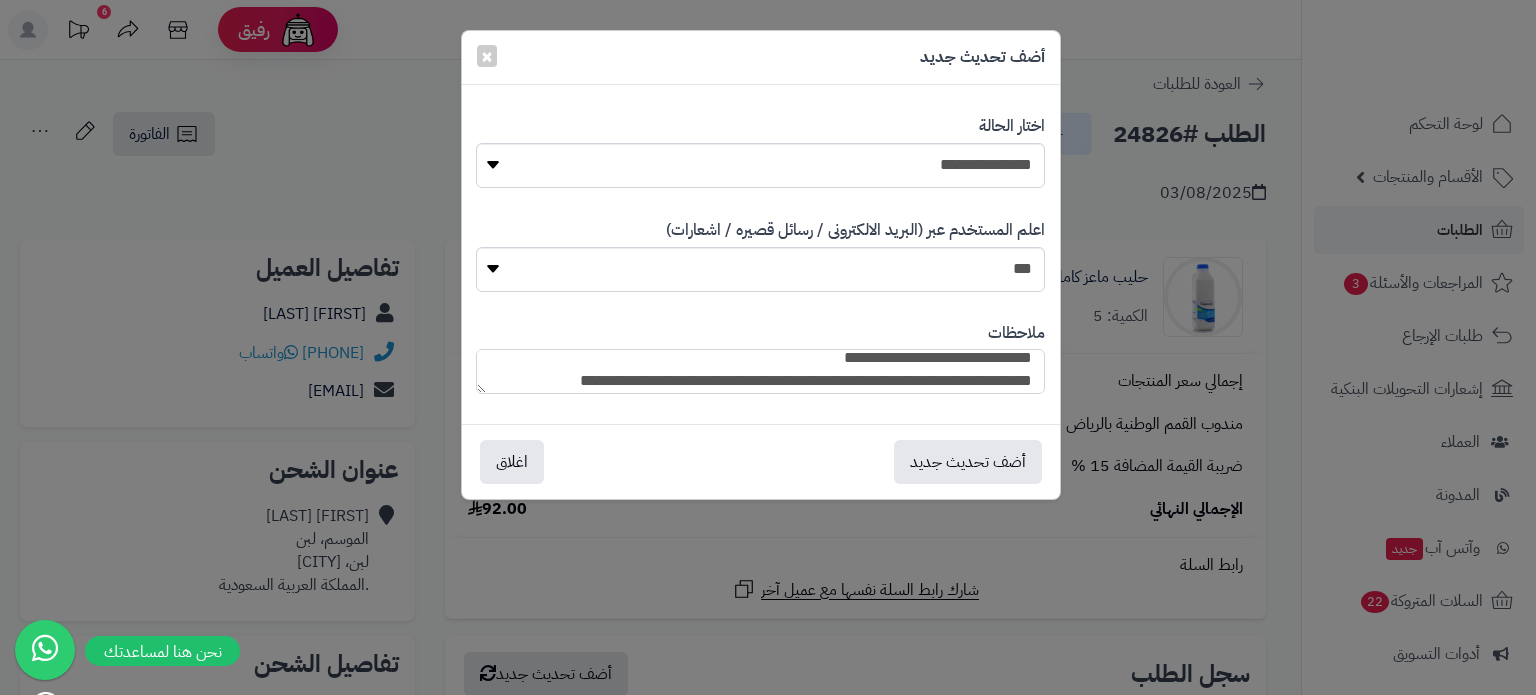 scroll, scrollTop: 34, scrollLeft: 0, axis: vertical 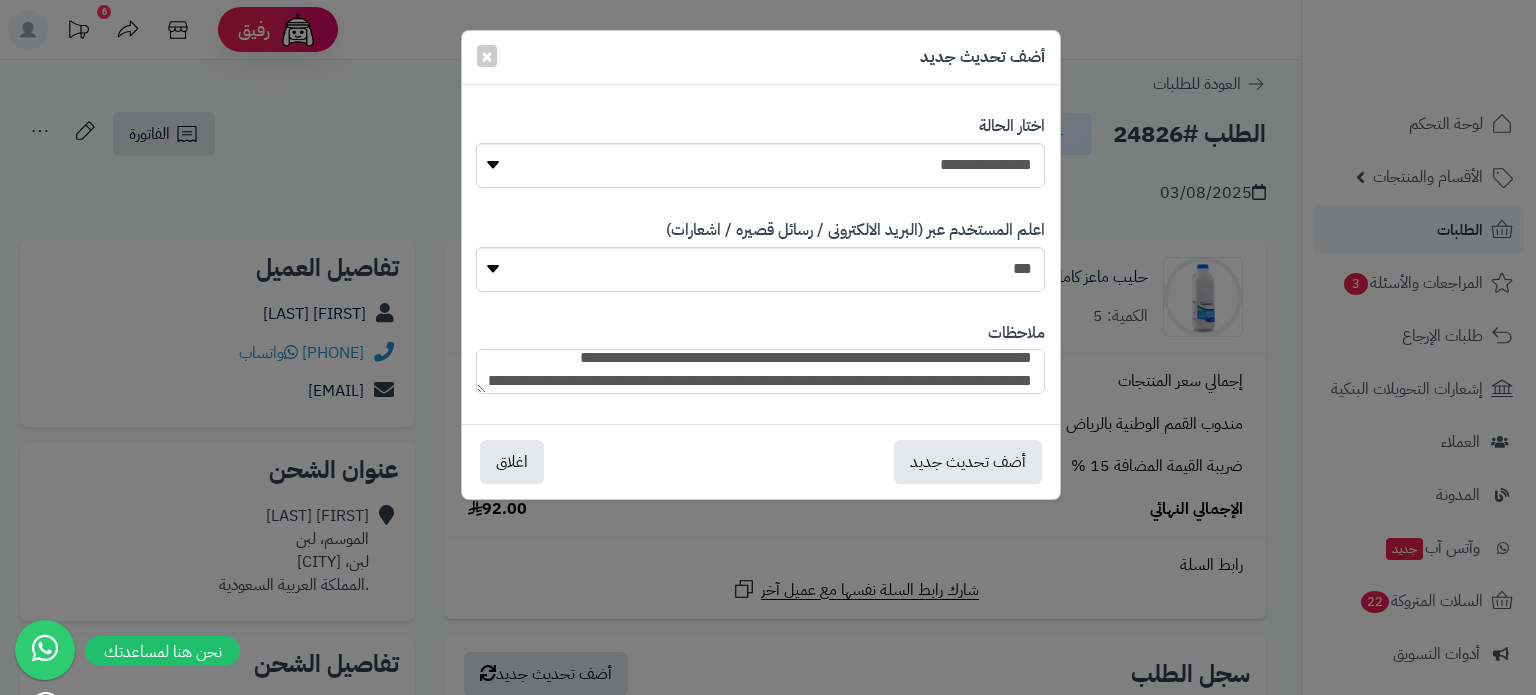 click on "**********" at bounding box center (760, 371) 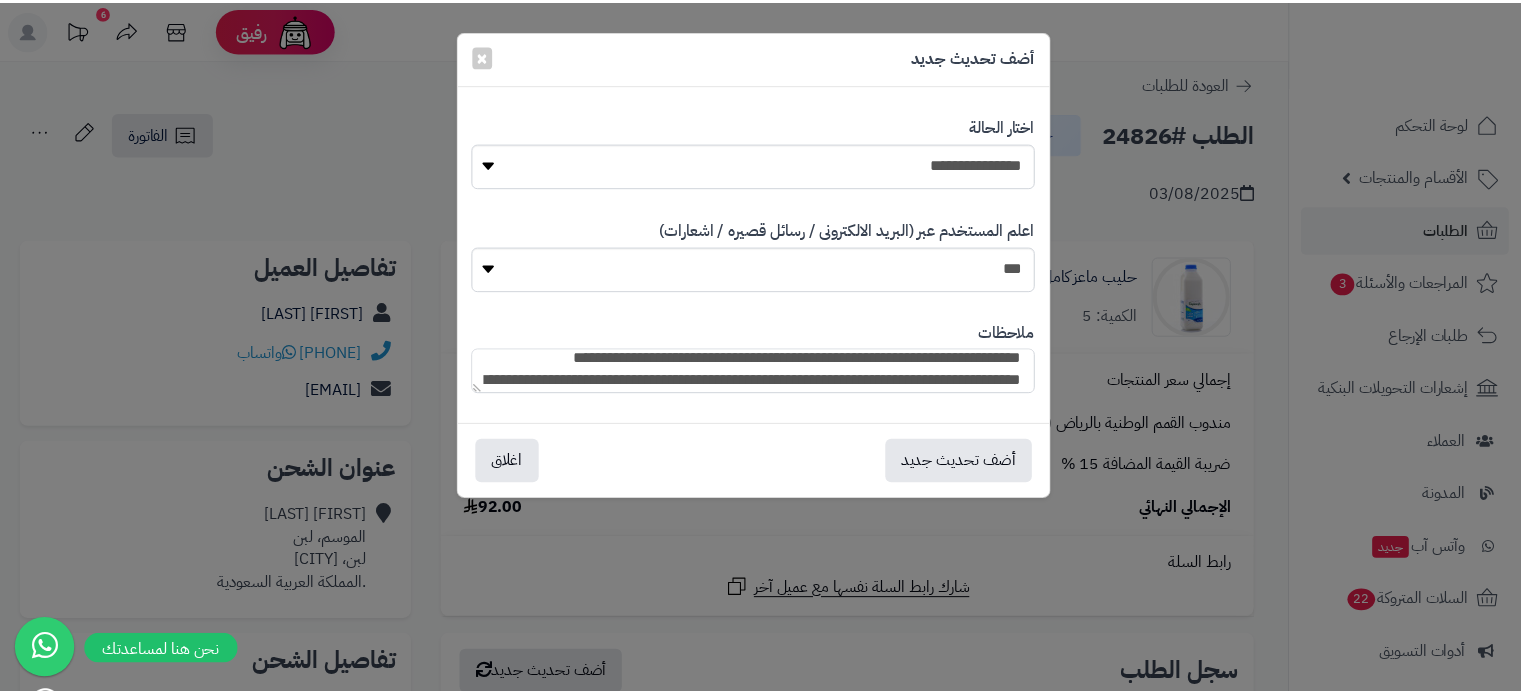 scroll, scrollTop: 56, scrollLeft: 0, axis: vertical 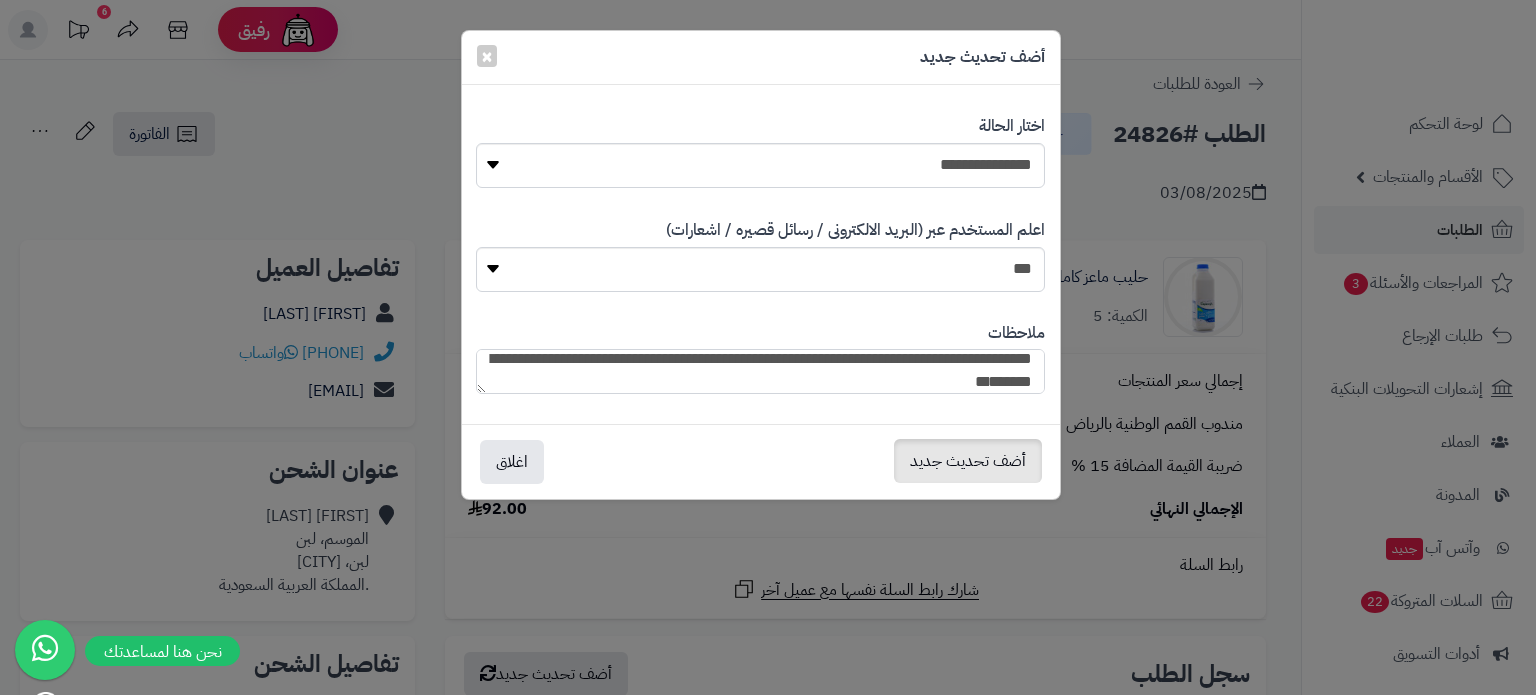 type on "**********" 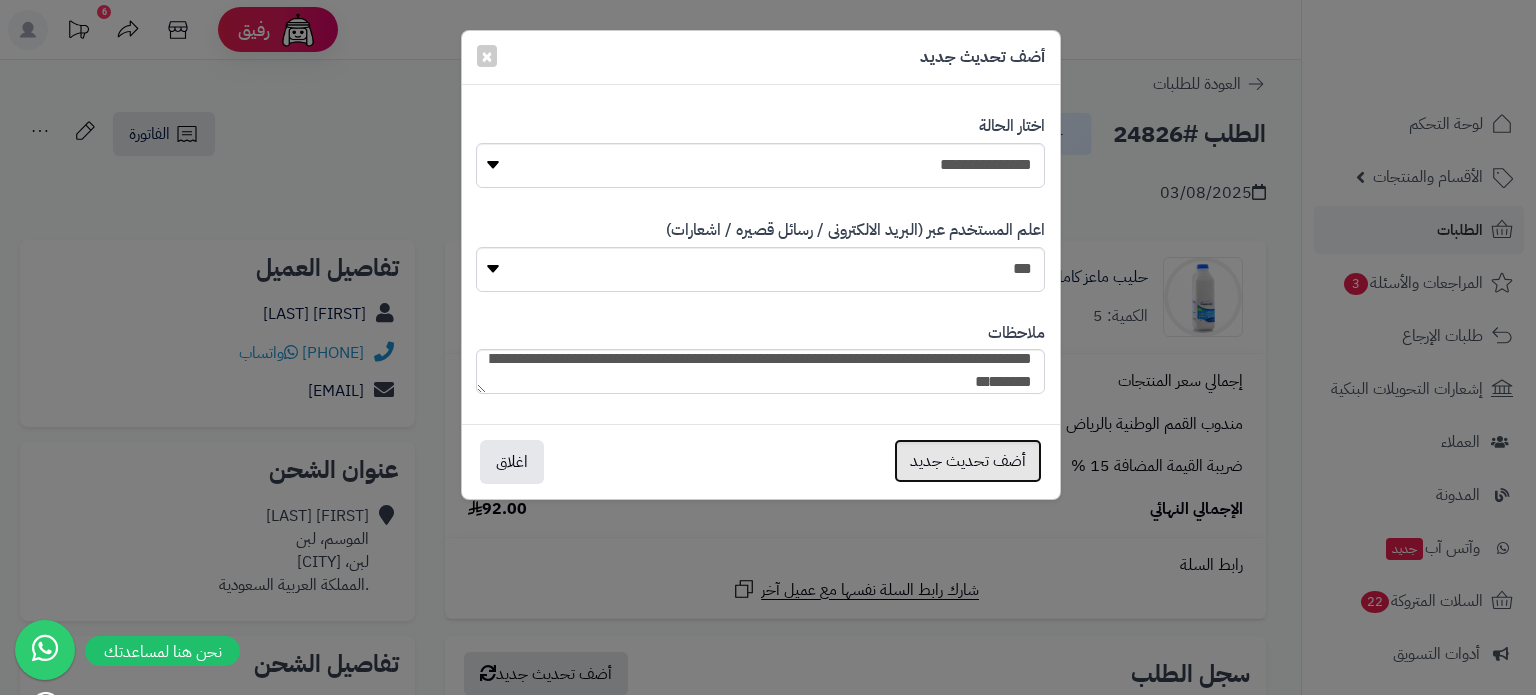 click on "أضف تحديث جديد" at bounding box center (968, 461) 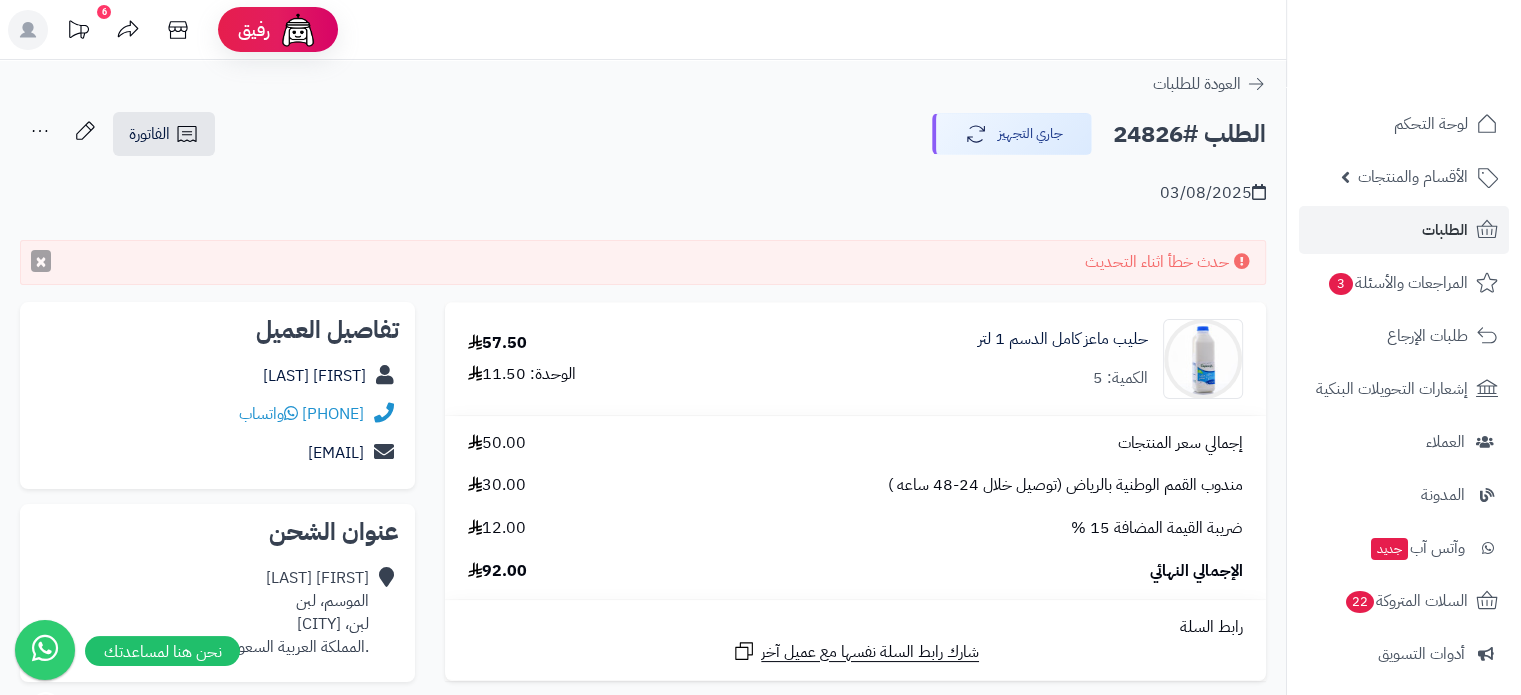 click on "×" at bounding box center [41, 261] 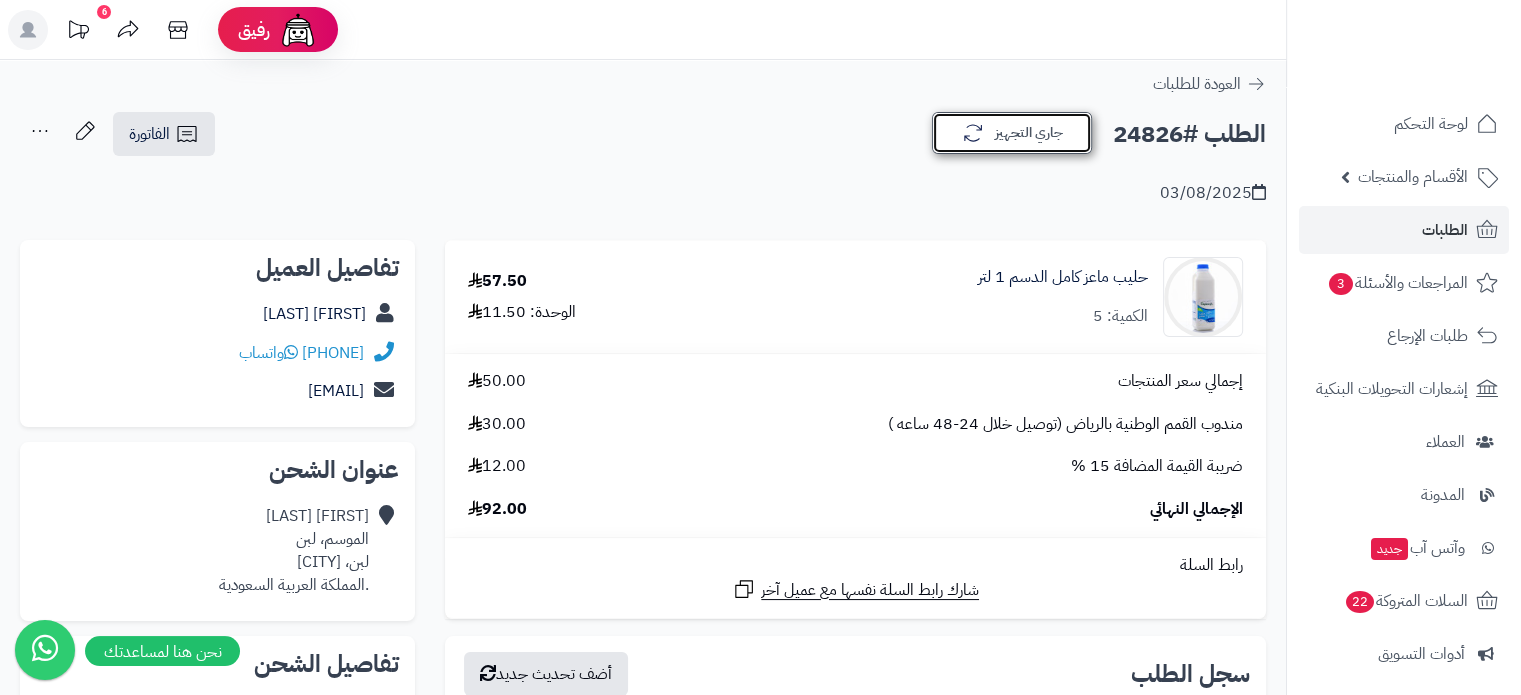 click on "جاري التجهيز" at bounding box center (1012, 133) 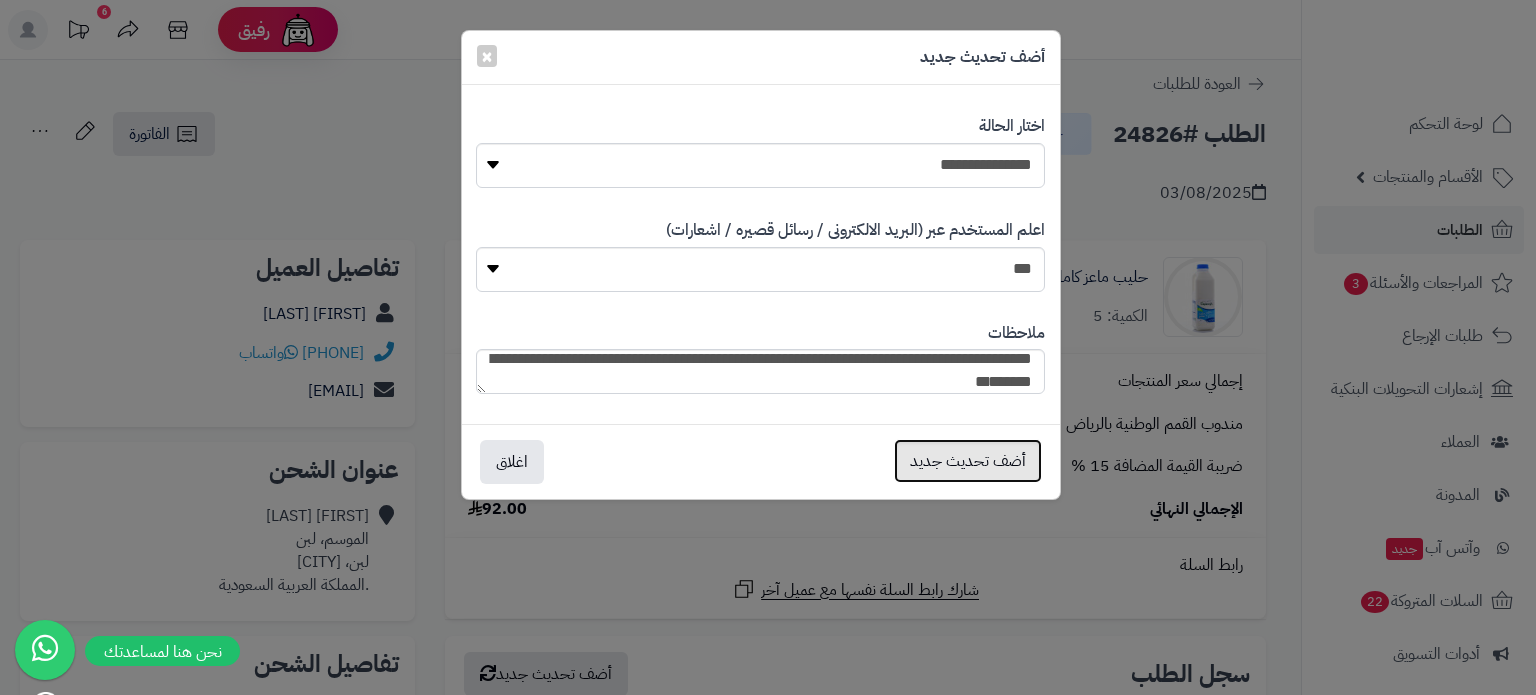 click on "أضف تحديث جديد" at bounding box center (968, 461) 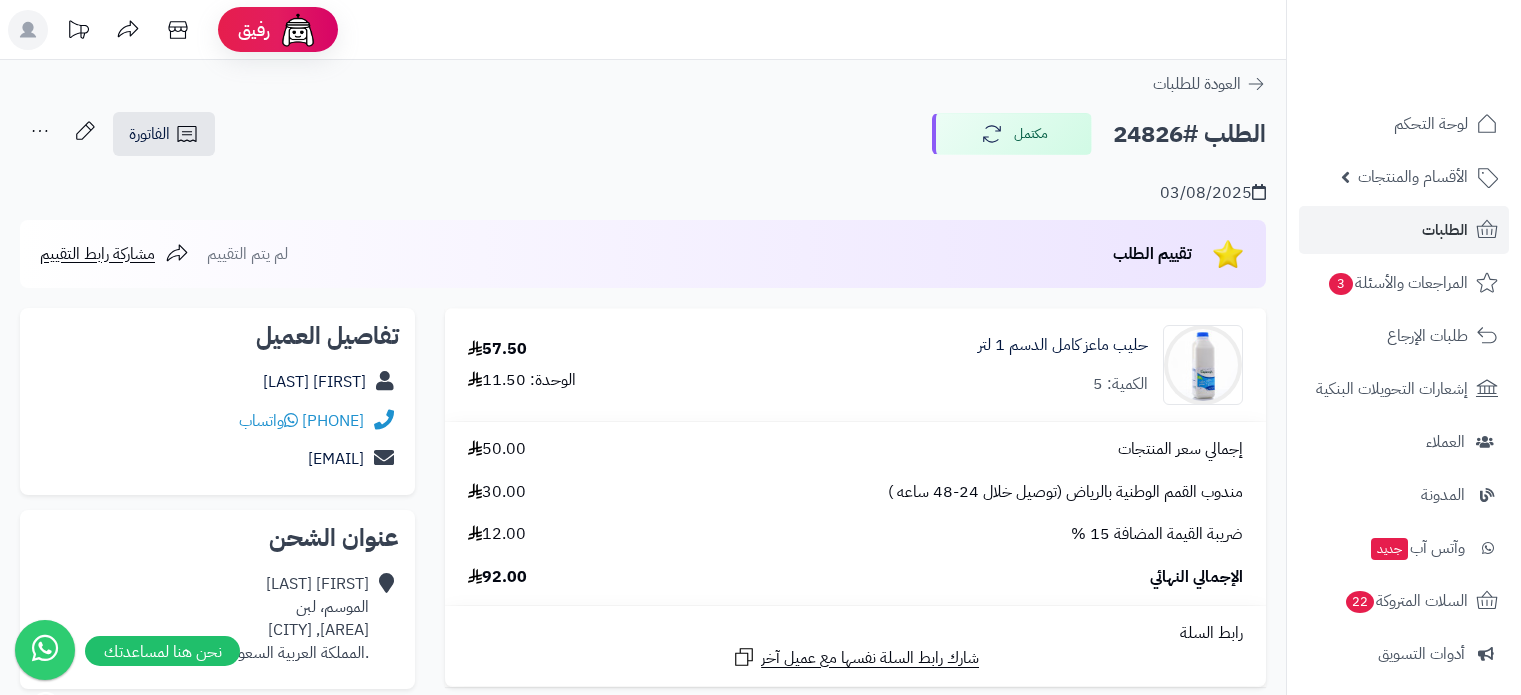 scroll, scrollTop: 0, scrollLeft: 0, axis: both 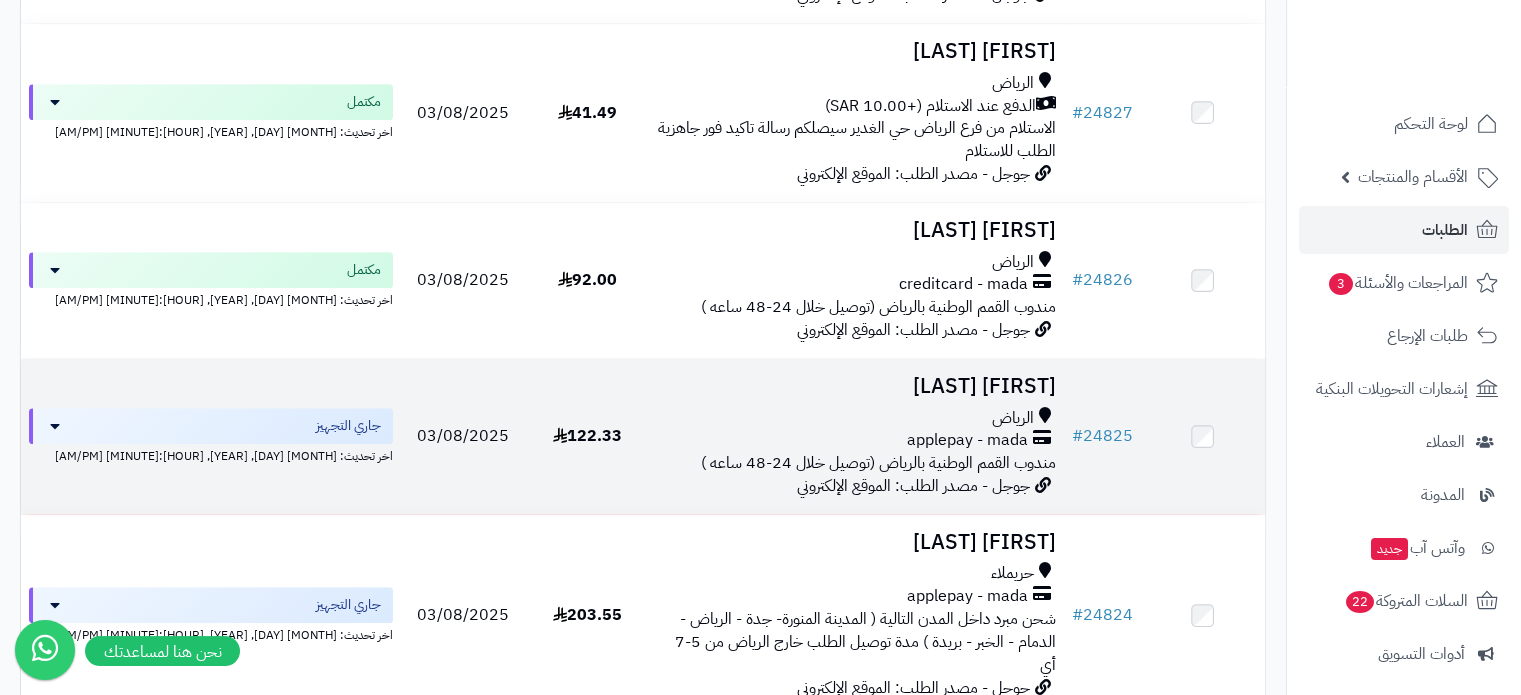 click on "[FIRST] [LAST]" at bounding box center [856, 386] 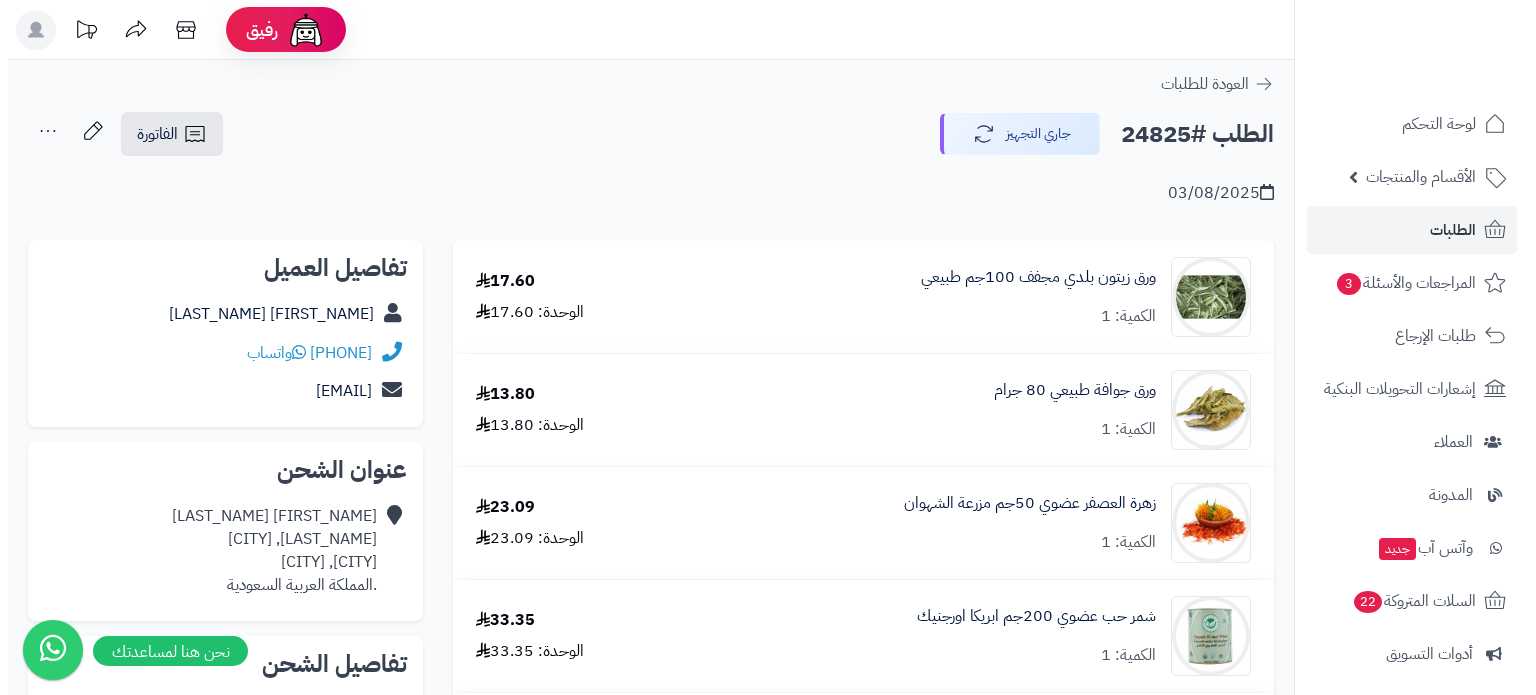 scroll, scrollTop: 0, scrollLeft: 0, axis: both 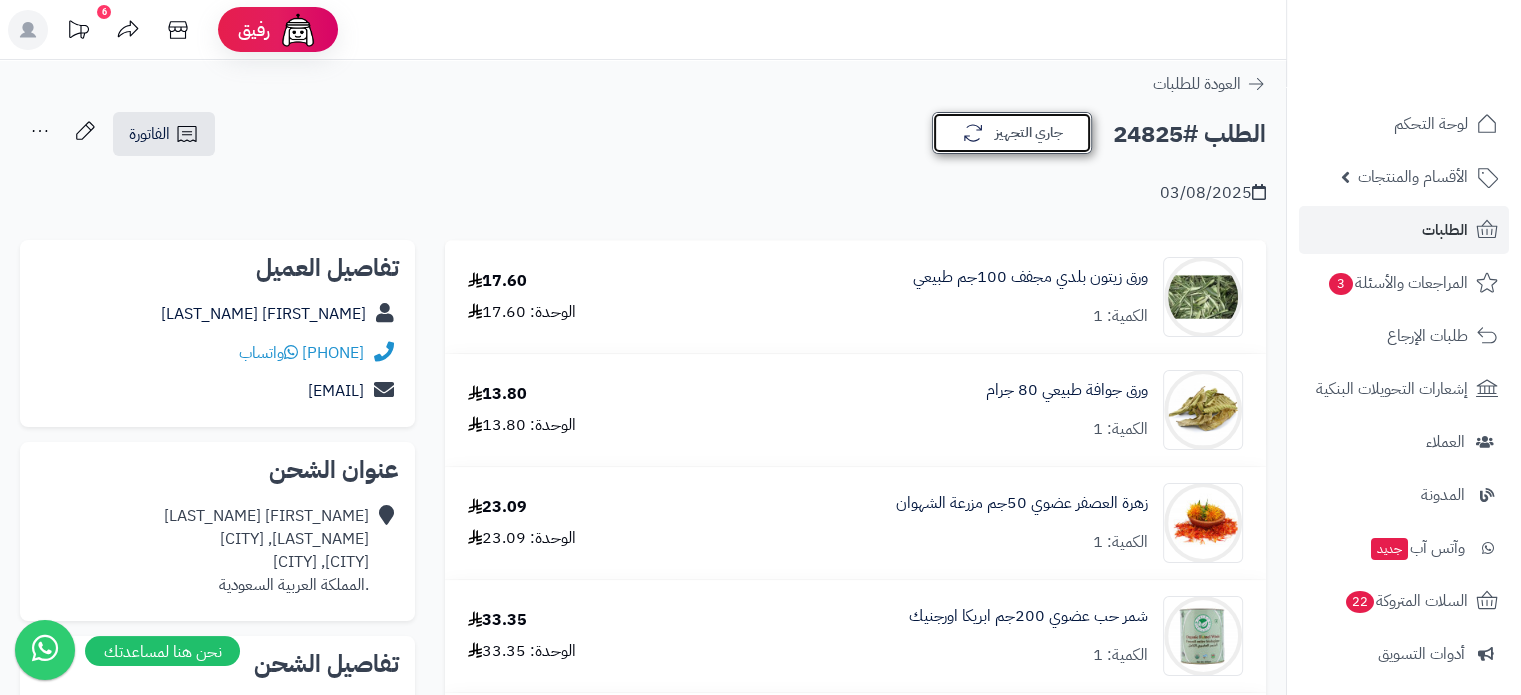 click on "جاري التجهيز" at bounding box center (1012, 133) 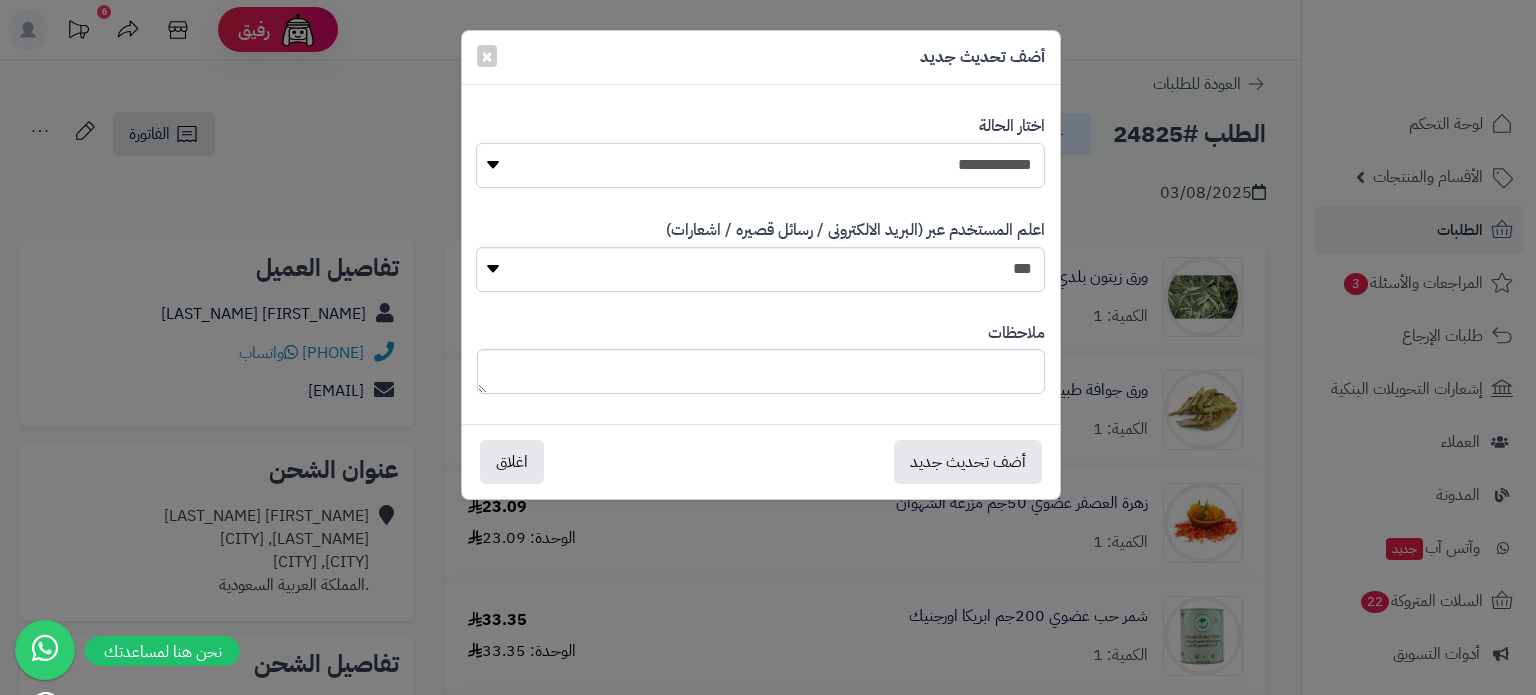 click on "**********" at bounding box center (760, 165) 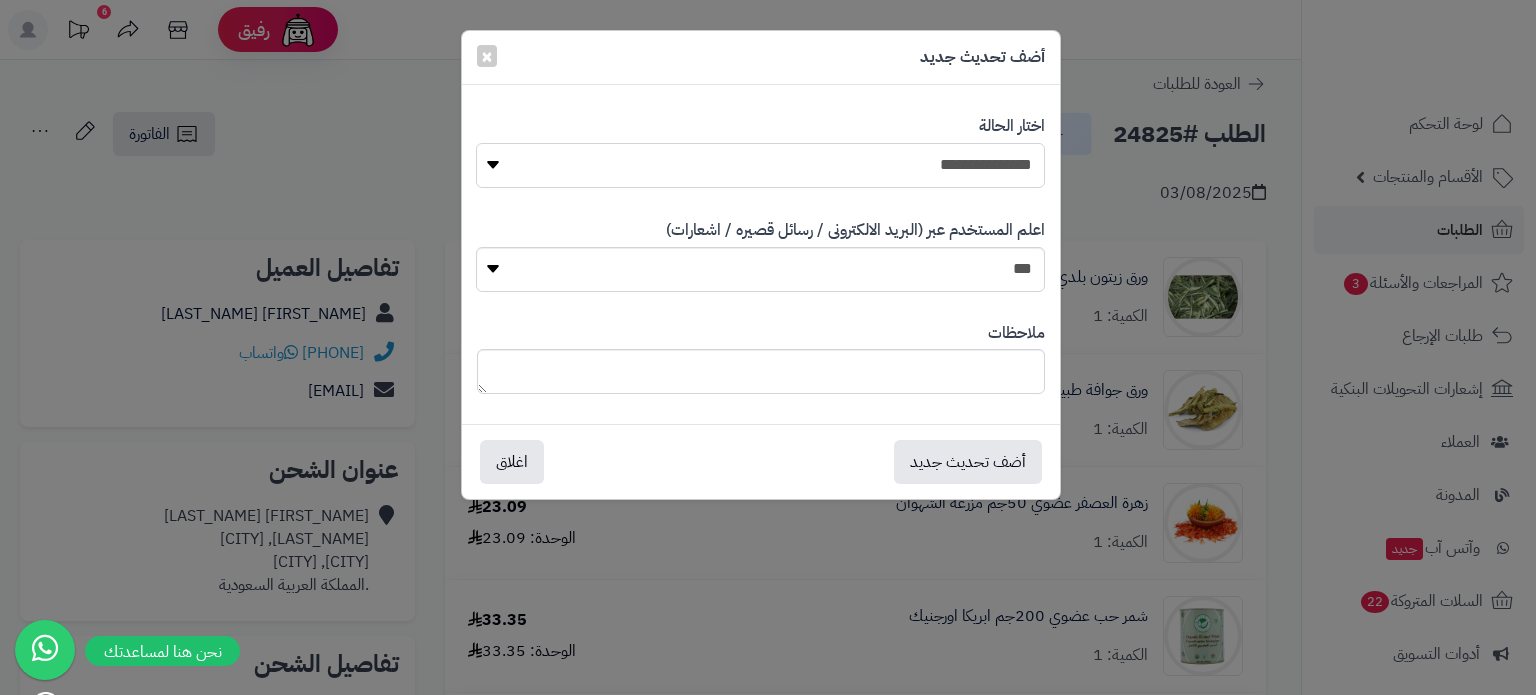 click on "**********" at bounding box center [760, 165] 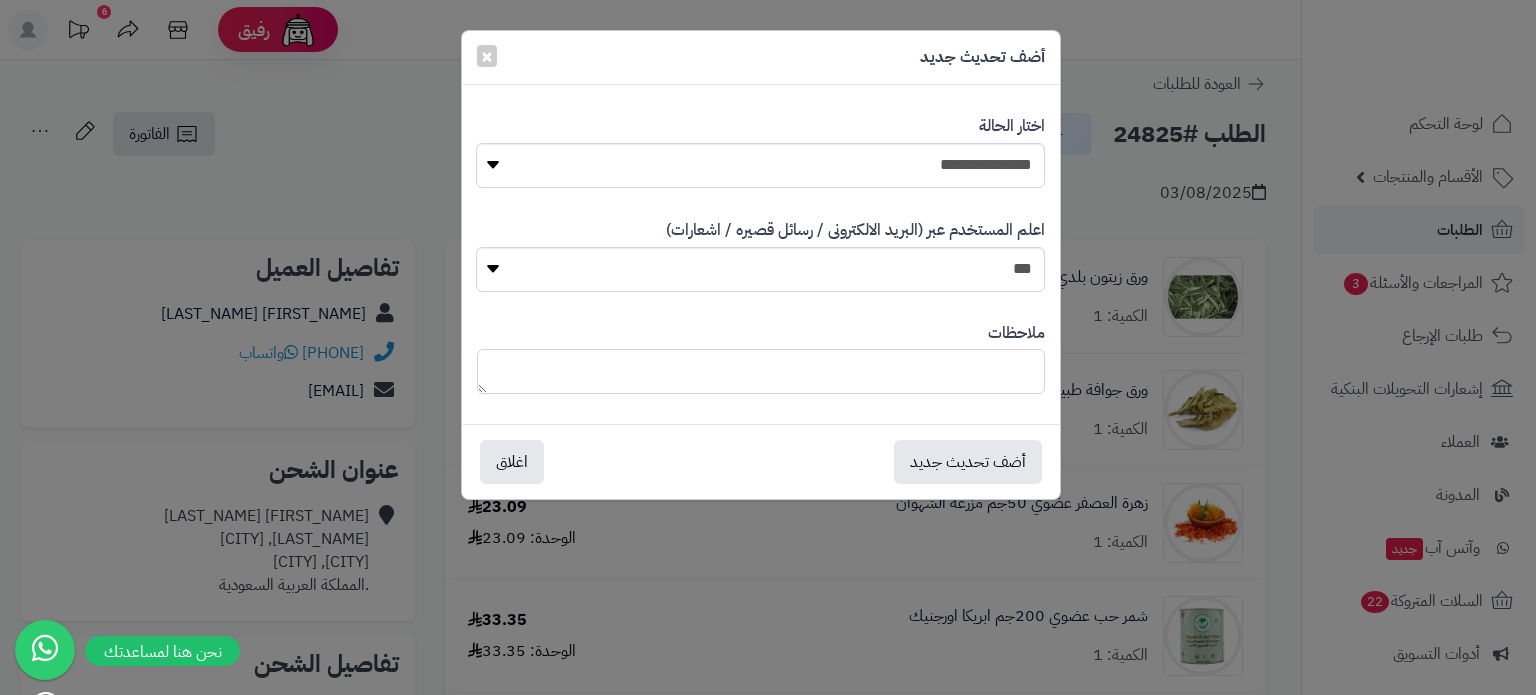 paste on "**********" 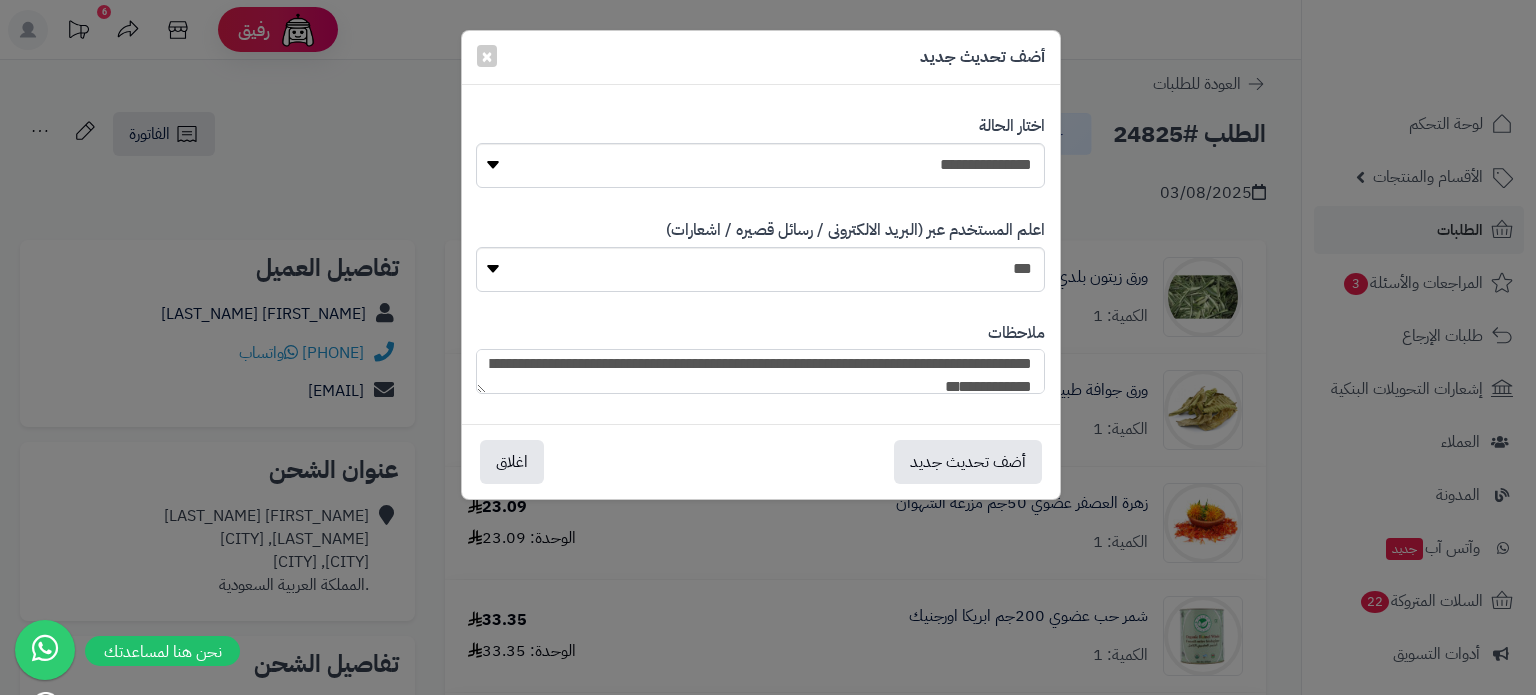 scroll, scrollTop: 0, scrollLeft: 0, axis: both 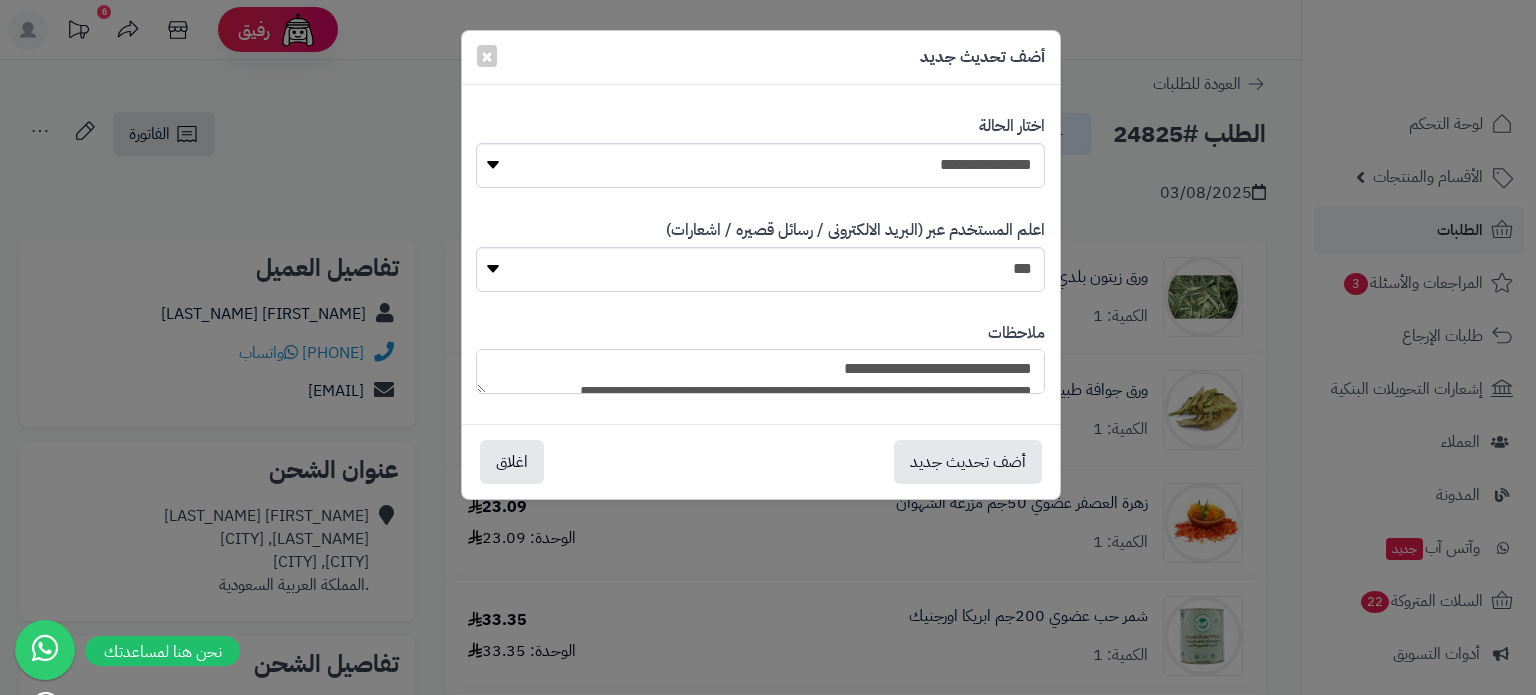 click on "**********" at bounding box center [760, 371] 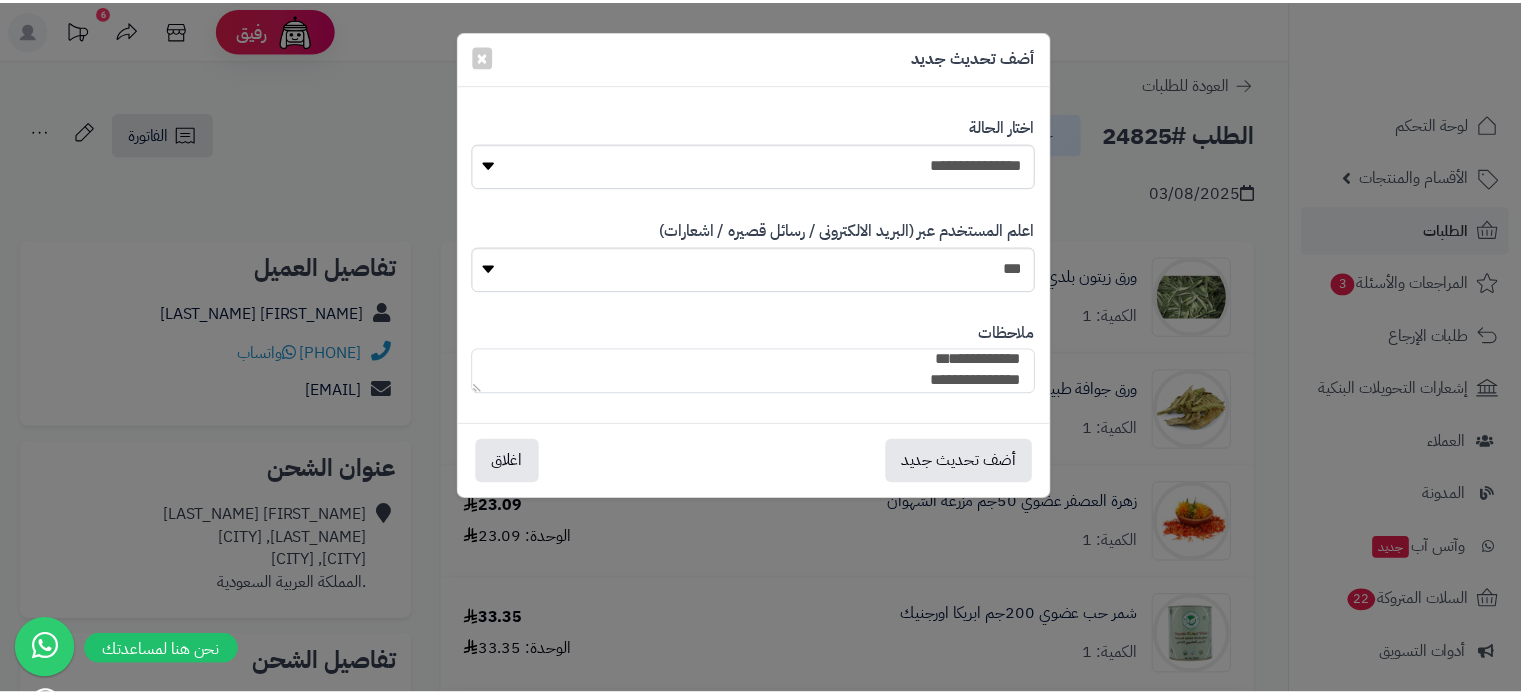 scroll, scrollTop: 148, scrollLeft: 0, axis: vertical 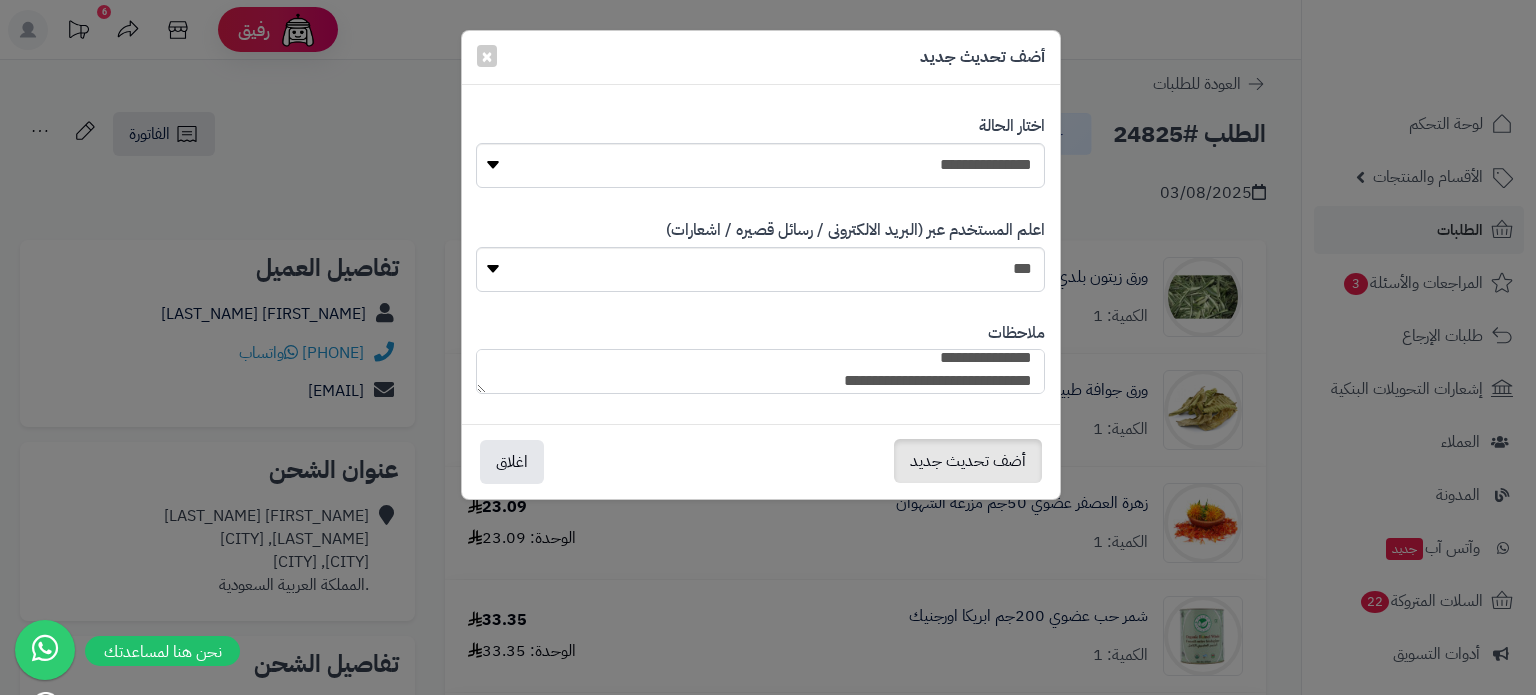 type on "**********" 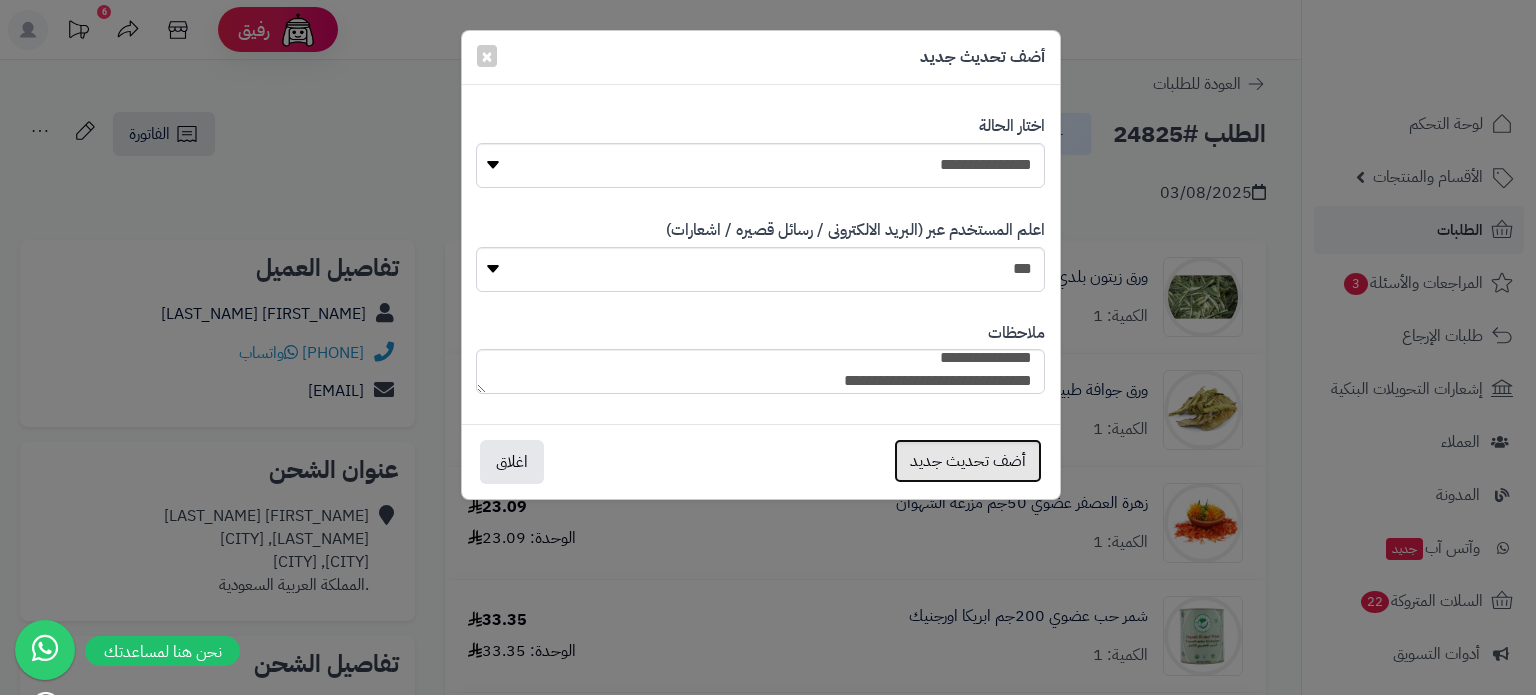 click on "أضف تحديث جديد" at bounding box center [968, 461] 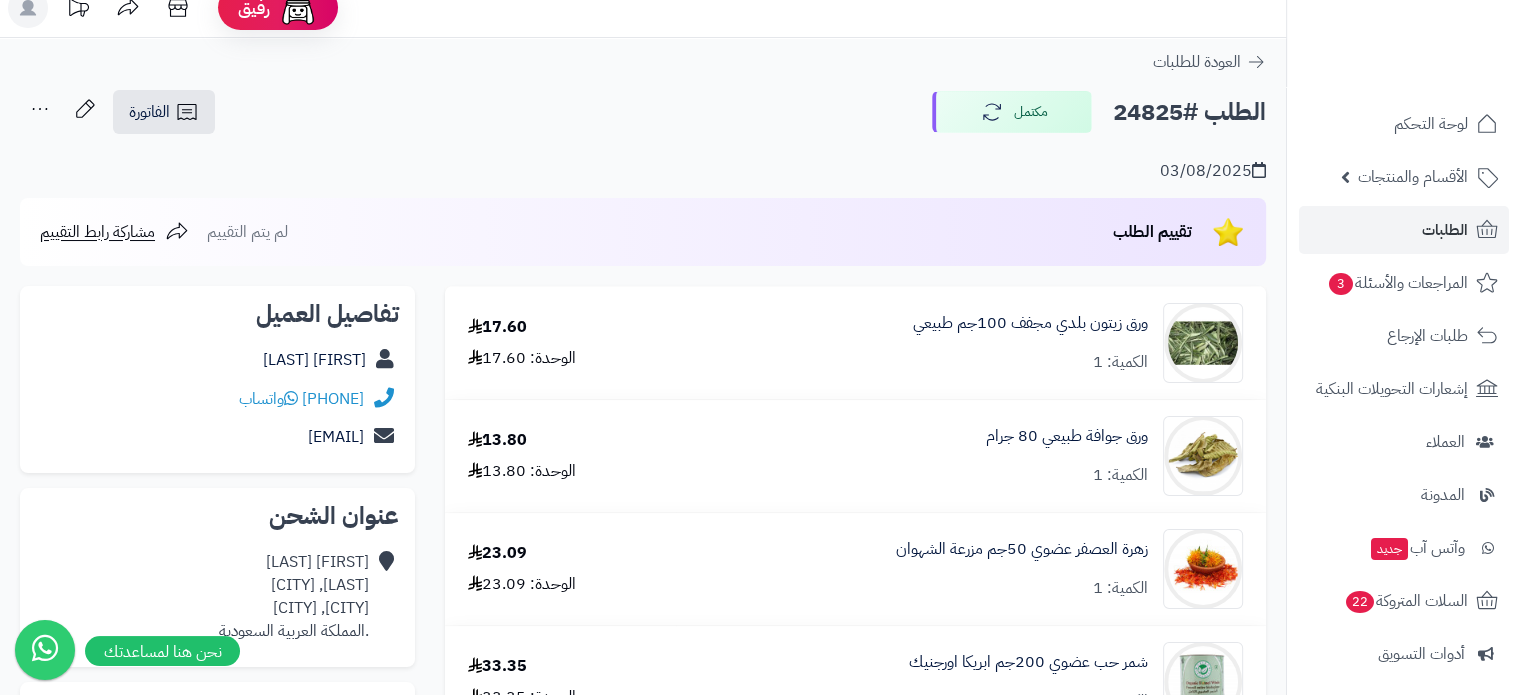 scroll, scrollTop: 0, scrollLeft: 0, axis: both 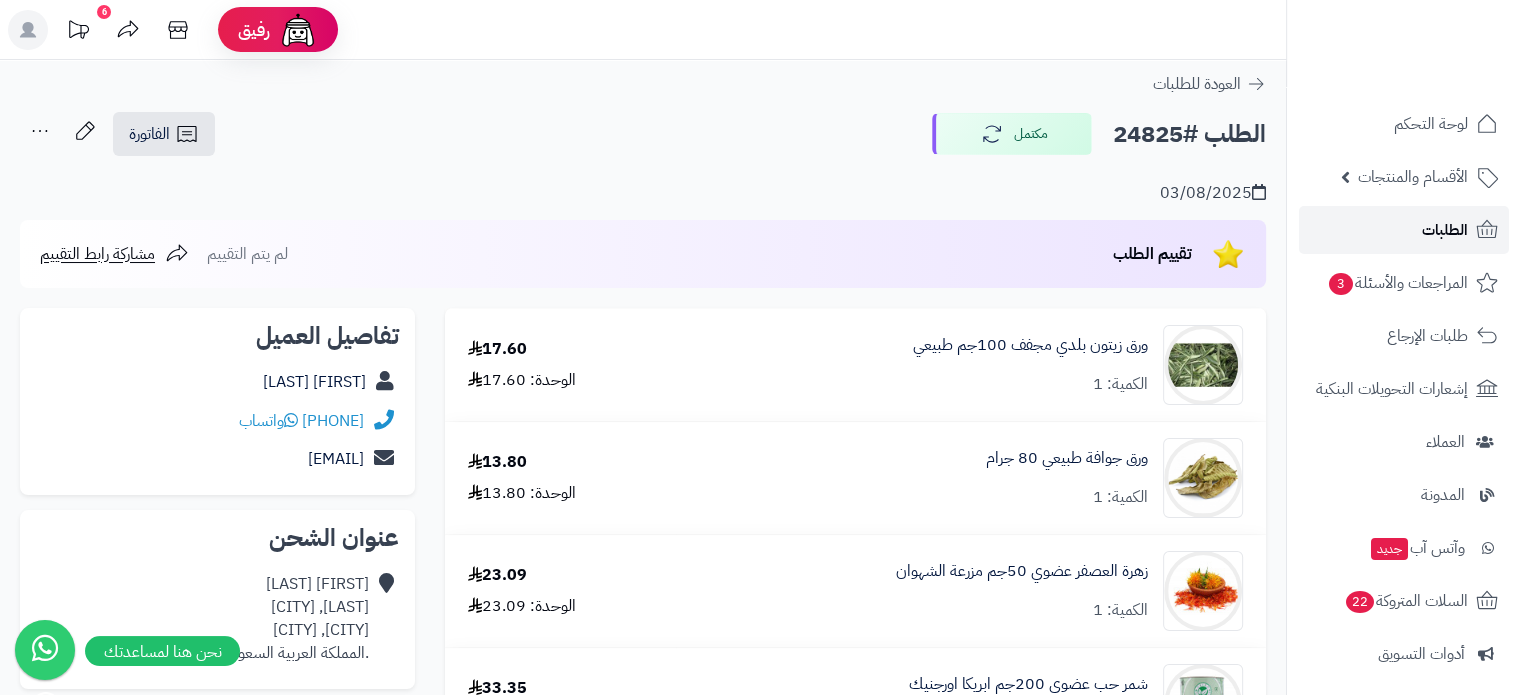 click on "الطلبات" at bounding box center [1445, 230] 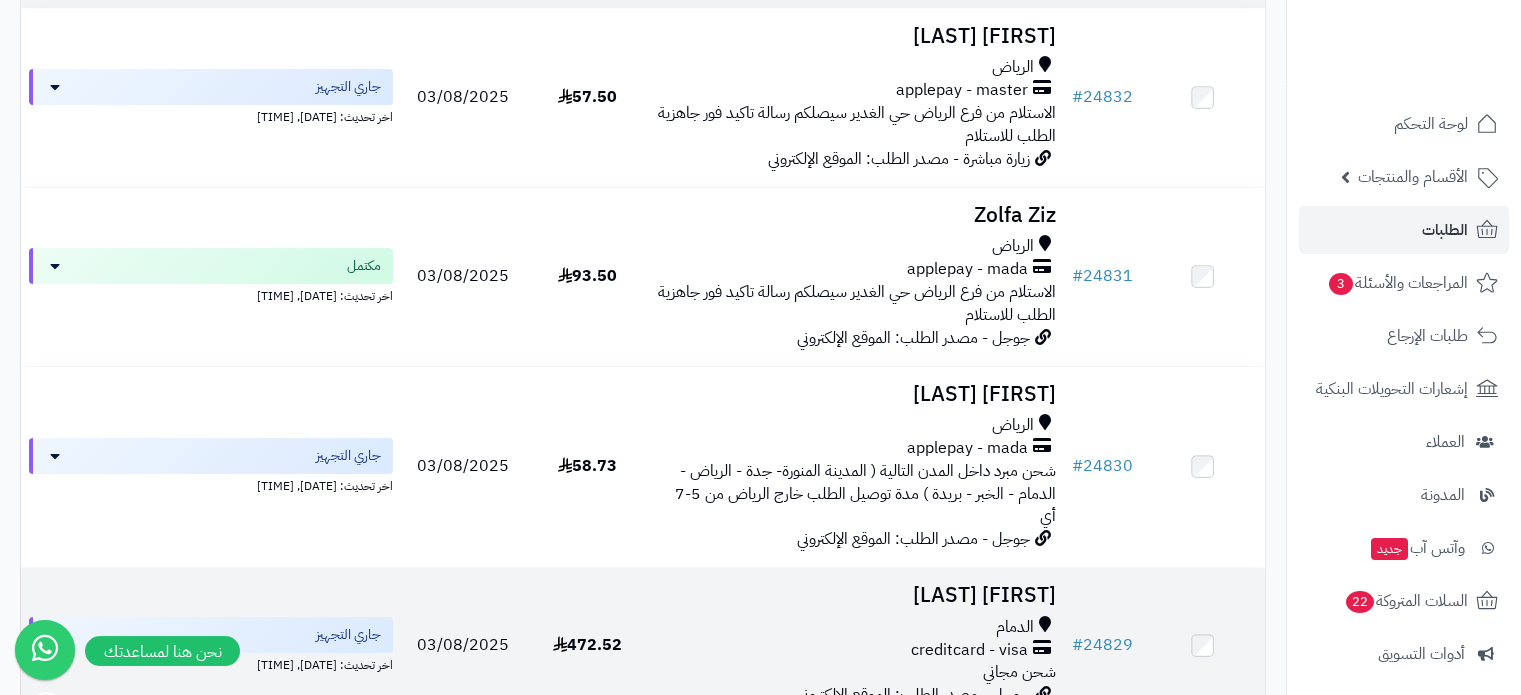 scroll, scrollTop: 0, scrollLeft: 0, axis: both 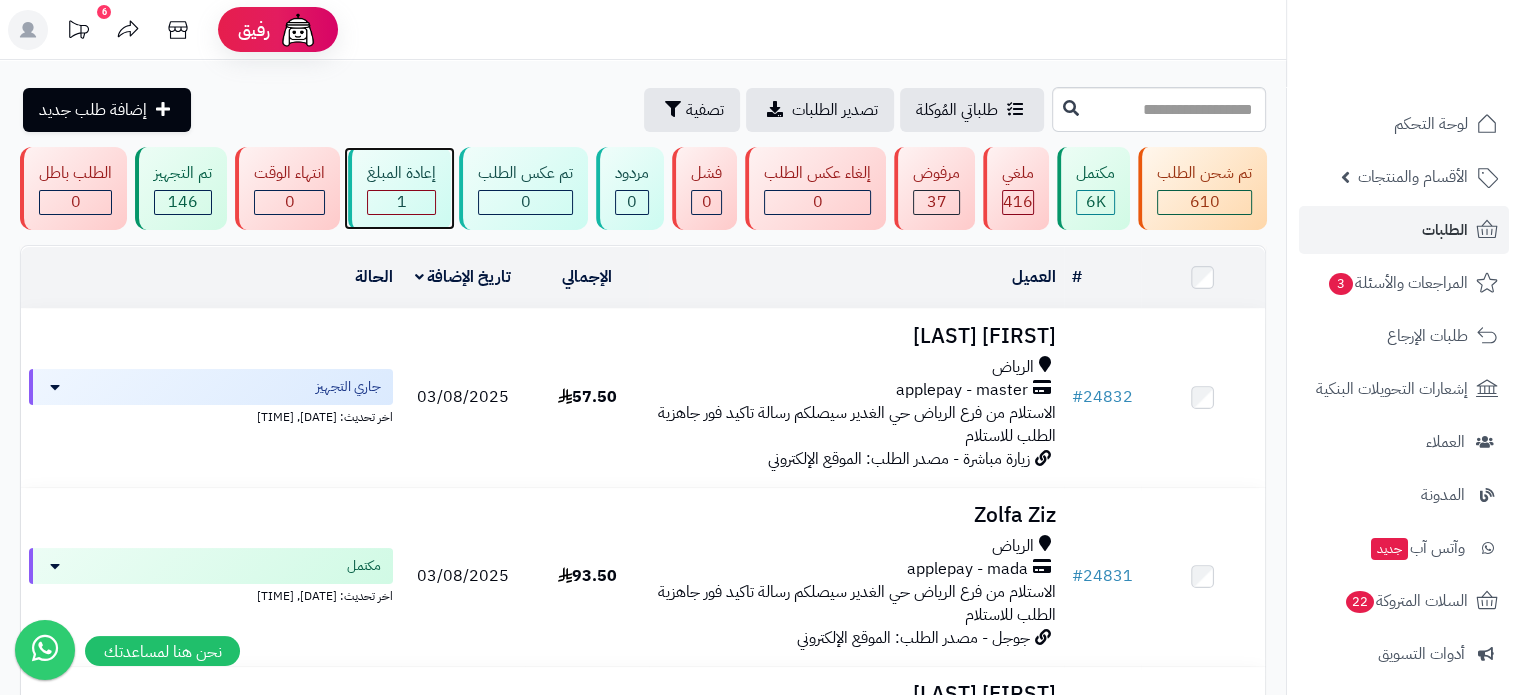 click on "إعادة المبلغ" at bounding box center (401, 173) 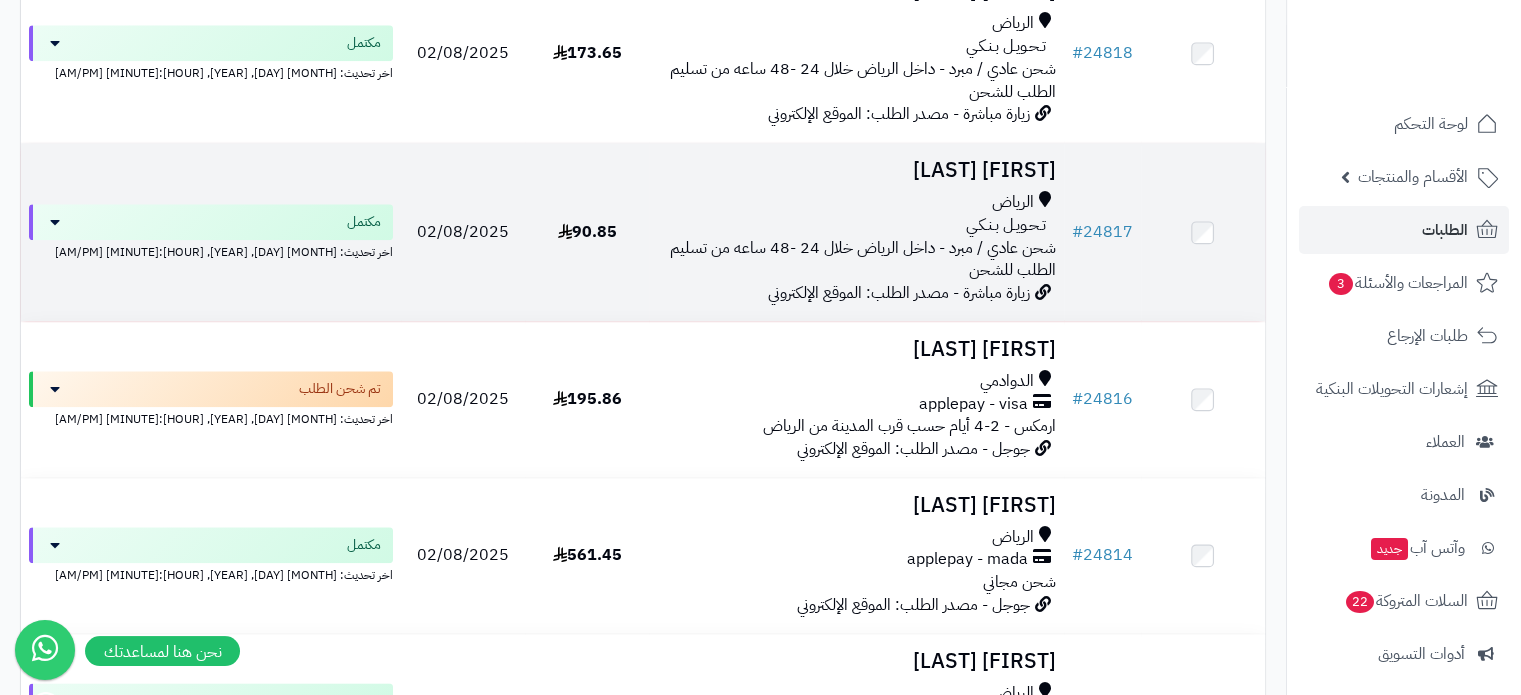 scroll, scrollTop: 2300, scrollLeft: 0, axis: vertical 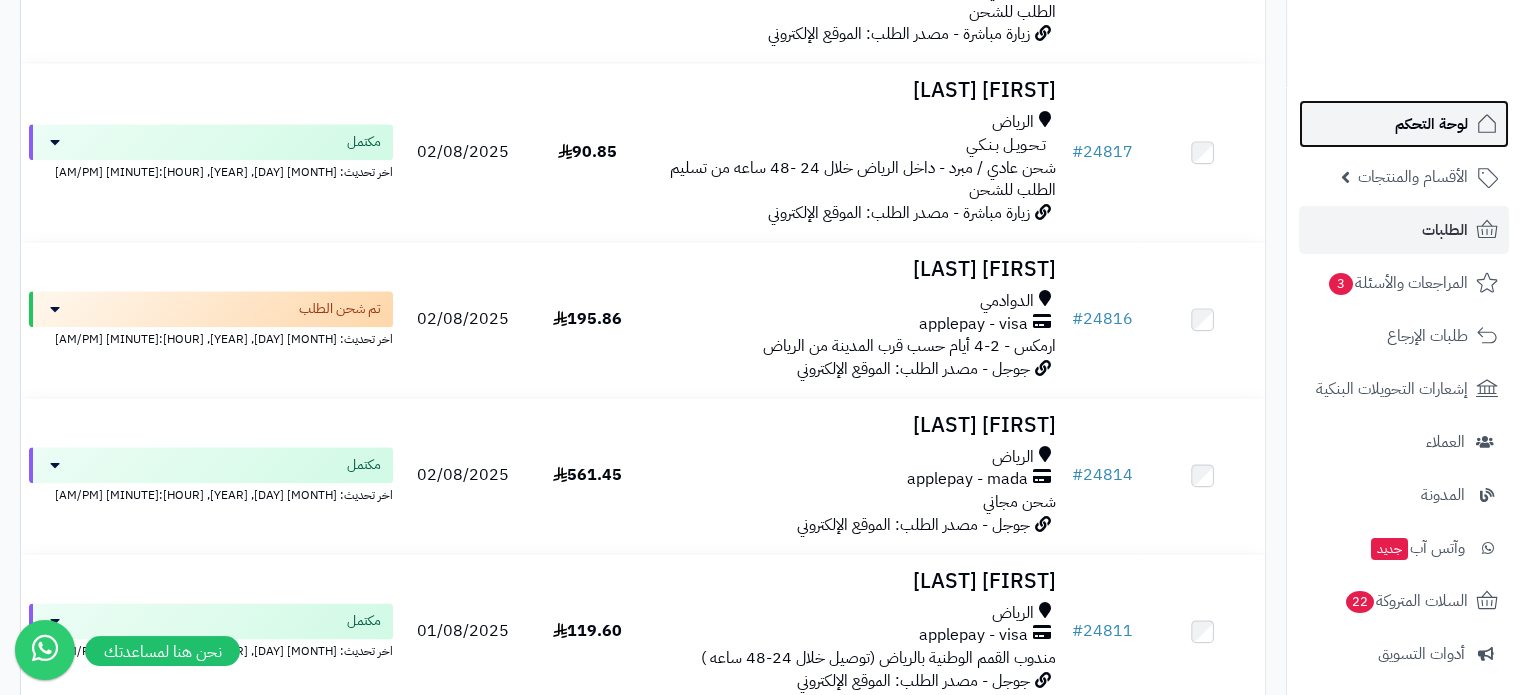 click on "لوحة التحكم" at bounding box center [1431, 124] 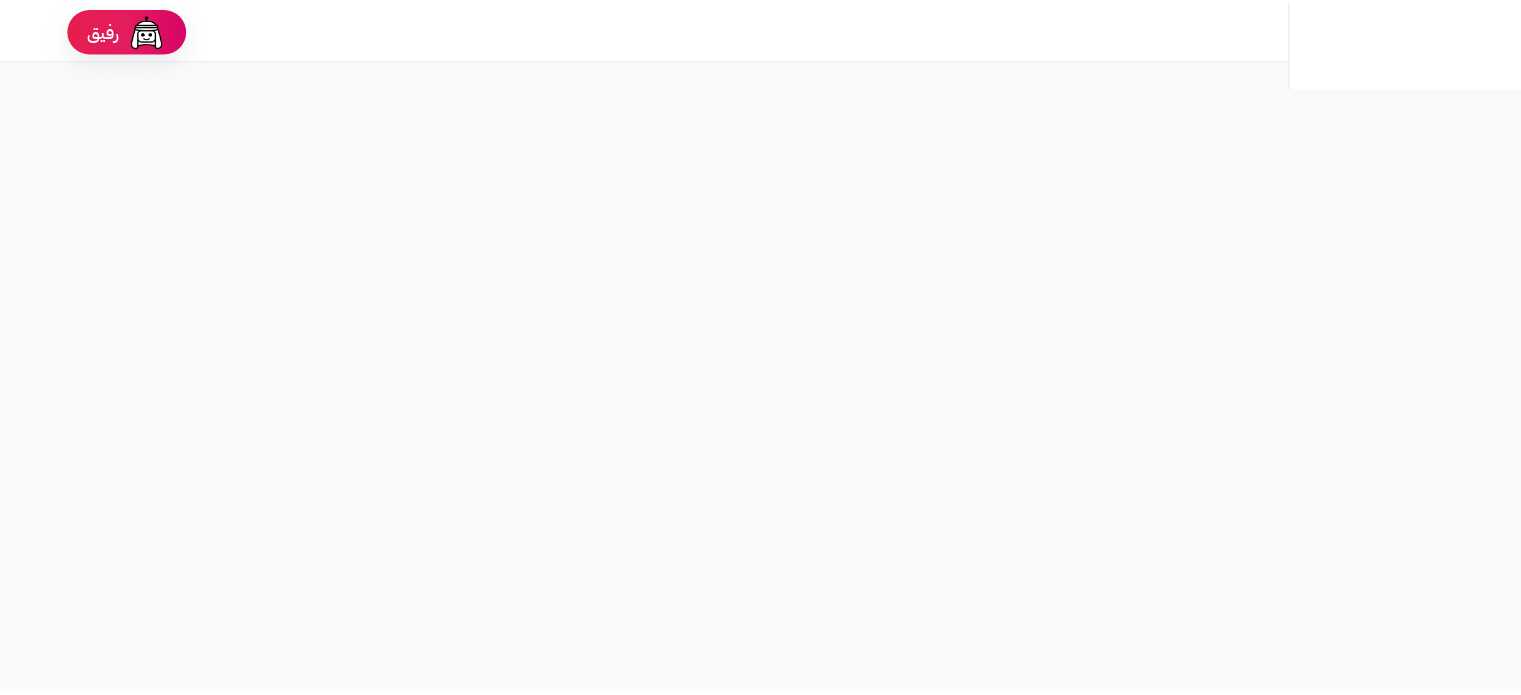scroll, scrollTop: 0, scrollLeft: 0, axis: both 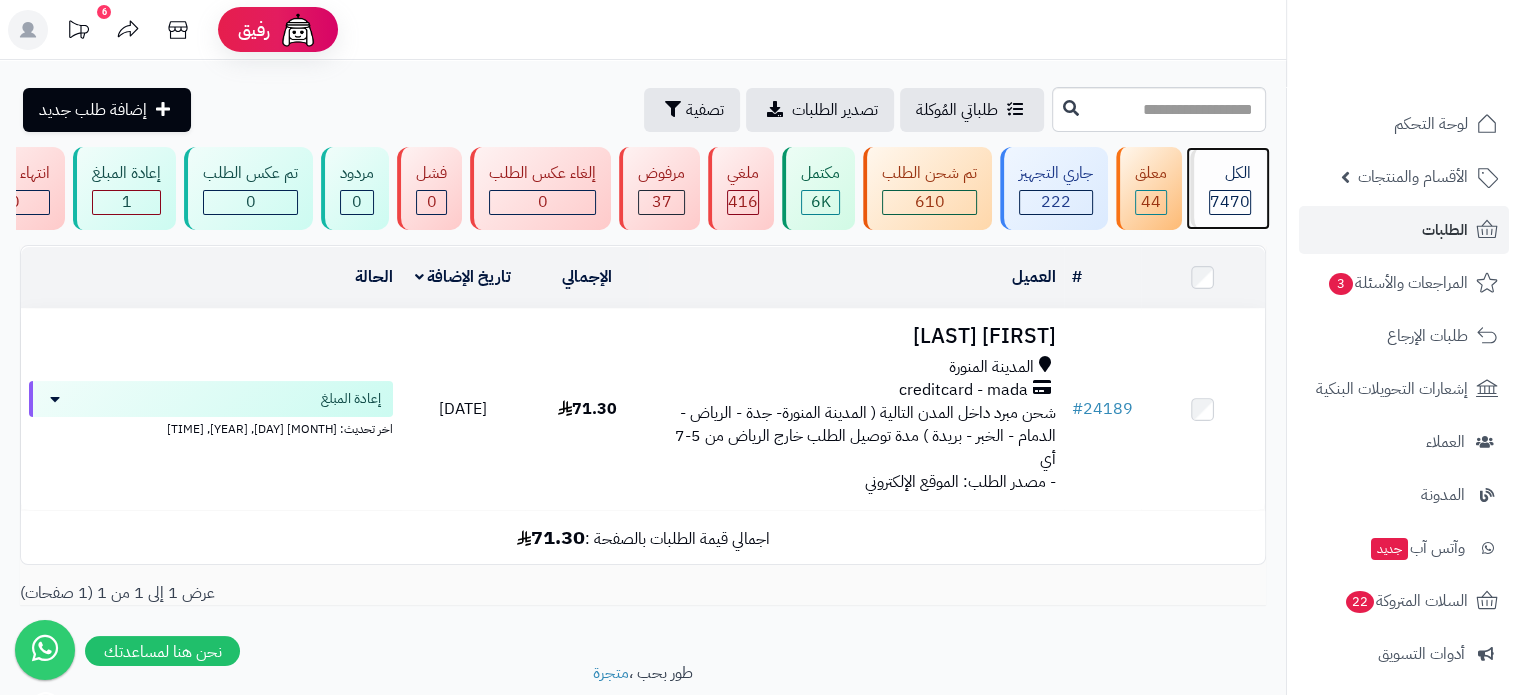 click on "الكل" at bounding box center (1230, 173) 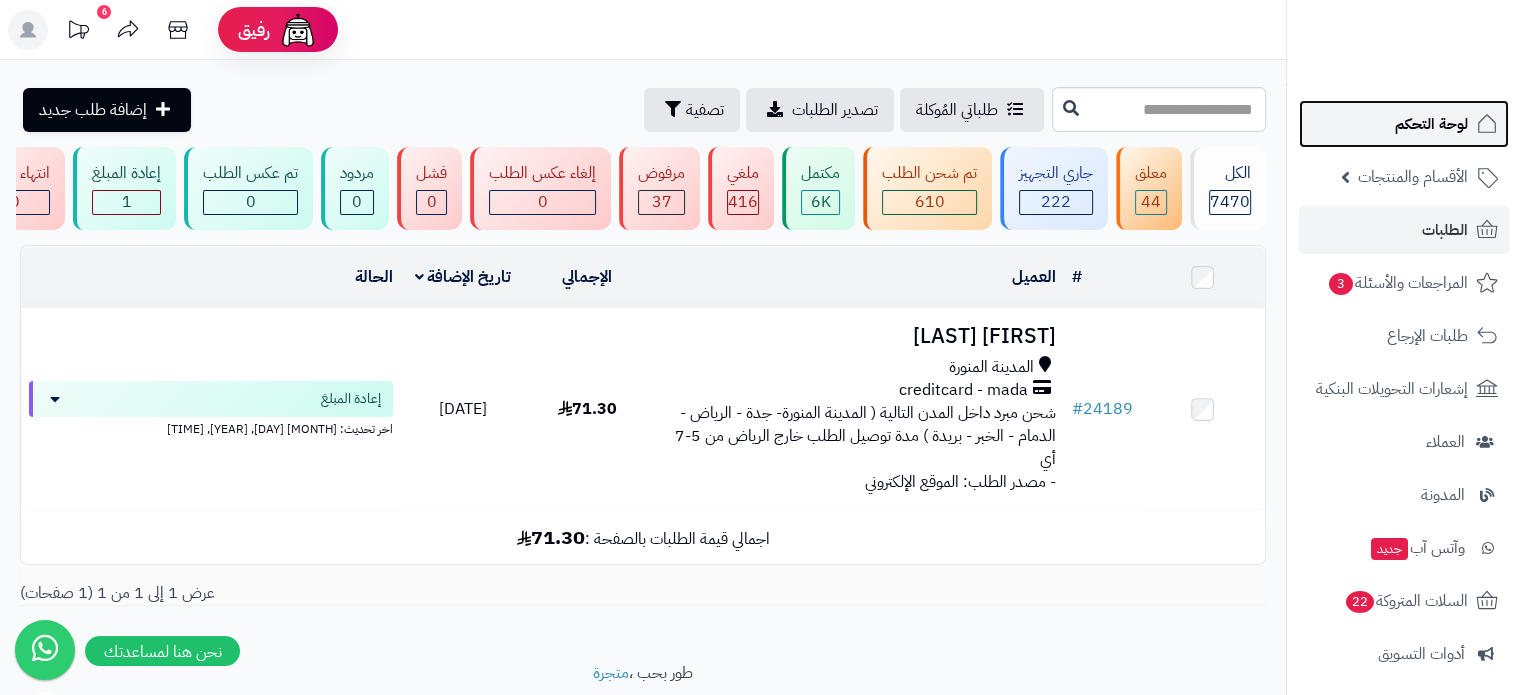 click on "لوحة التحكم" at bounding box center [1431, 124] 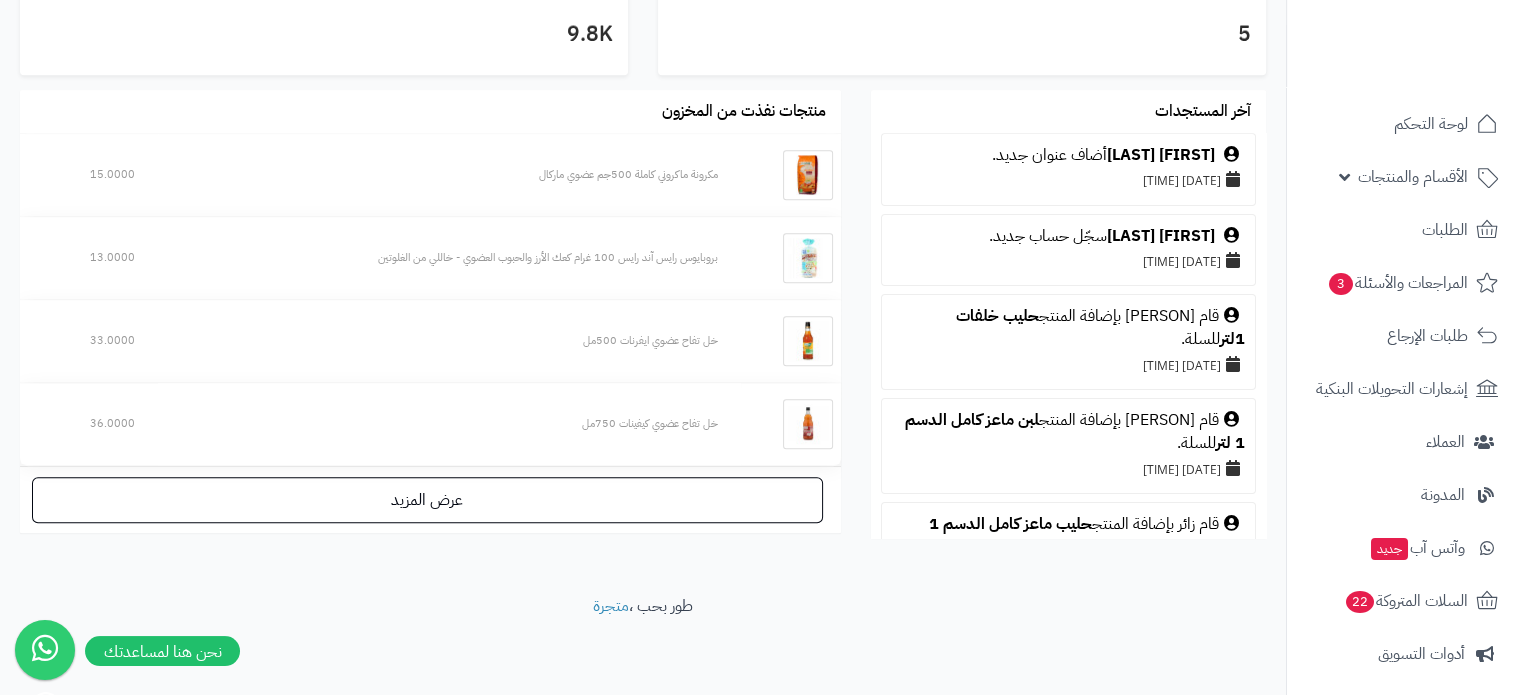scroll, scrollTop: 943, scrollLeft: 0, axis: vertical 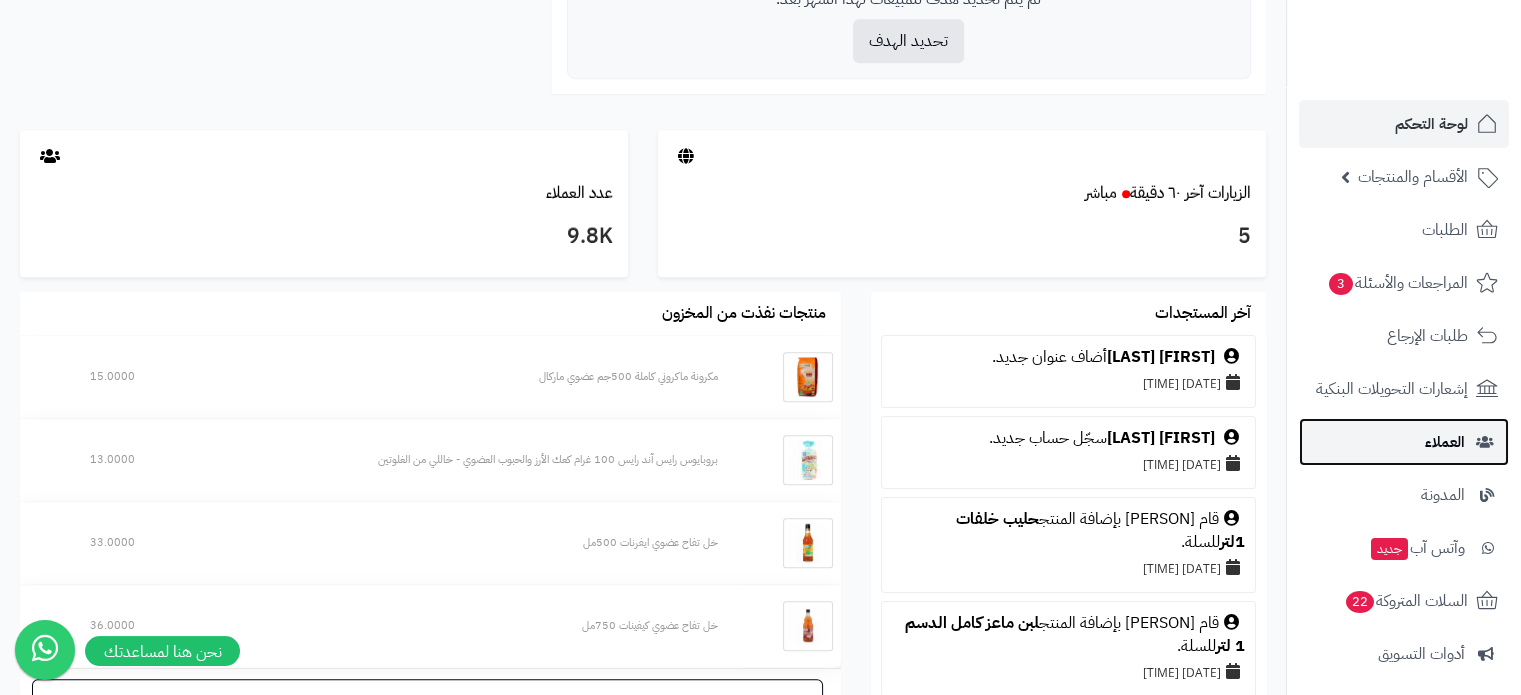 click on "العملاء" at bounding box center (1445, 442) 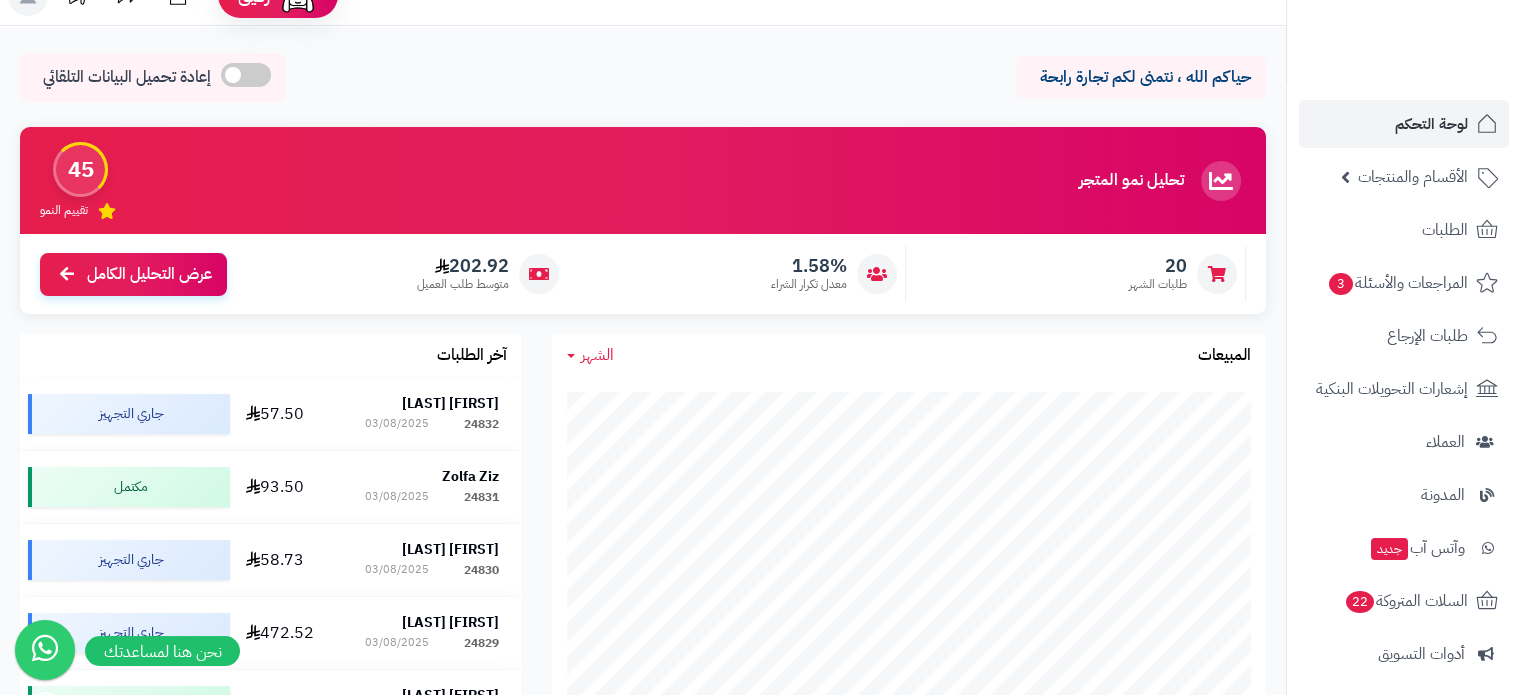 scroll, scrollTop: 0, scrollLeft: 0, axis: both 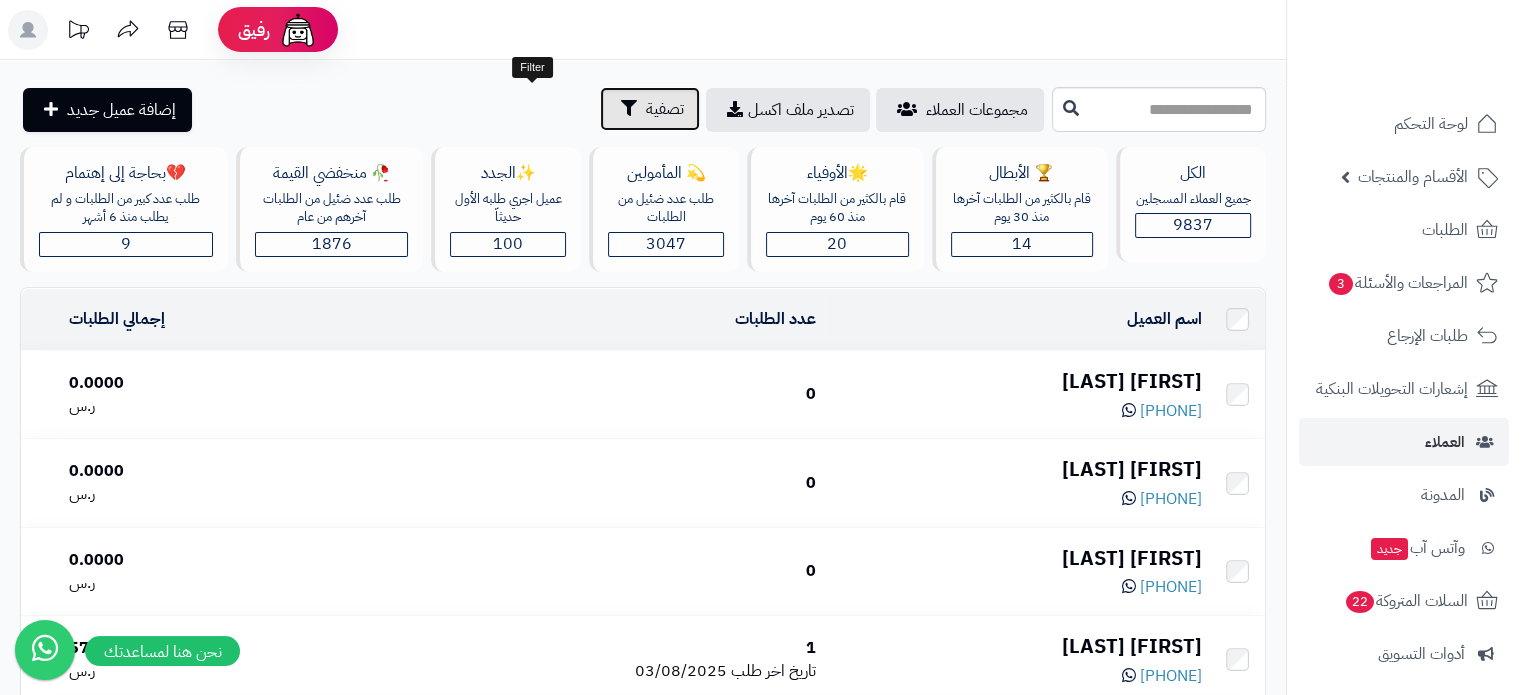 click on "تصفية" at bounding box center [665, 109] 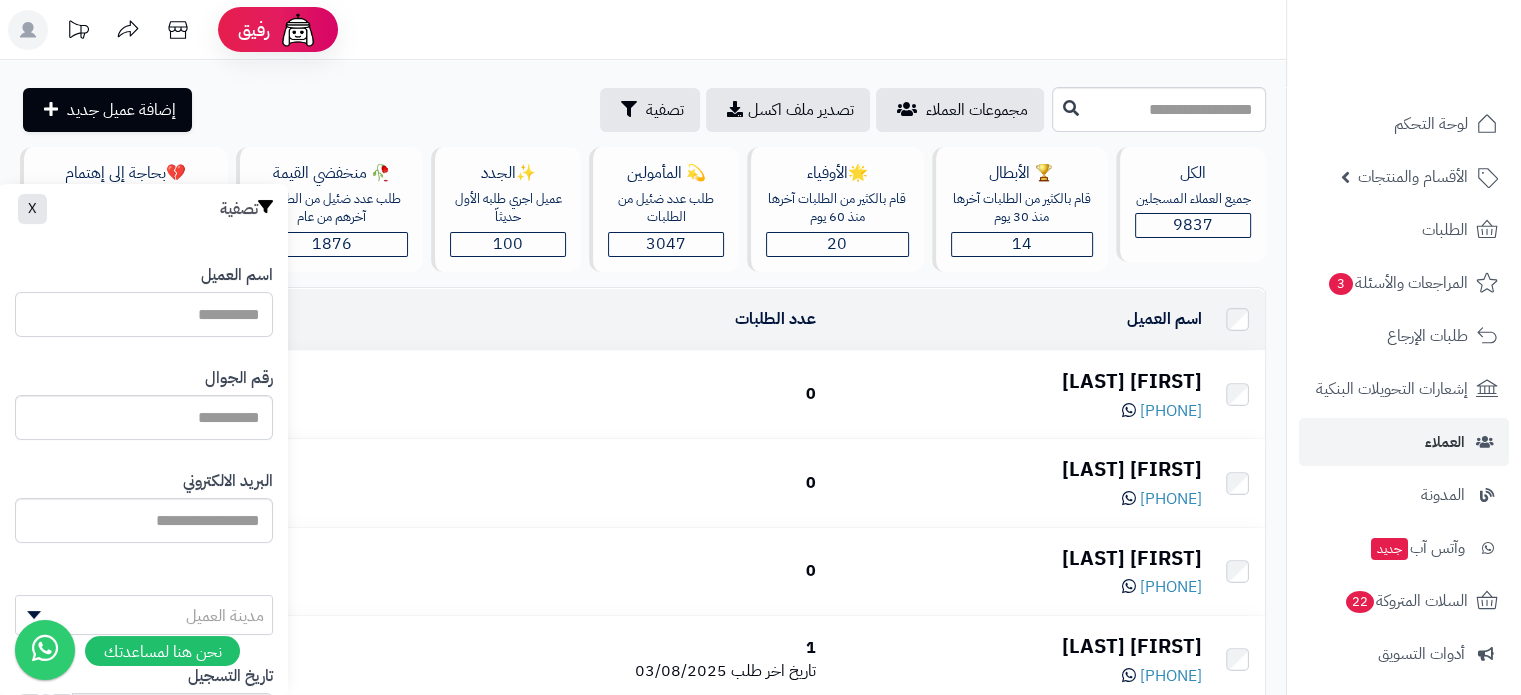 click on "اسم العميل" at bounding box center (144, 314) 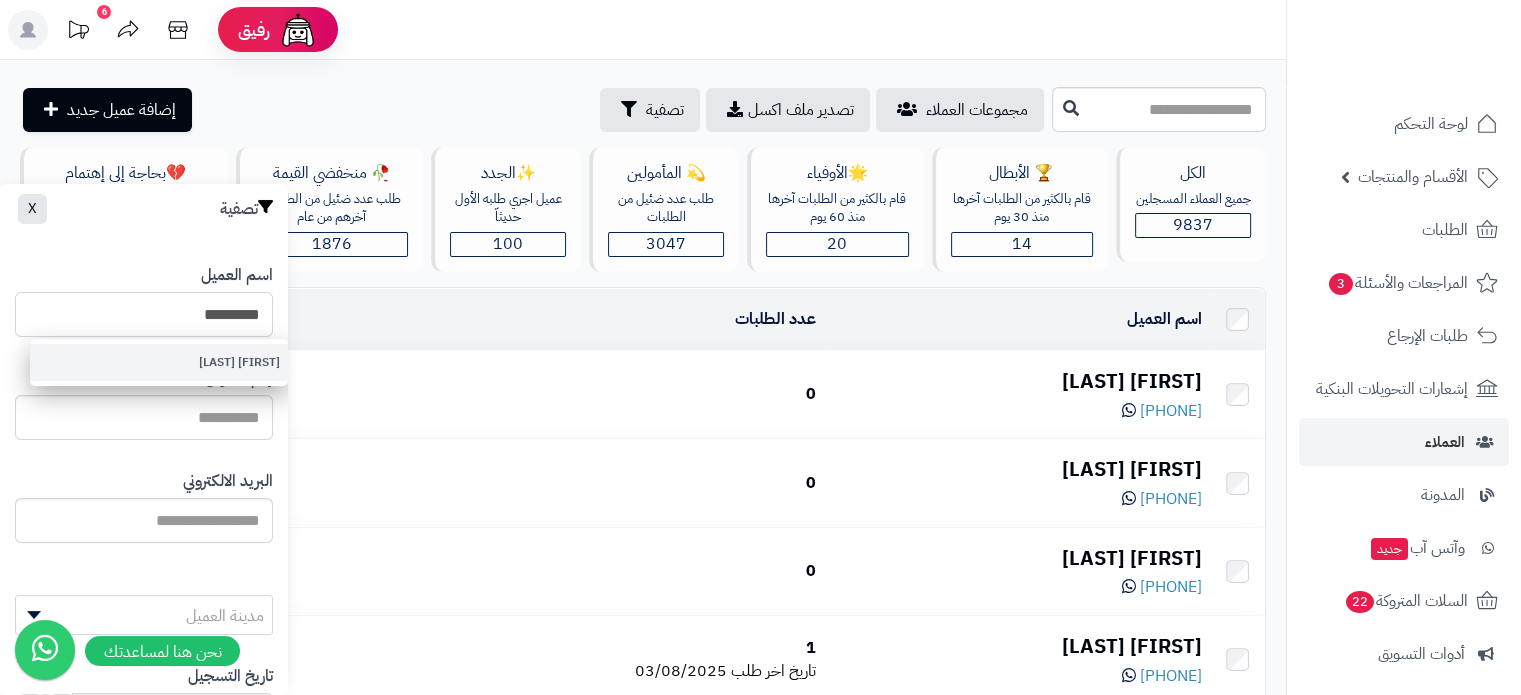 type on "*********" 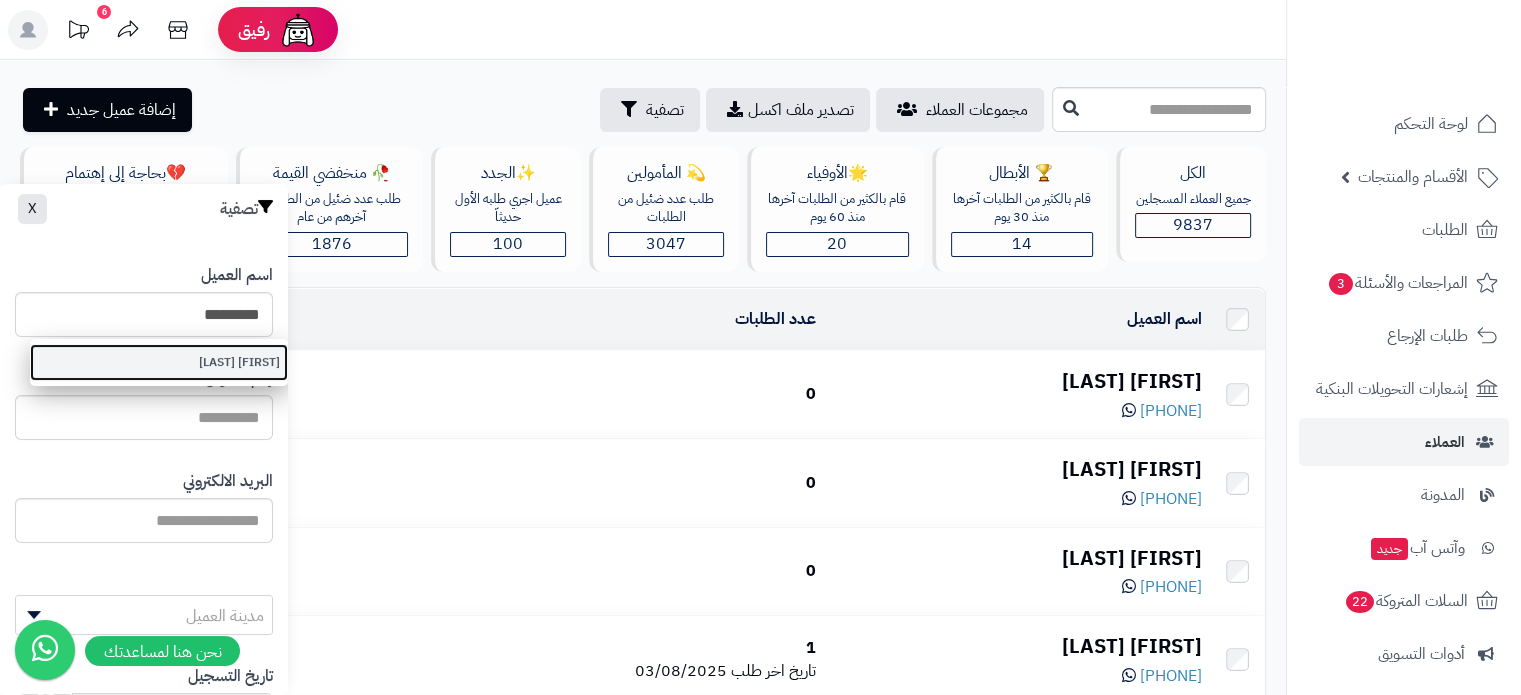 click on "[FIRST] [LAST]" at bounding box center [159, 362] 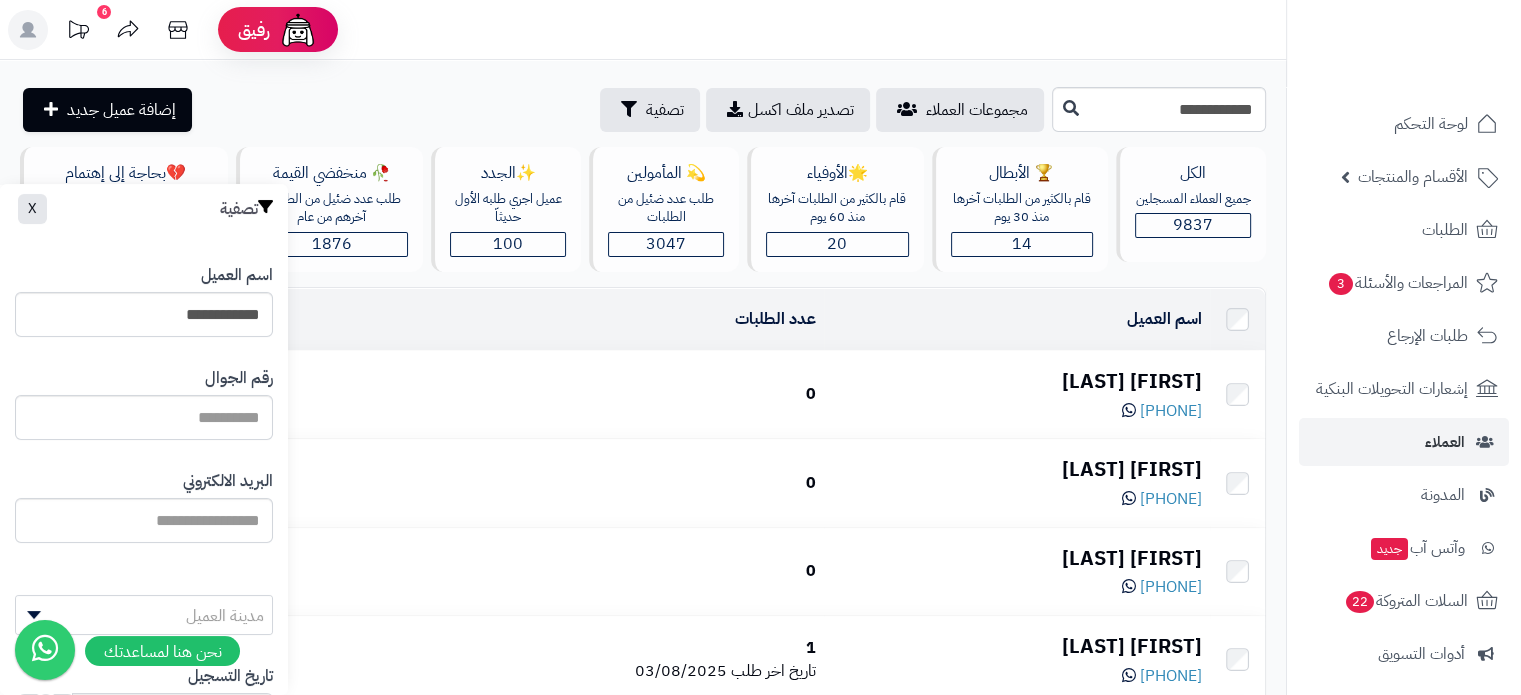 scroll, scrollTop: 164, scrollLeft: 0, axis: vertical 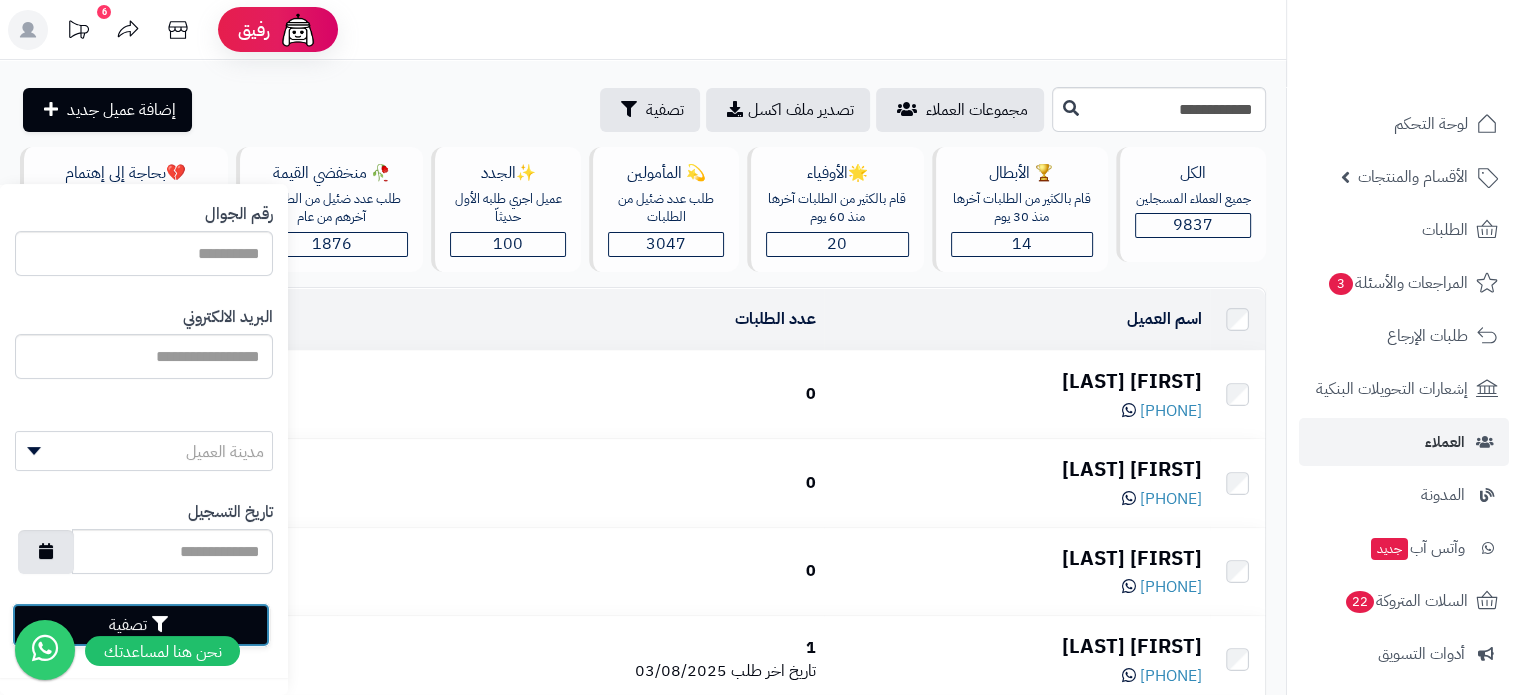 click on "تصفية" at bounding box center (141, 625) 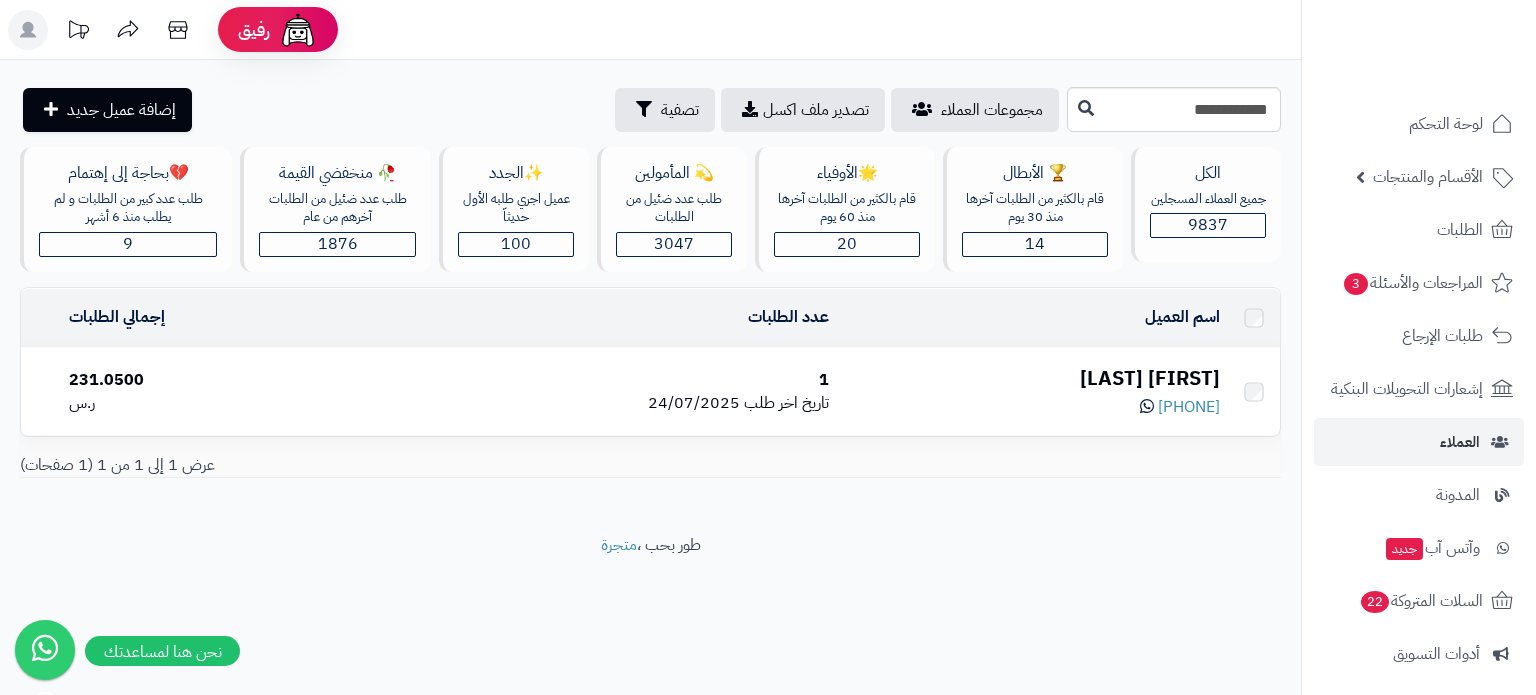 scroll, scrollTop: 0, scrollLeft: 0, axis: both 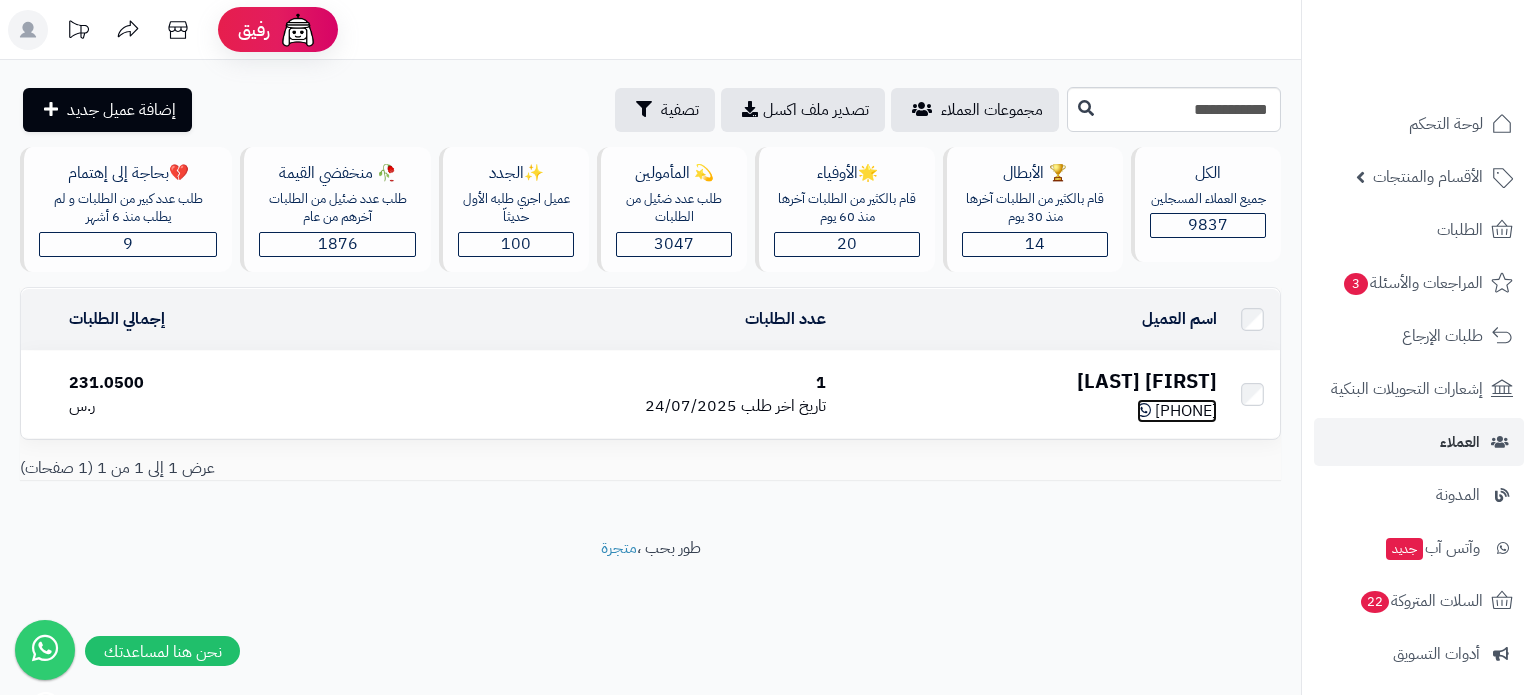 click on "[PHONE]" at bounding box center [1186, 411] 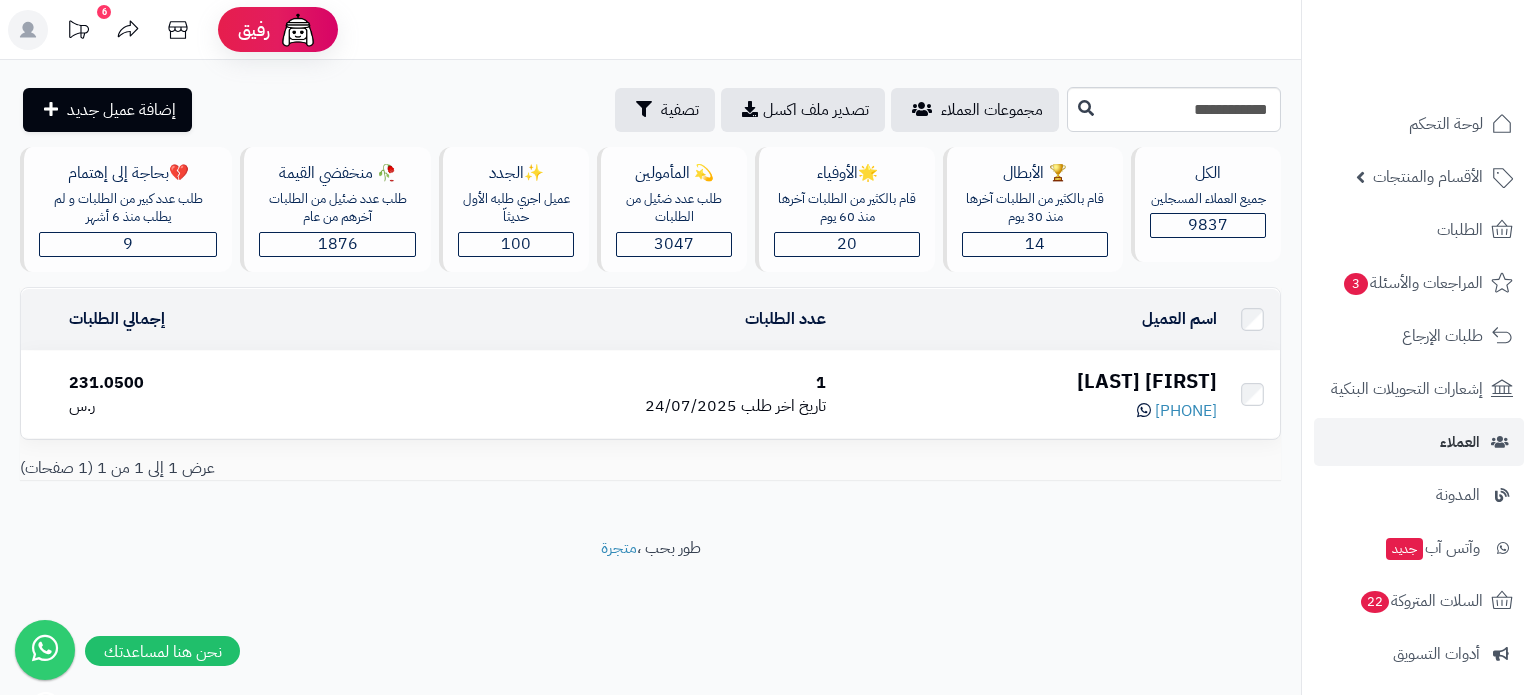 click on "تاريخ اخر طلب" at bounding box center [783, 406] 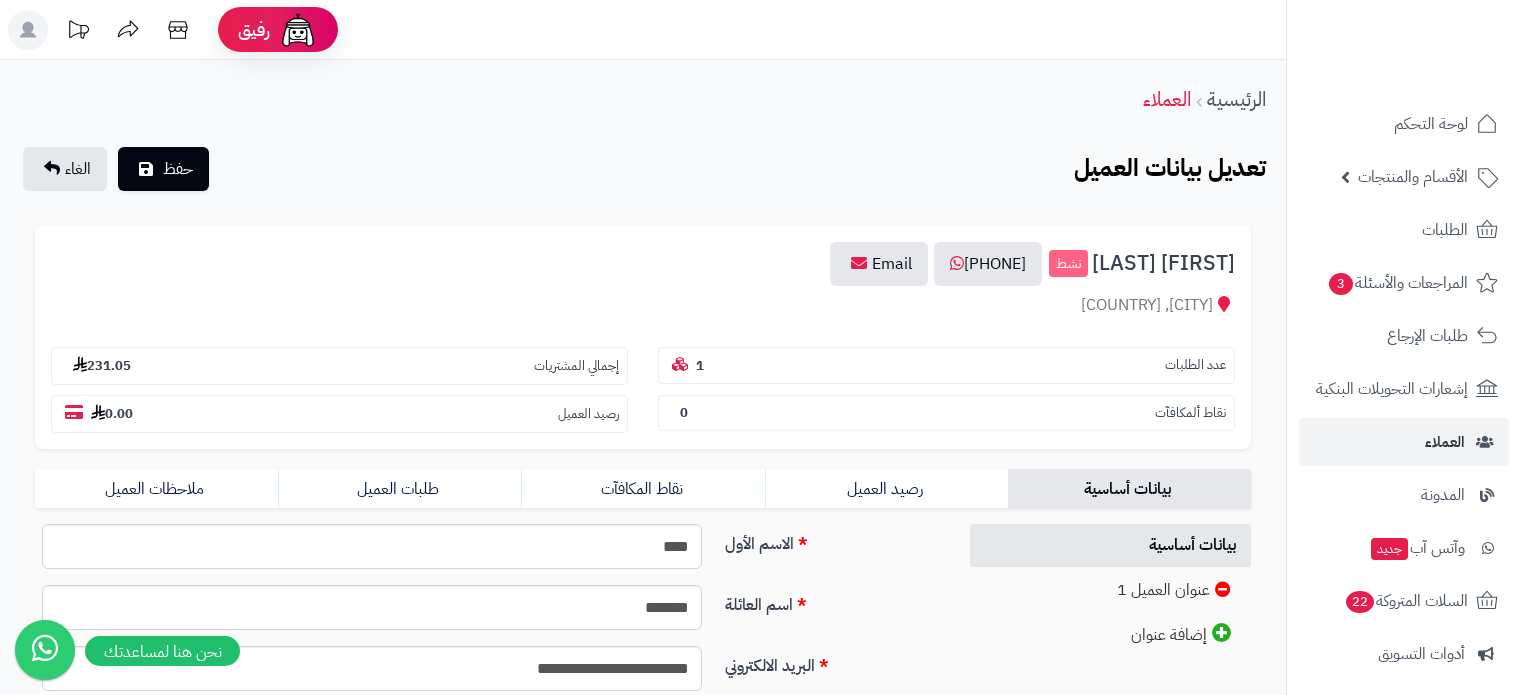 scroll, scrollTop: 0, scrollLeft: 0, axis: both 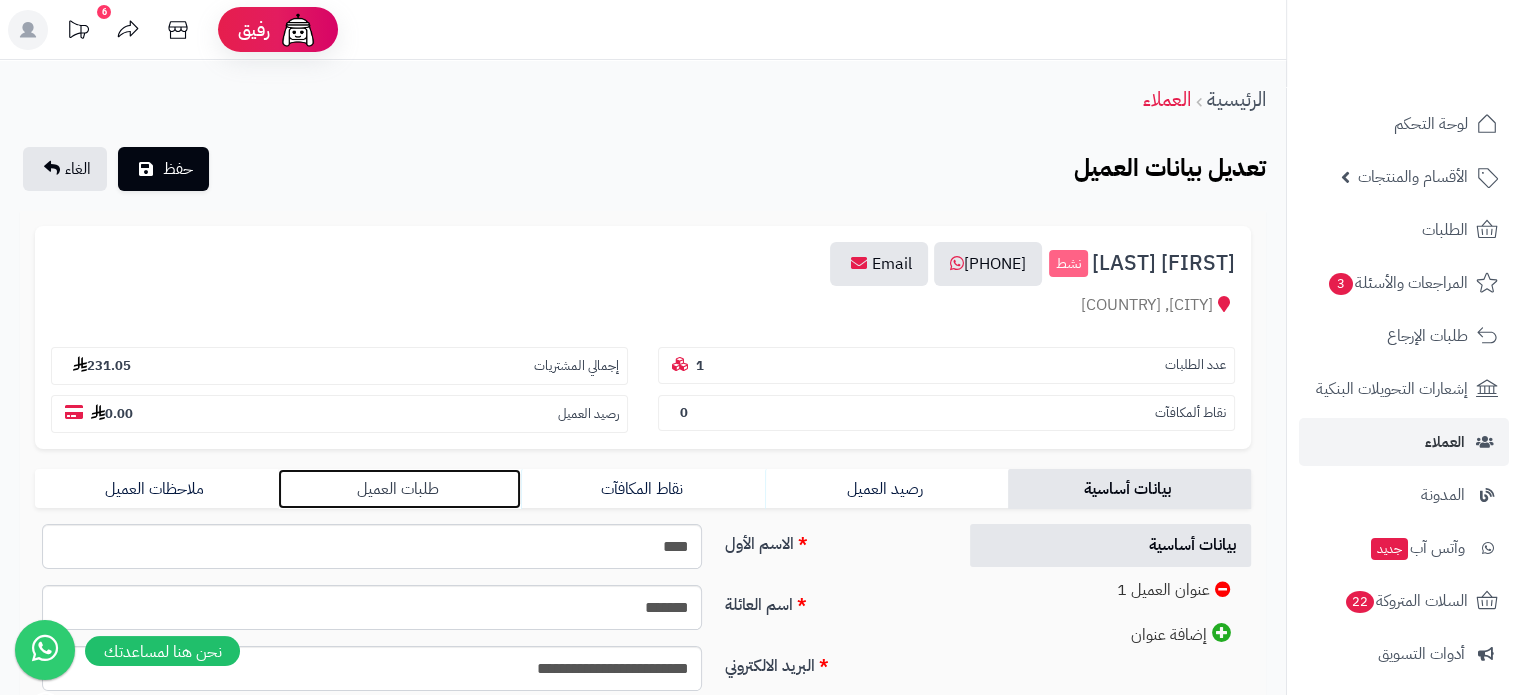 click on "طلبات العميل" at bounding box center [399, 489] 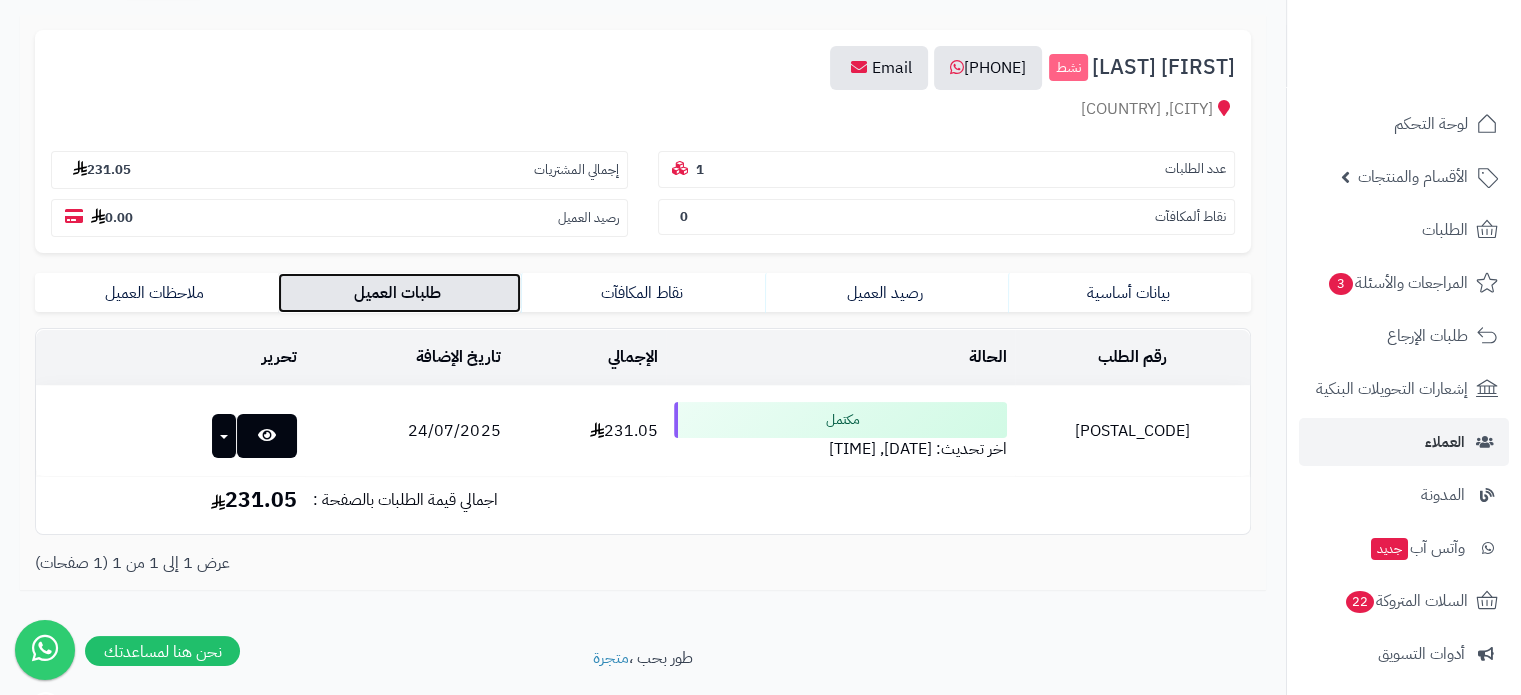 scroll, scrollTop: 200, scrollLeft: 0, axis: vertical 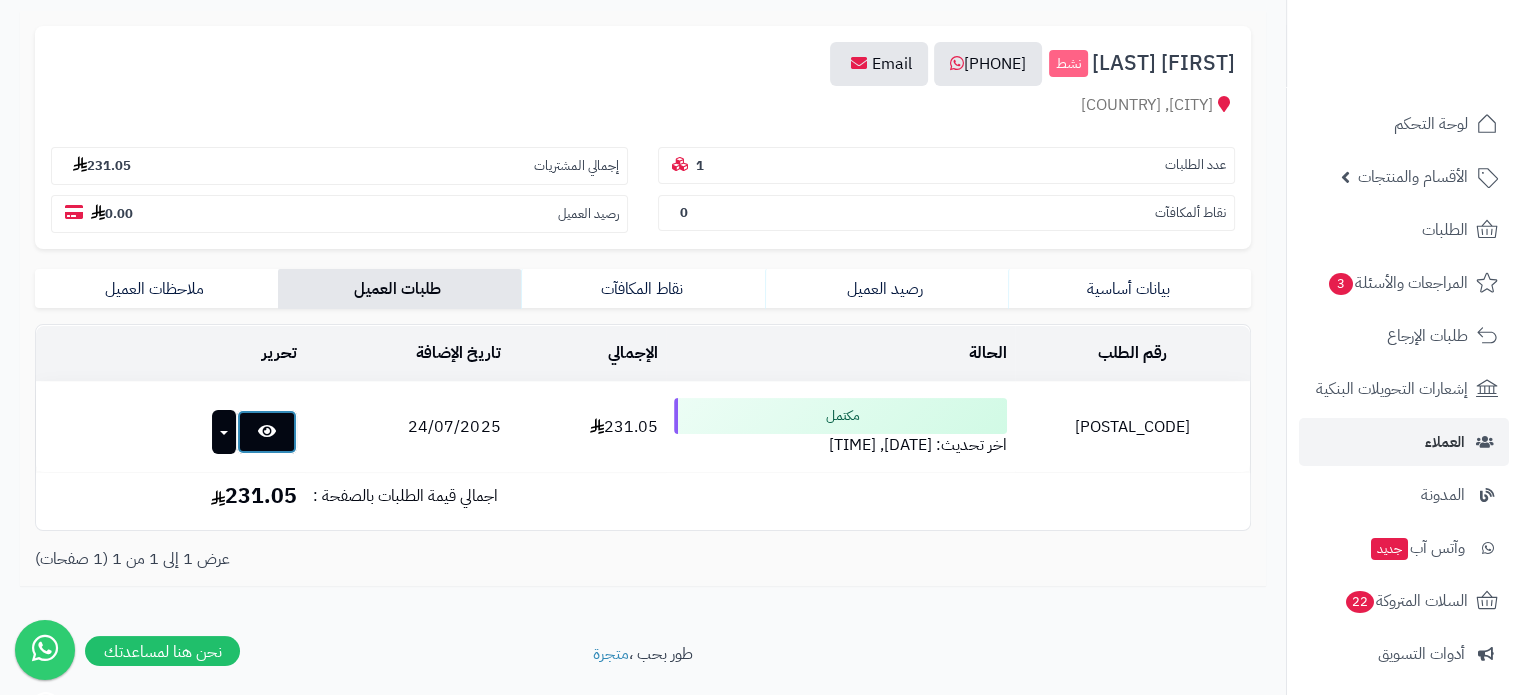 click at bounding box center (267, 431) 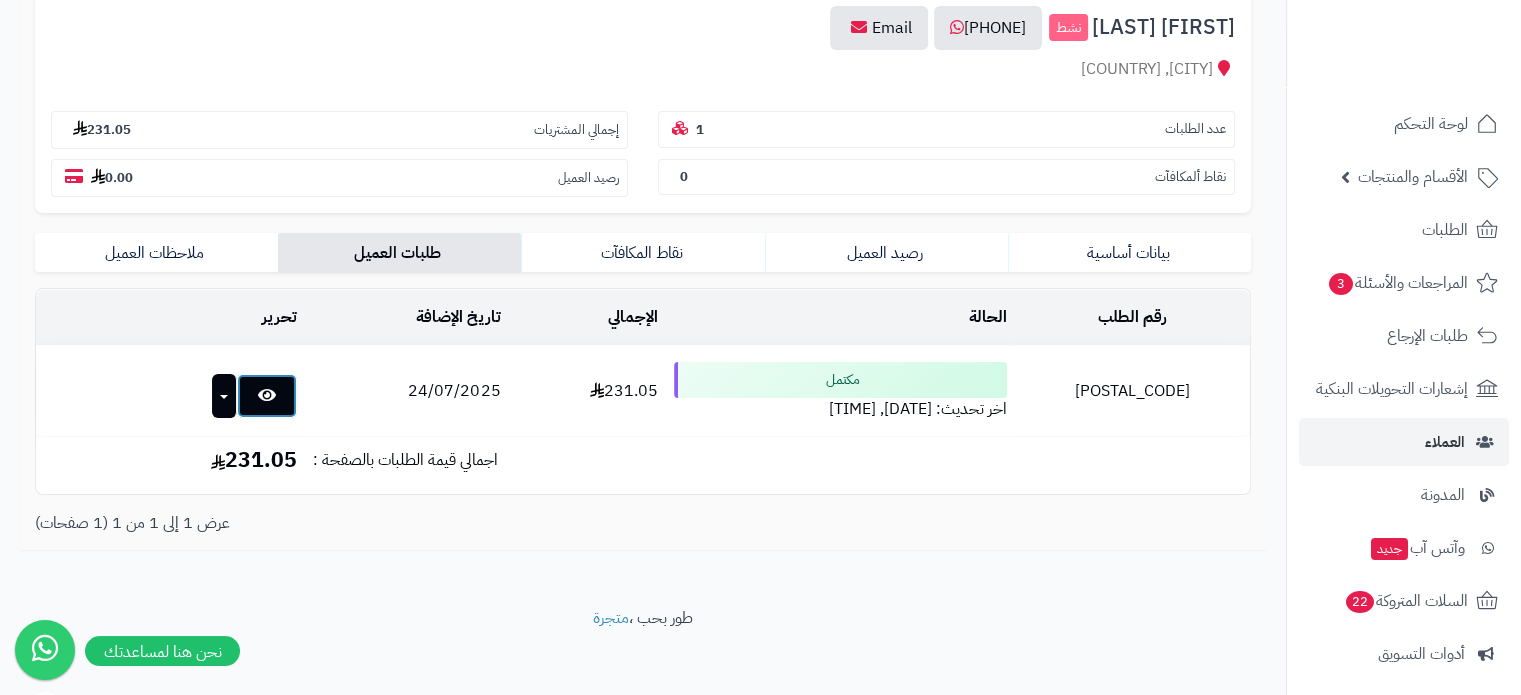 scroll, scrollTop: 248, scrollLeft: 0, axis: vertical 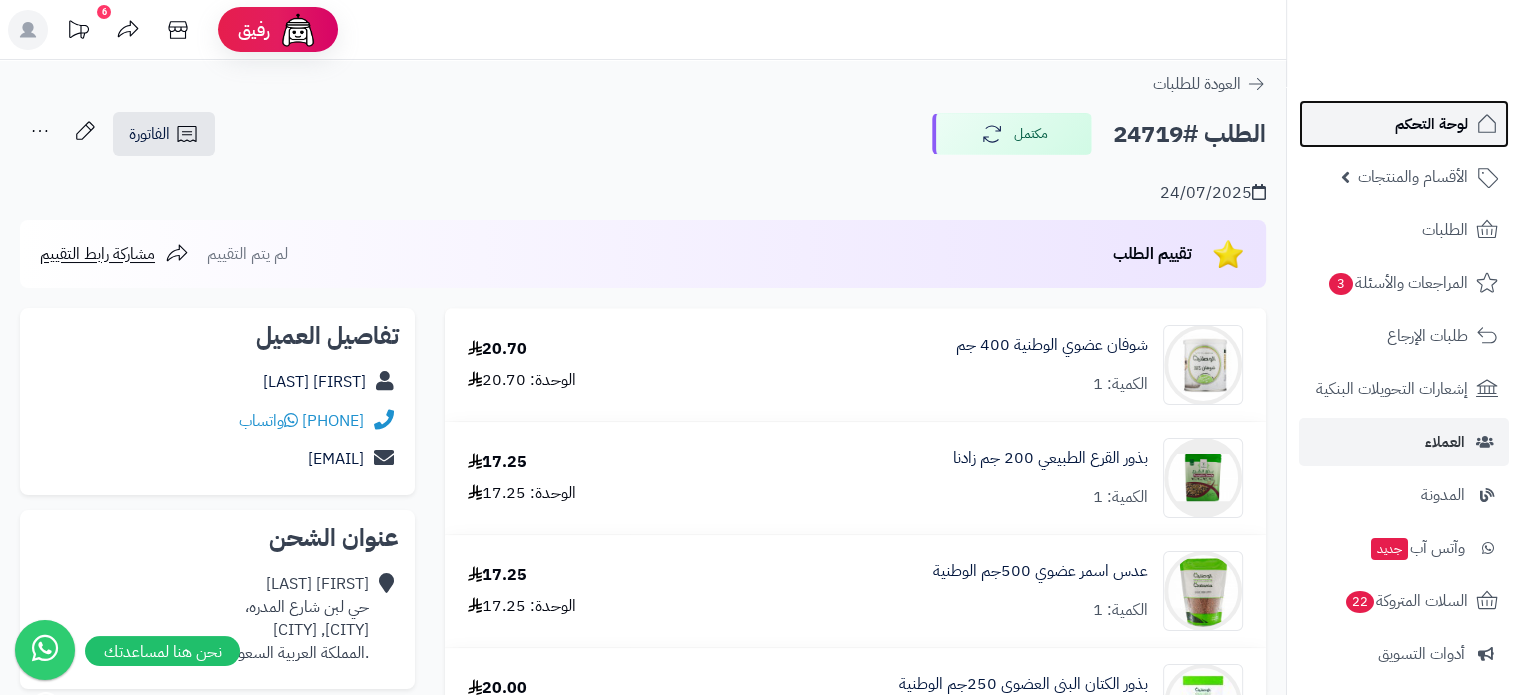 click on "لوحة التحكم" at bounding box center (1431, 124) 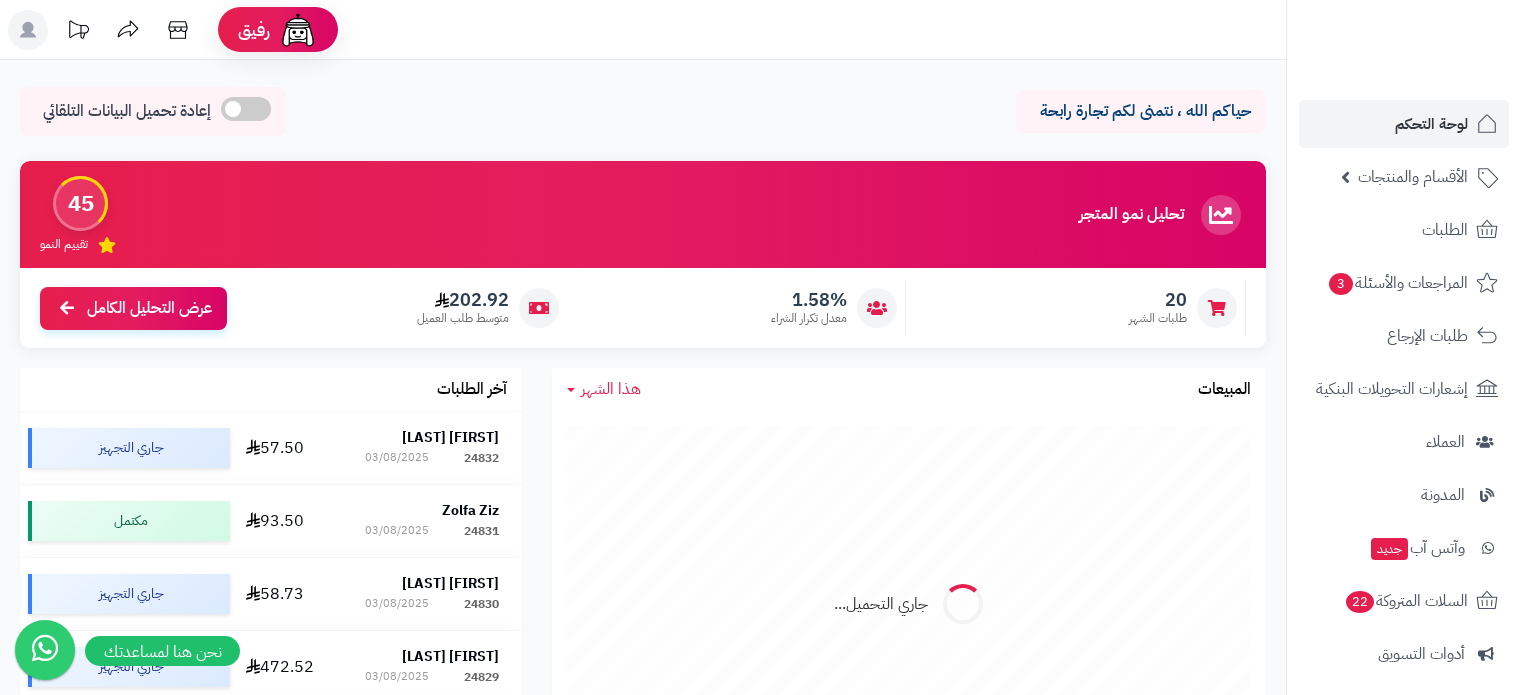 scroll, scrollTop: 0, scrollLeft: 0, axis: both 